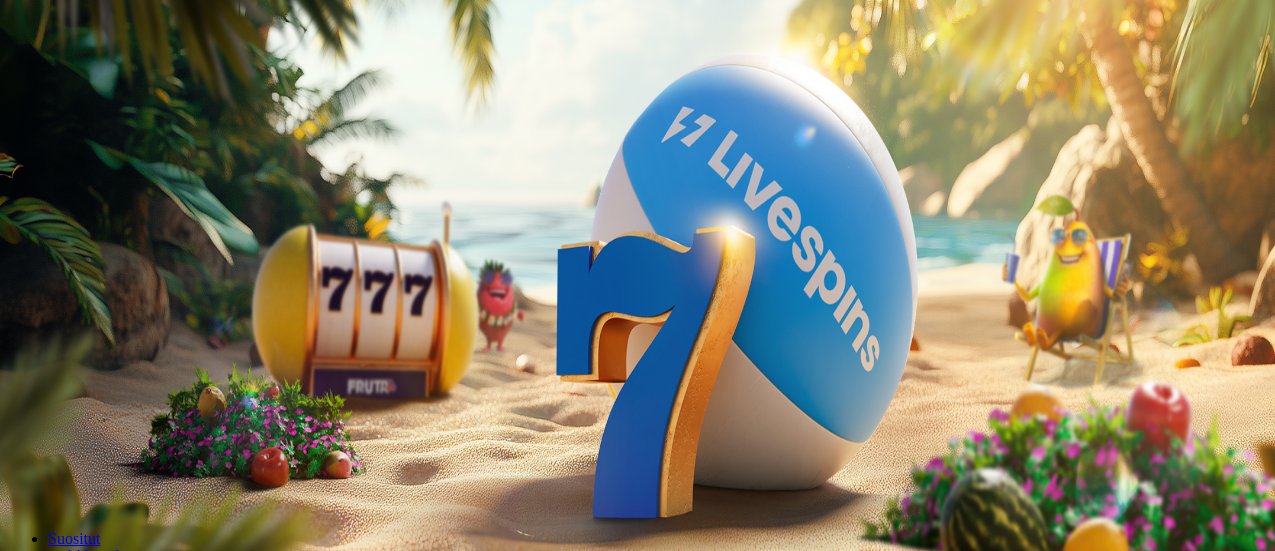 scroll, scrollTop: 0, scrollLeft: 0, axis: both 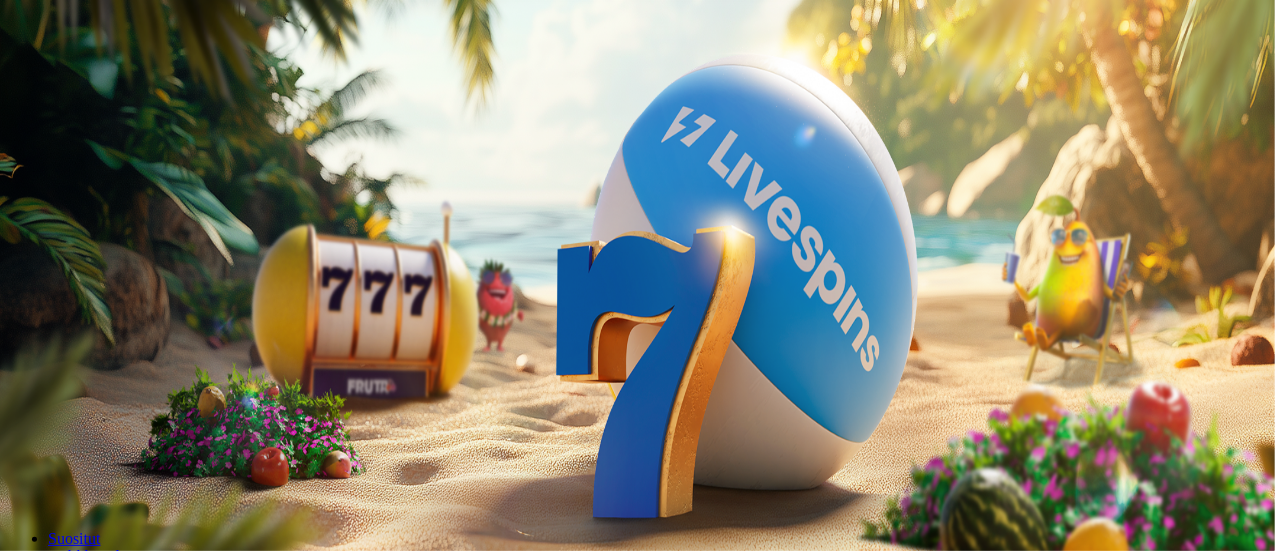 click on "Ymmärrän" at bounding box center [151, 5176] 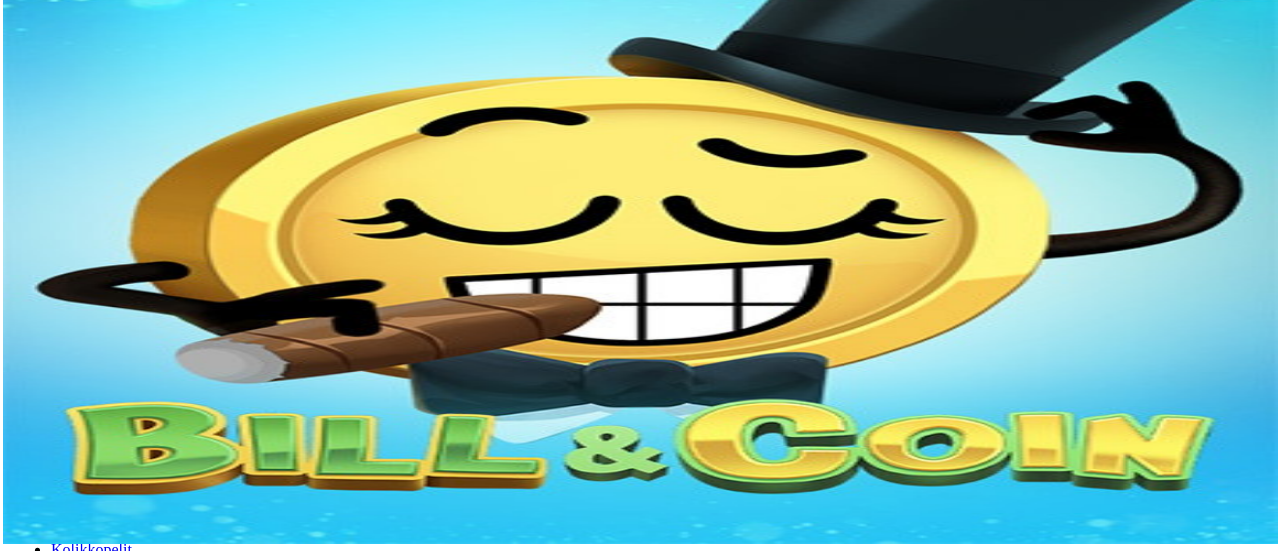 scroll, scrollTop: 0, scrollLeft: 0, axis: both 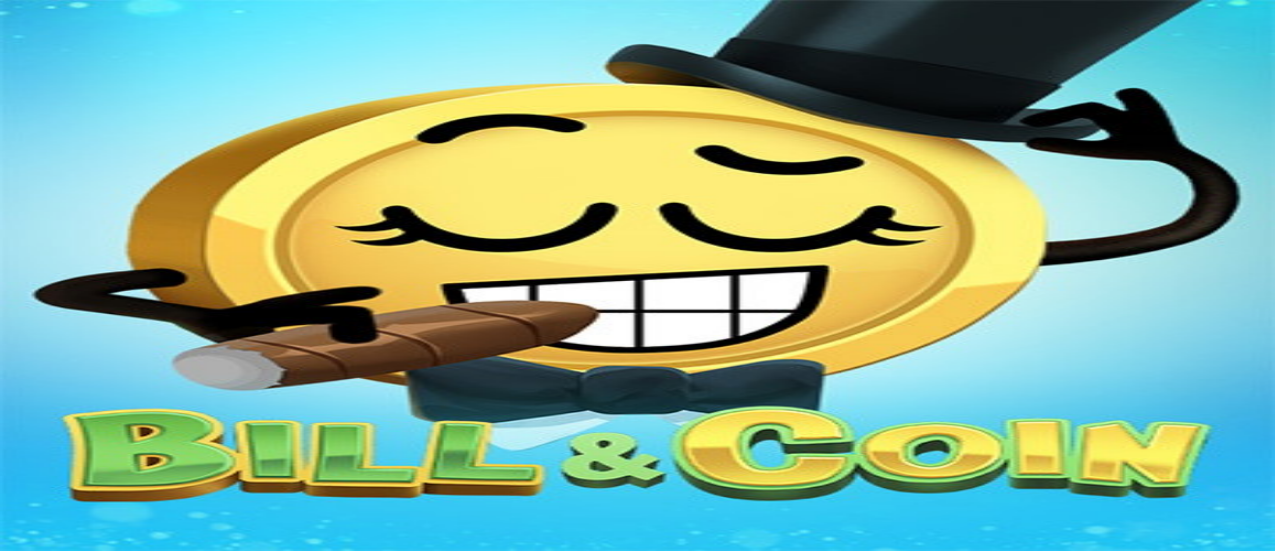 click at bounding box center [16, 471] 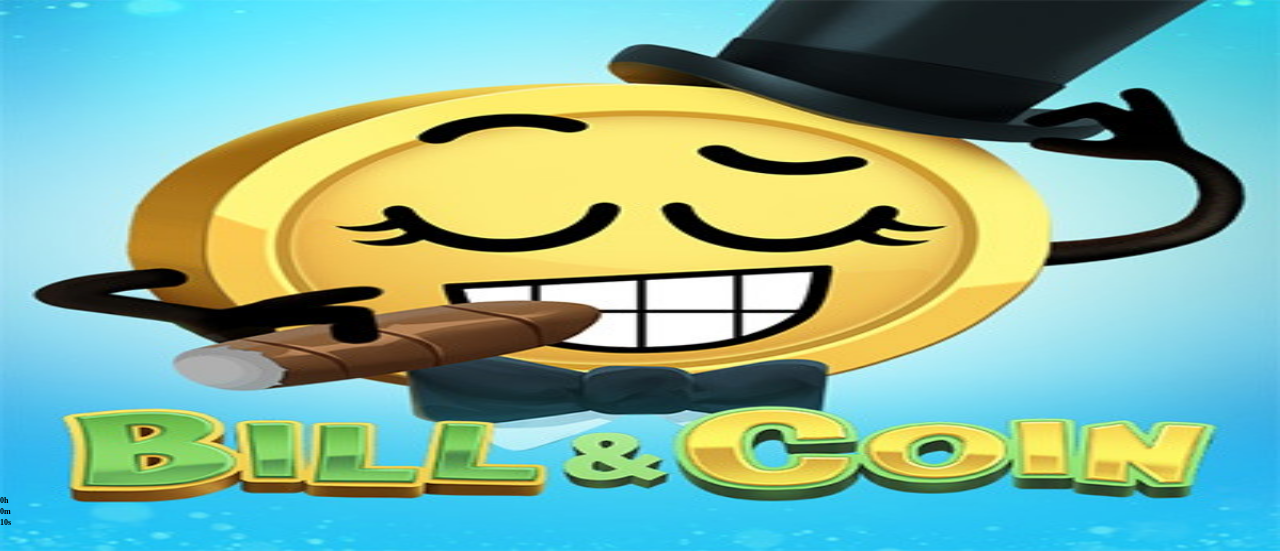 type on "**********" 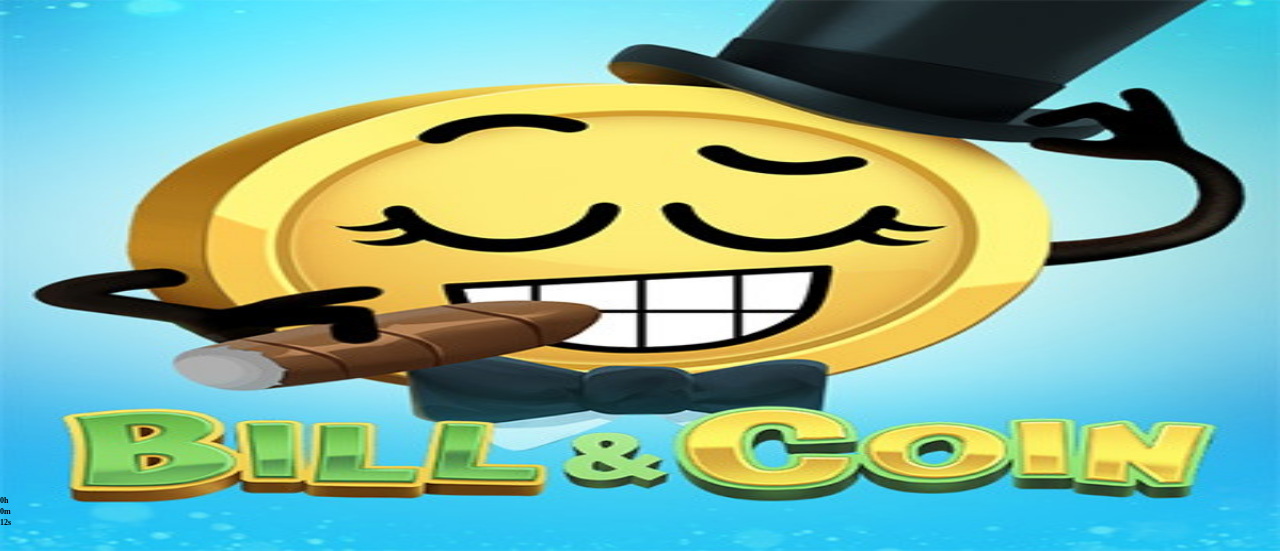 scroll, scrollTop: 84, scrollLeft: 0, axis: vertical 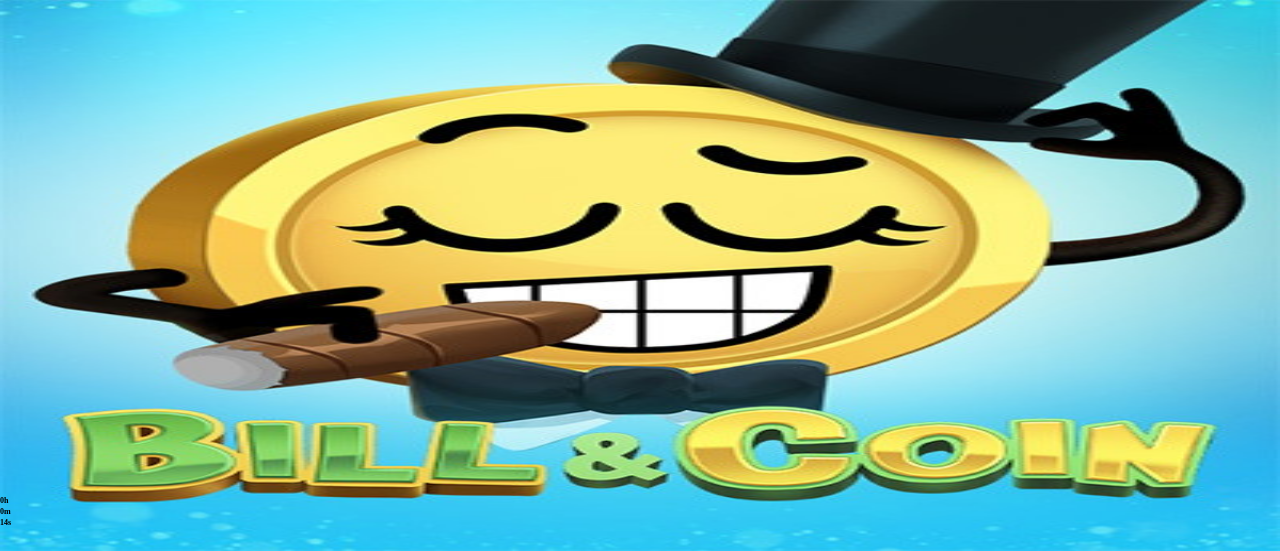 click on "**********" at bounding box center [79, 634] 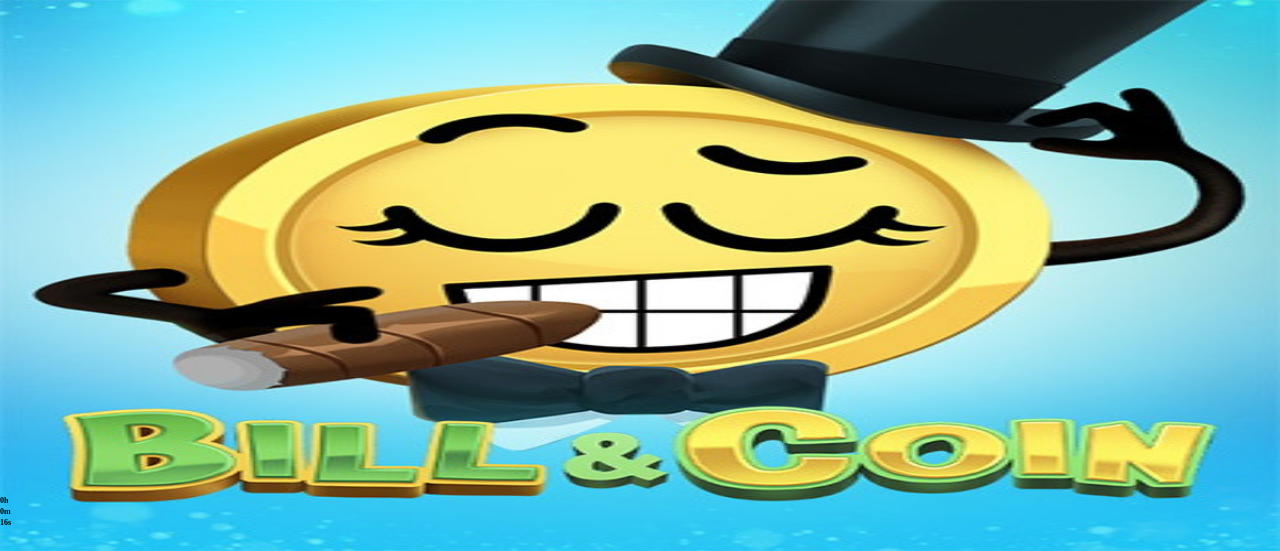 type on "*********" 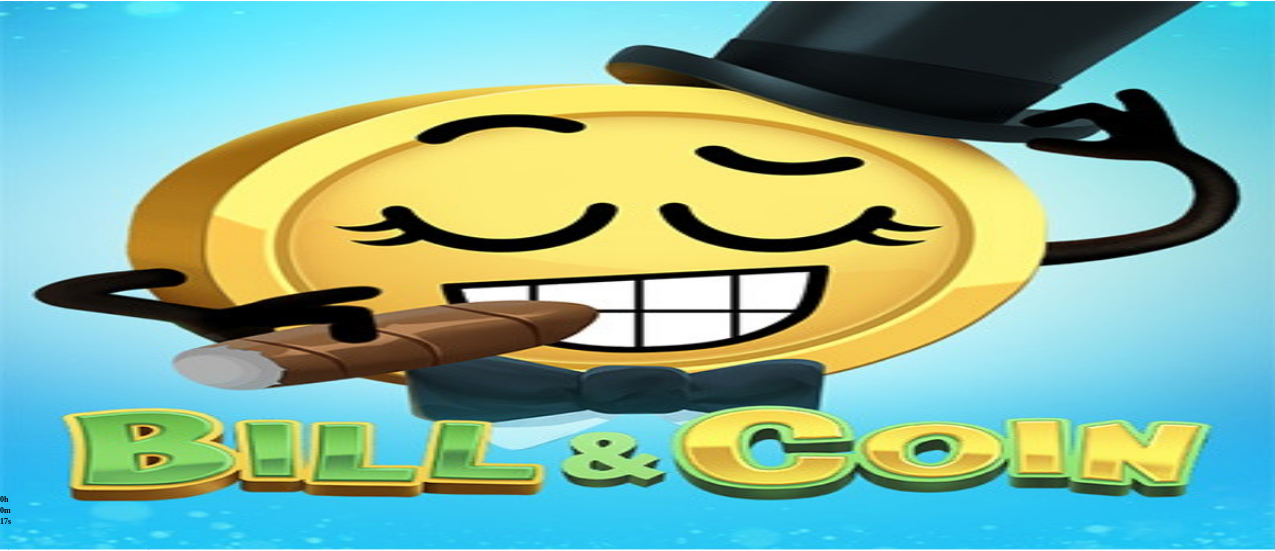 scroll, scrollTop: 85, scrollLeft: 0, axis: vertical 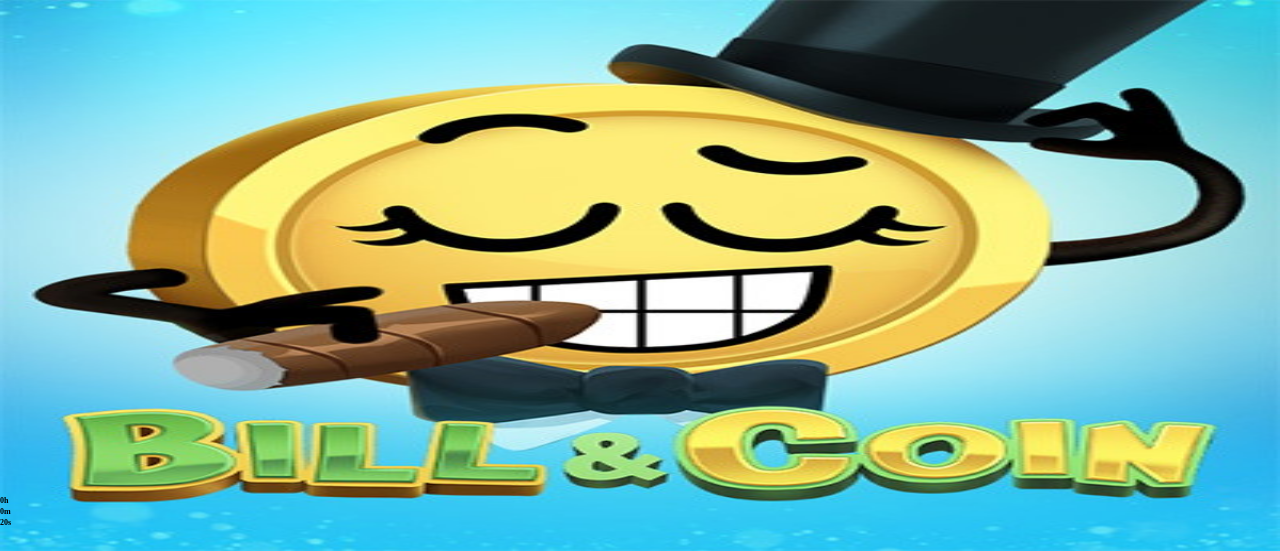 click on "Jatka" at bounding box center (32, 807) 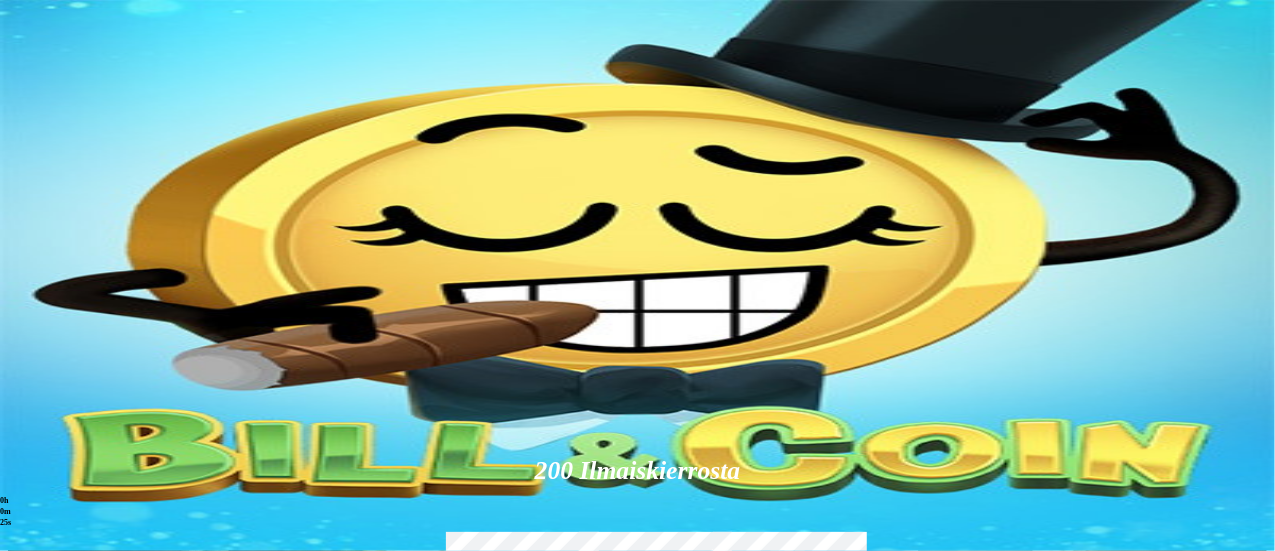 click on "Myöhemmin" at bounding box center (138, 19410) 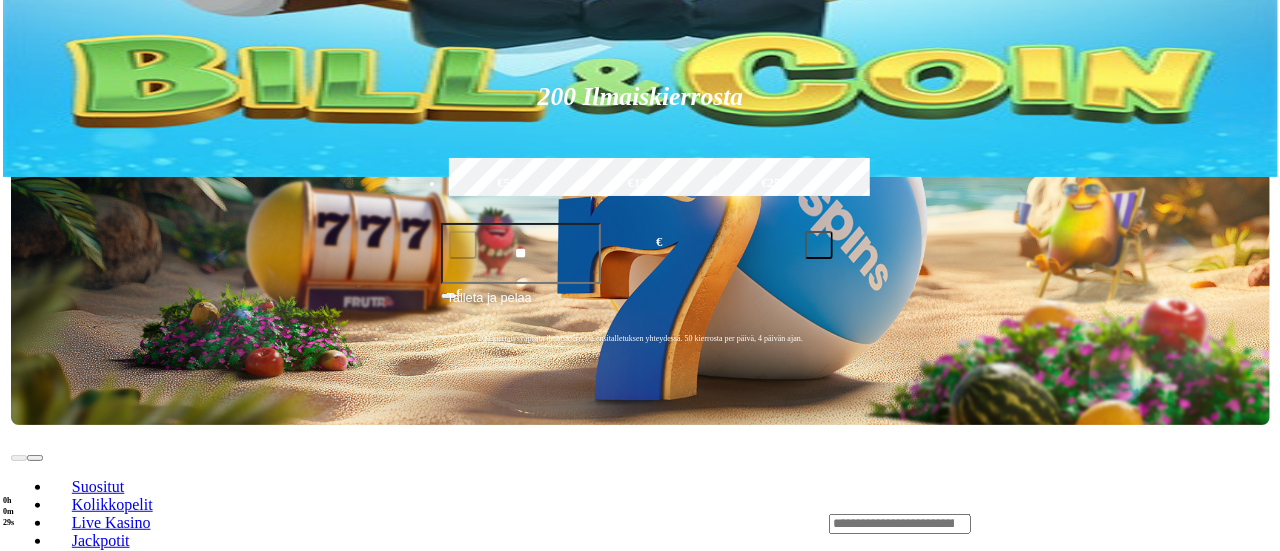 scroll, scrollTop: 375, scrollLeft: 0, axis: vertical 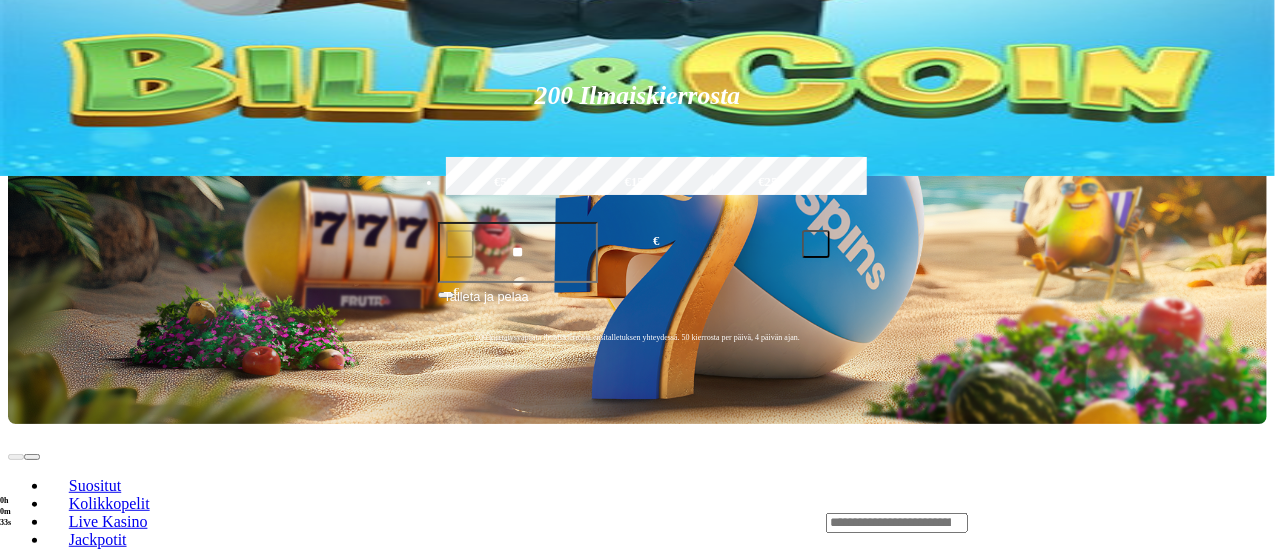 click on "0h 0m 33s" at bounding box center [8, 512] 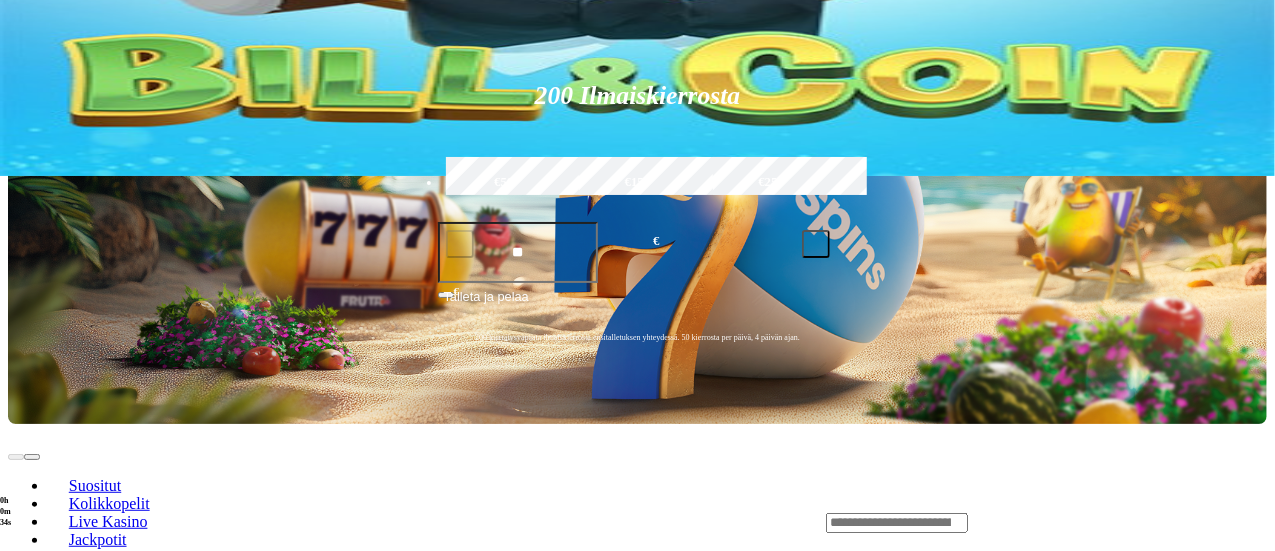 click at bounding box center [52, -12] 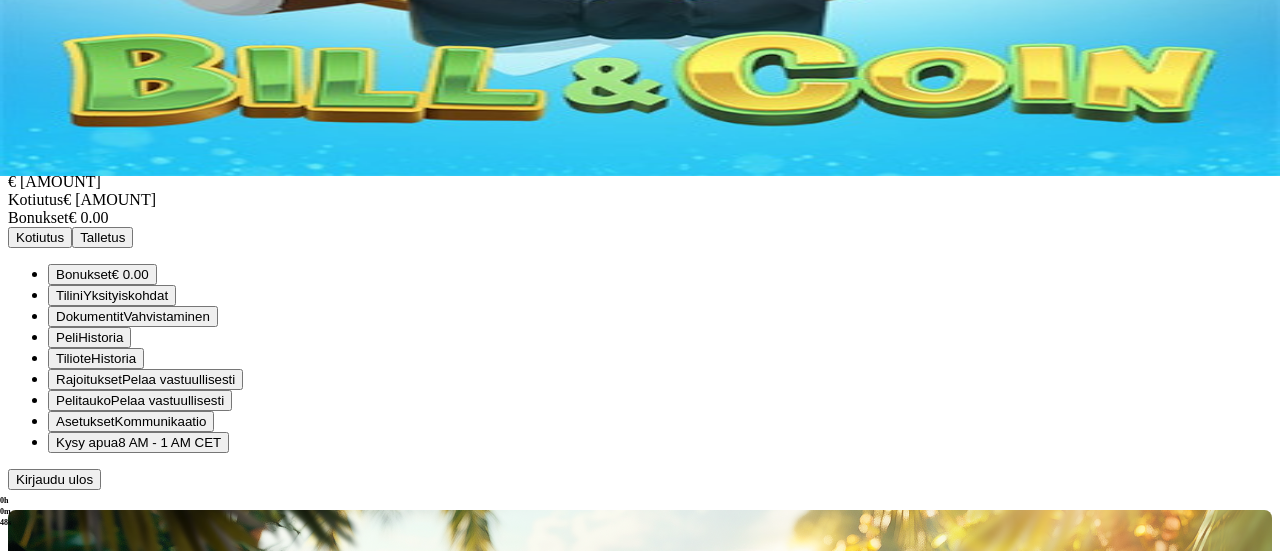 scroll, scrollTop: 157, scrollLeft: 0, axis: vertical 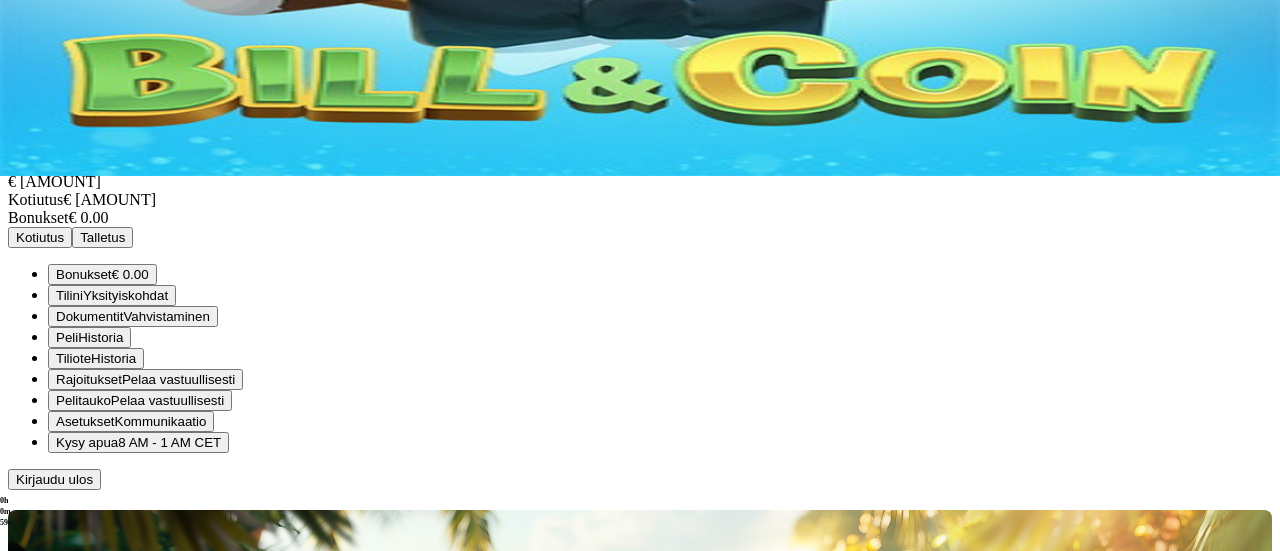 click on "0h 0m 59s" at bounding box center [8, 512] 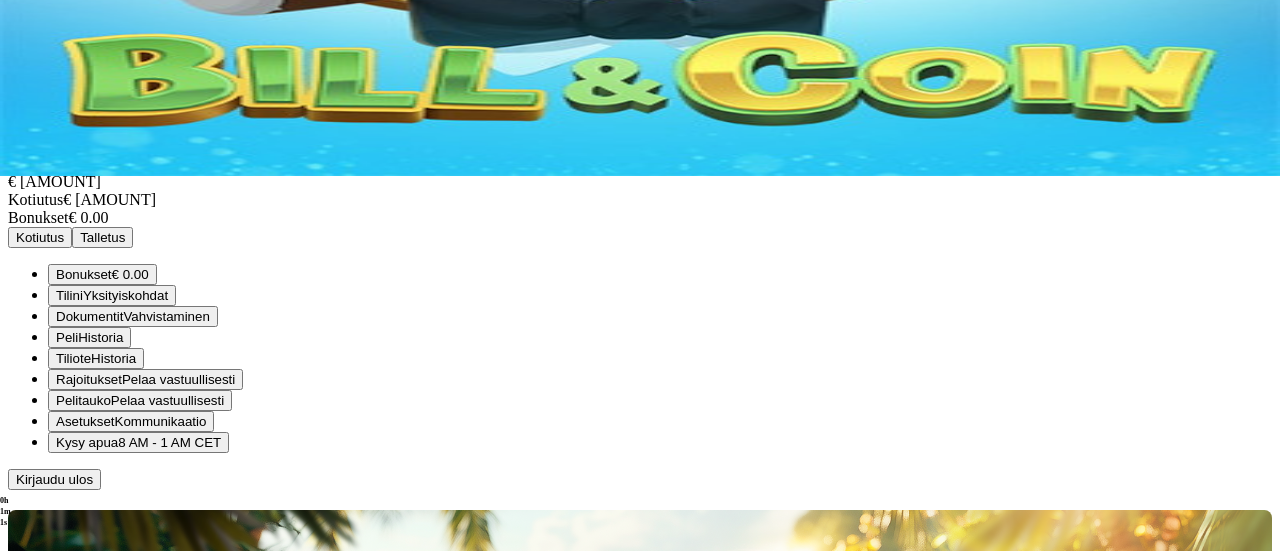 click at bounding box center [52, -12] 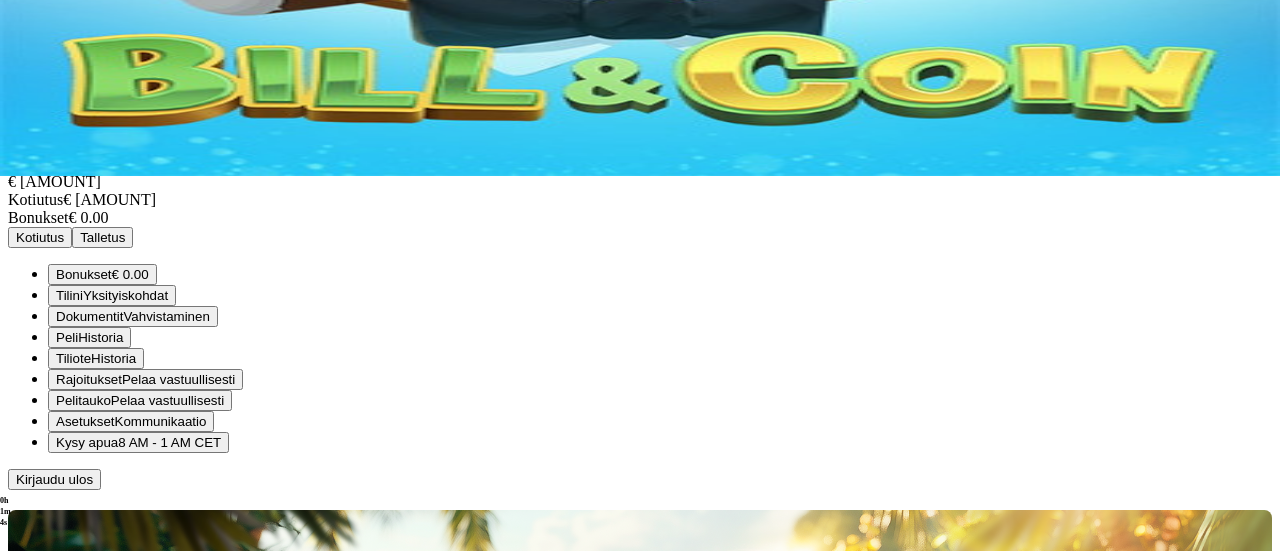 click on "Bonukset" at bounding box center [84, 274] 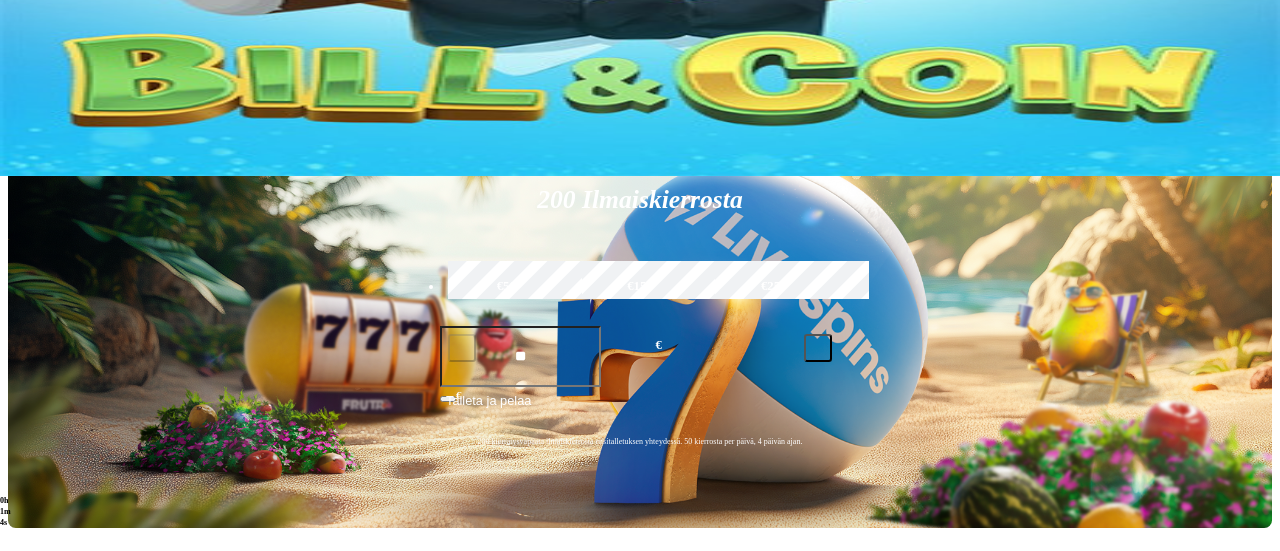 scroll, scrollTop: 0, scrollLeft: 0, axis: both 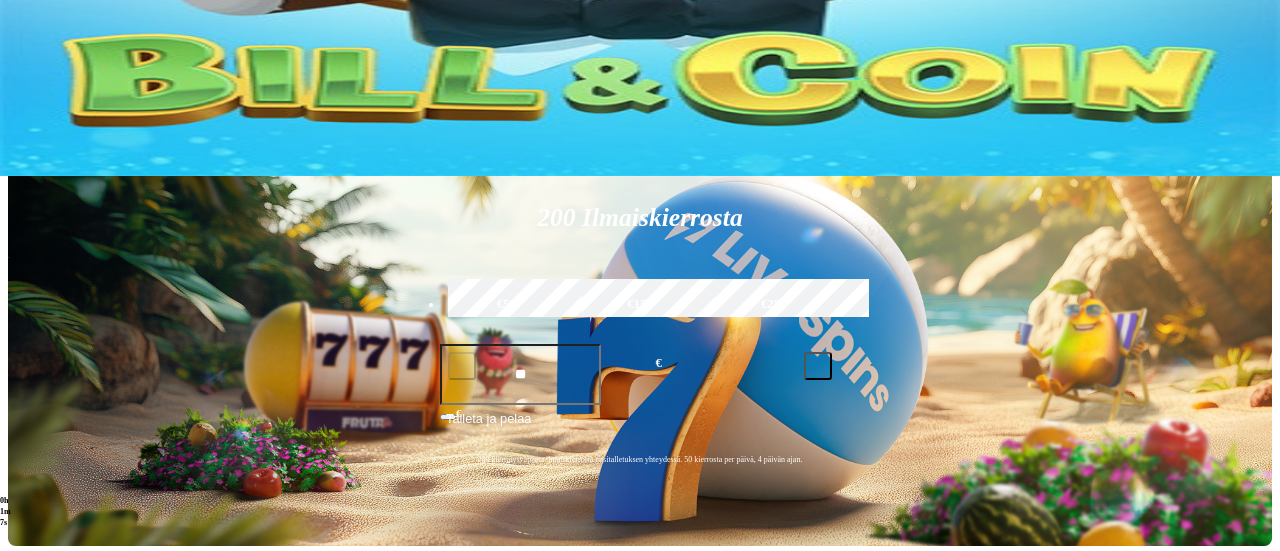 click at bounding box center (16, 6) 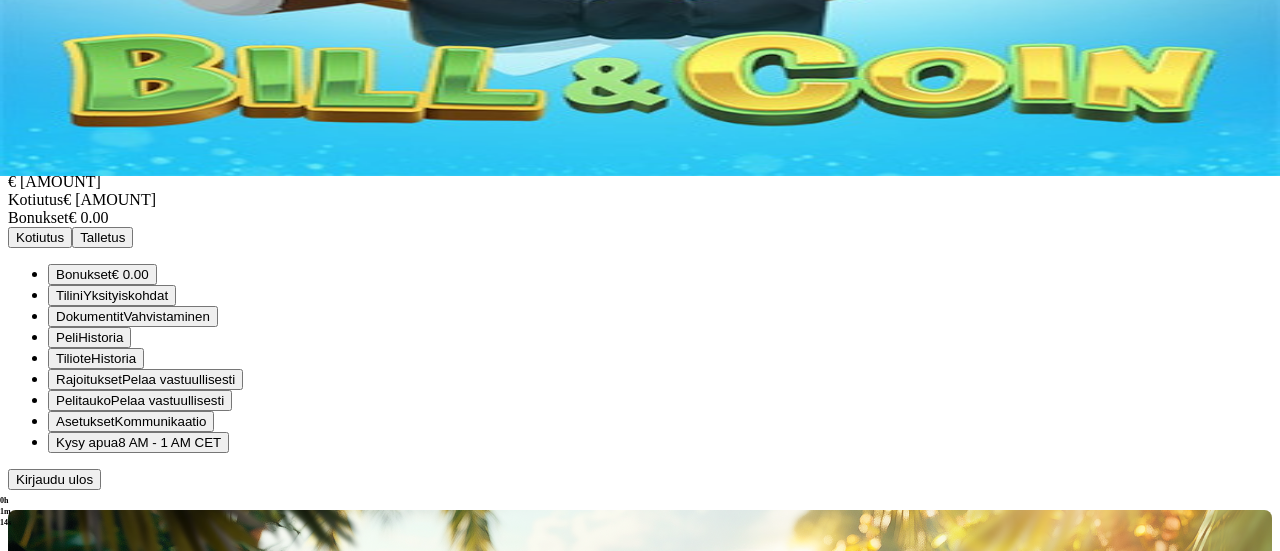 click at bounding box center (16, 44) 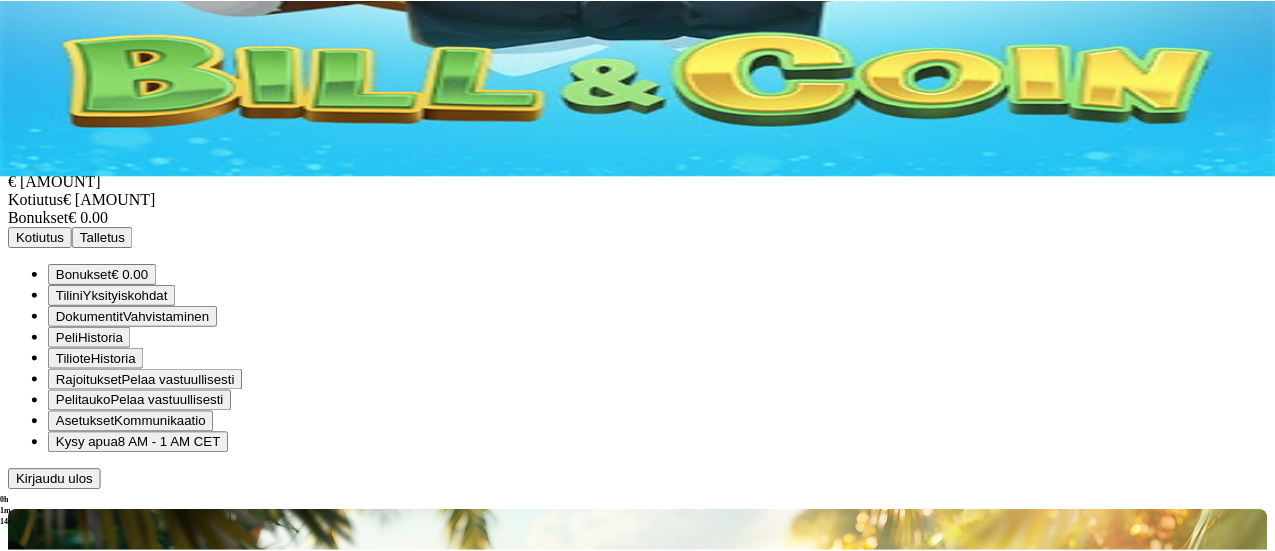 scroll, scrollTop: 0, scrollLeft: 0, axis: both 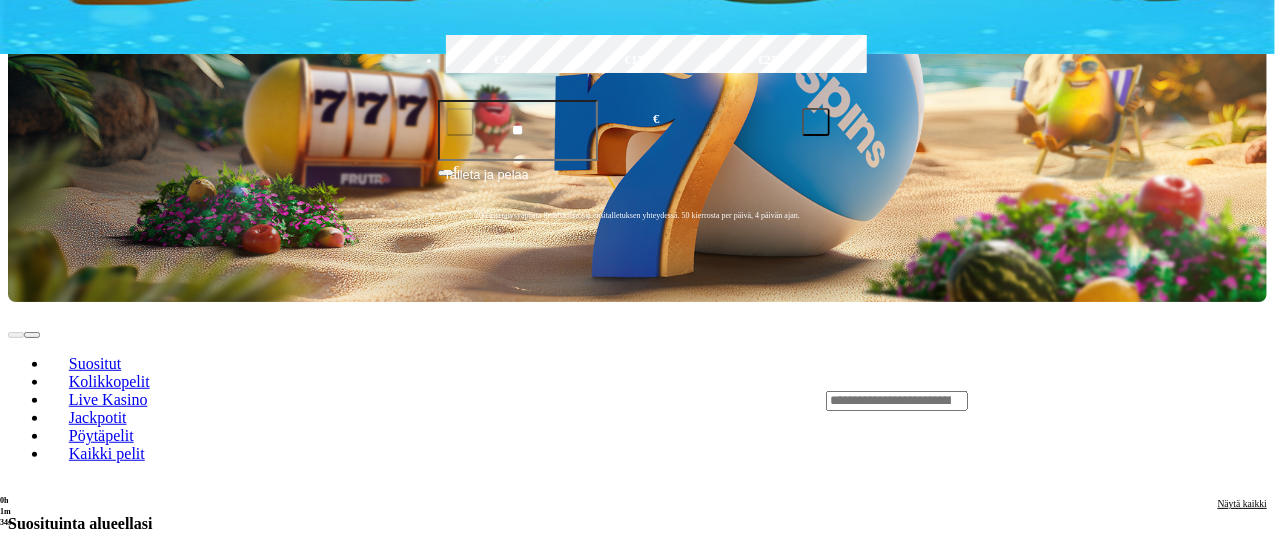 click on "[FIRST] [MIDDLE] [LAST]" at bounding box center [520, -287] 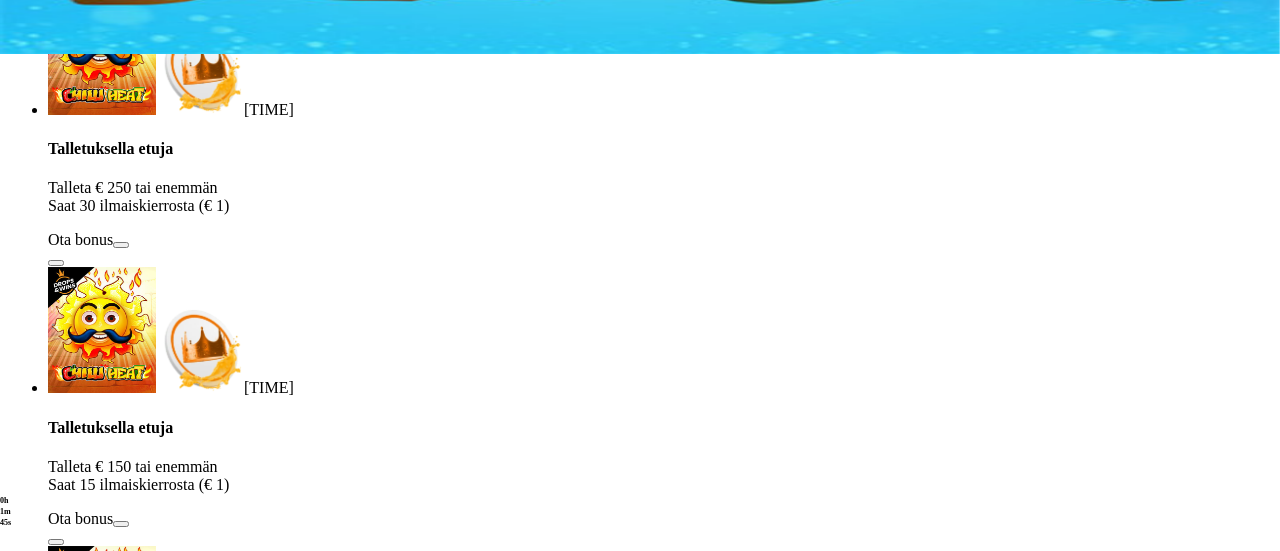 scroll, scrollTop: 0, scrollLeft: 0, axis: both 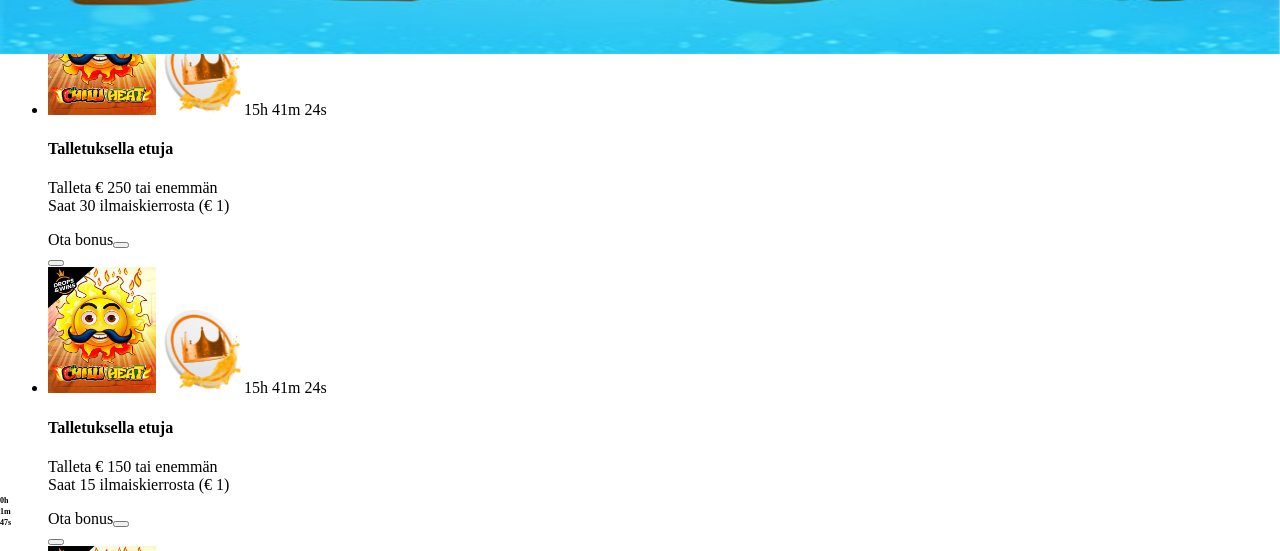 click on "Talletuksella etuja Talleta [CURRENCY] [NUMBER] tai enemmän
Saat [NUMBER] ilmaiskierrosta ([CURRENCY] [NUMBER])  Ota bonus [TIME] Talletuksella etuja Talleta [CURRENCY] [NUMBER] tai enemmän
Saat [NUMBER] ilmaiskierrosta ([CURRENCY] [NUMBER])  Ota bonus [TIME] Talletuksella etuja Talleta [CURRENCY] [NUMBER] tai enemmän
Saat [NUMBER] ilmaiskierrosta ([CURRENCY] [NUMBER])  Ota bonus [TIME] Talletuksella etuja Talleta [CURRENCY] [NUMBER] tai enemmän
Saat [NUMBER] ilmaiskierrosta ([CURRENCY] [NUMBER])  Ota bonus Go to slide group  1 Go to slide group  2 Go to slide group  3 Go to slide group  4 [CURRENCY][NUMBER] [CURRENCY][NUMBER] [CURRENCY][NUMBER] *** [CURRENCY] TALLETA JA PELAA [NUMBER] kierrätysvapaata ilmaiskierrosta ensitalletuksen yhteydessä. [NUMBER] kierrosta per päivä, [NUMBER] päivän ajan." at bounding box center [640, 737] 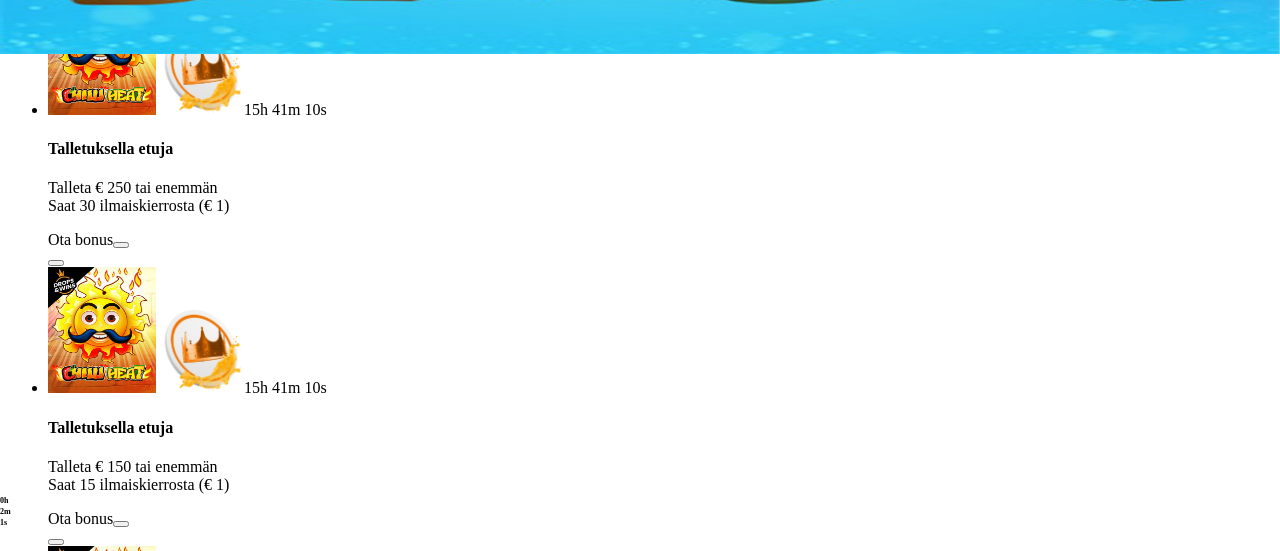 click on "Go to slide group  2" at bounding box center [110, 1150] 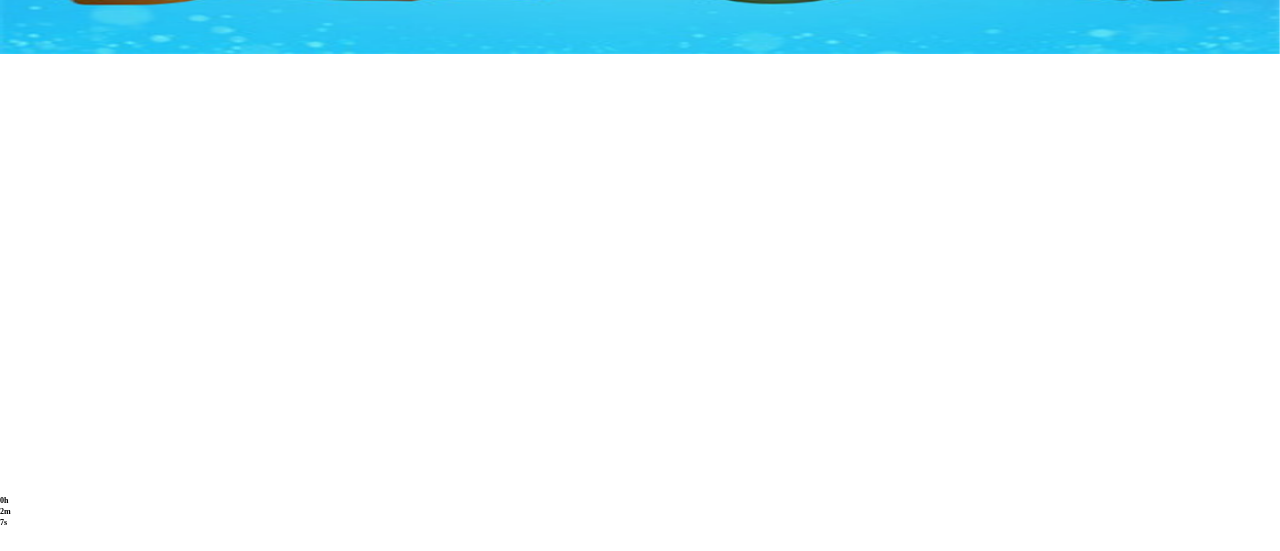 click on "Go to slide group  3" at bounding box center [110, 1171] 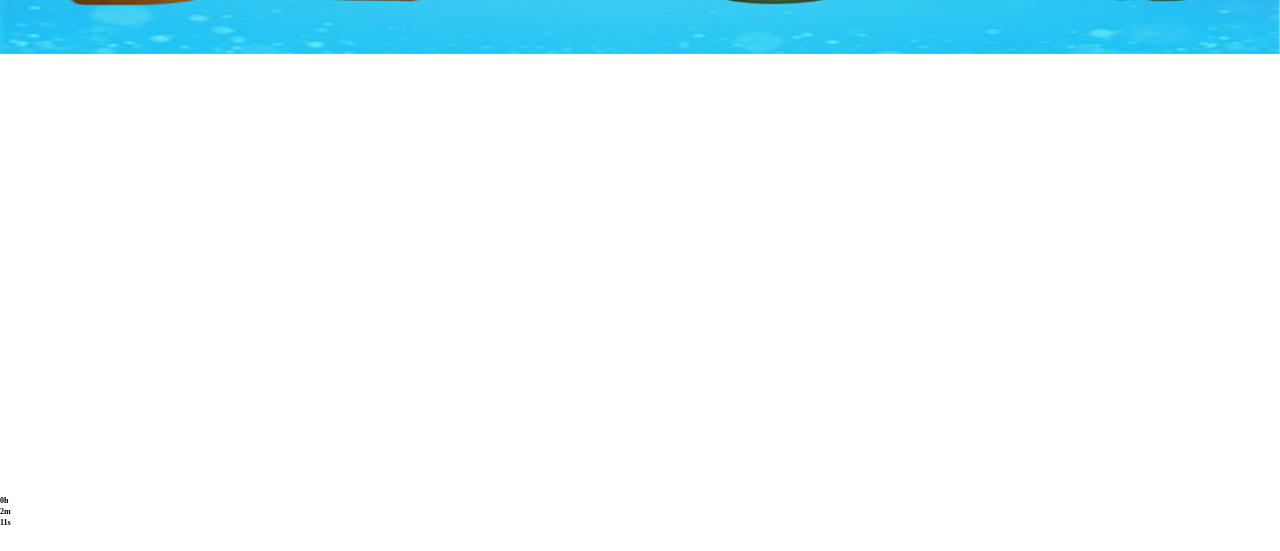 click on "Go to slide group  4" at bounding box center [110, 1192] 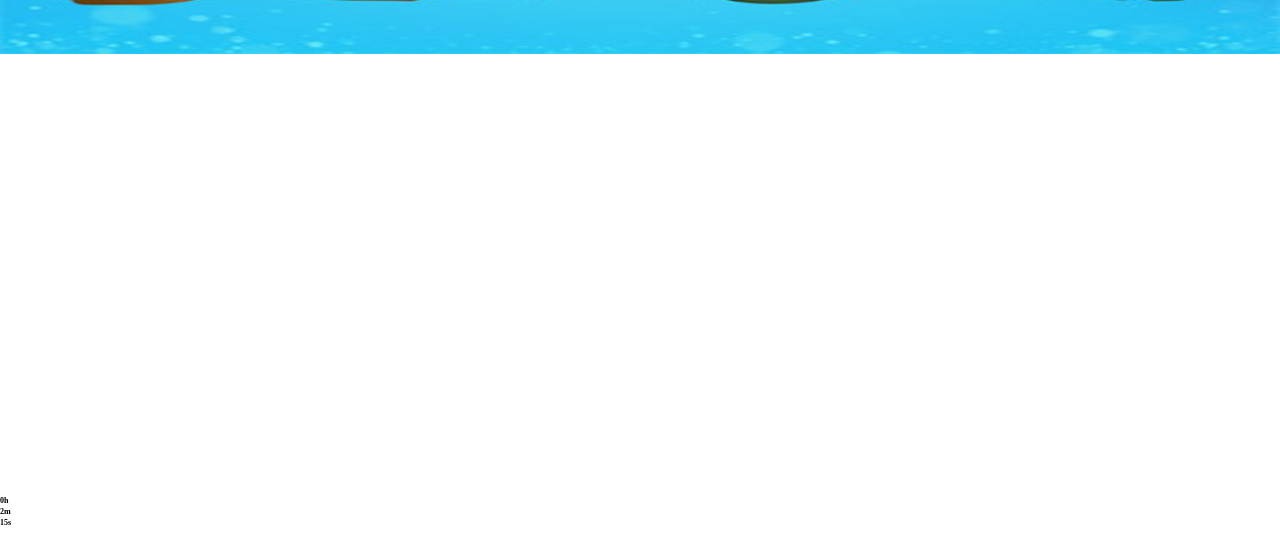 click on "Ota bonus" at bounding box center [-1218, 1081] 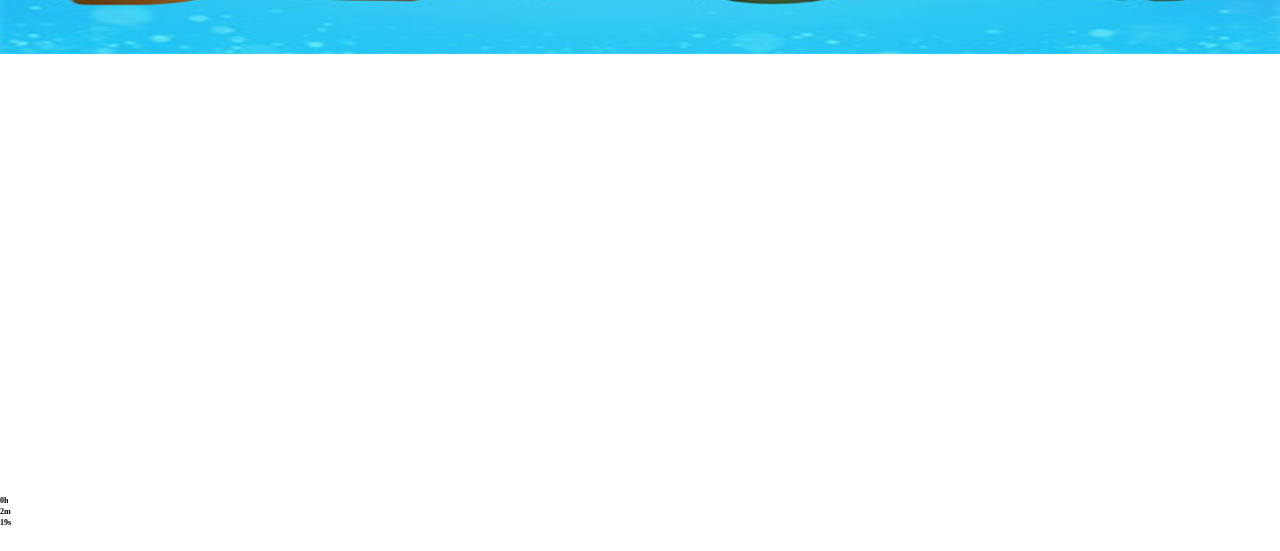 click at bounding box center (-1283, 1099) 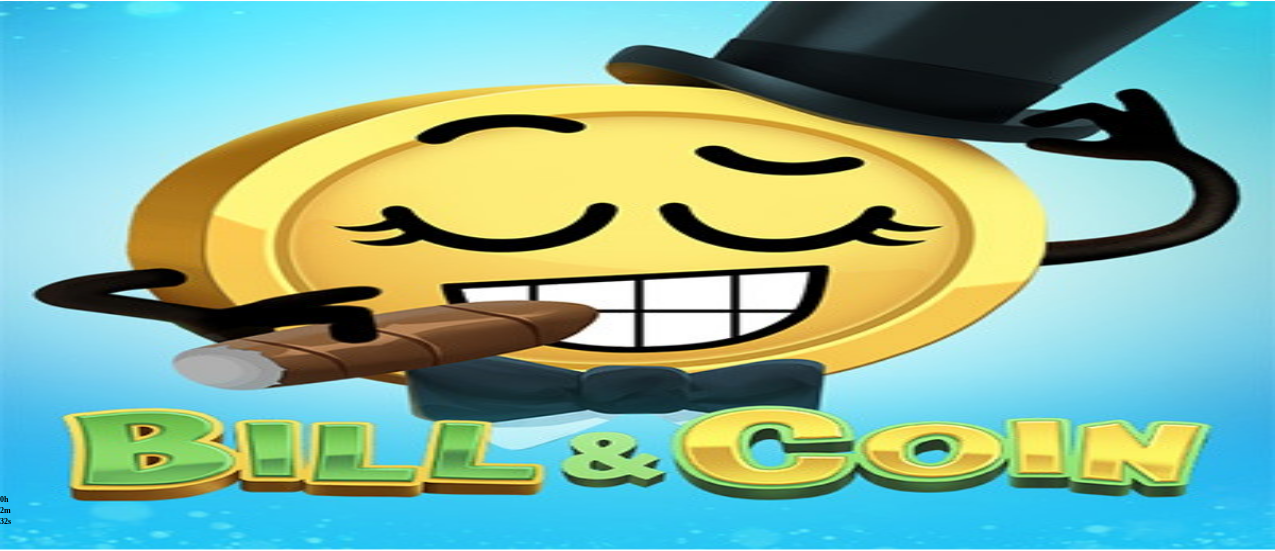 scroll, scrollTop: 0, scrollLeft: 0, axis: both 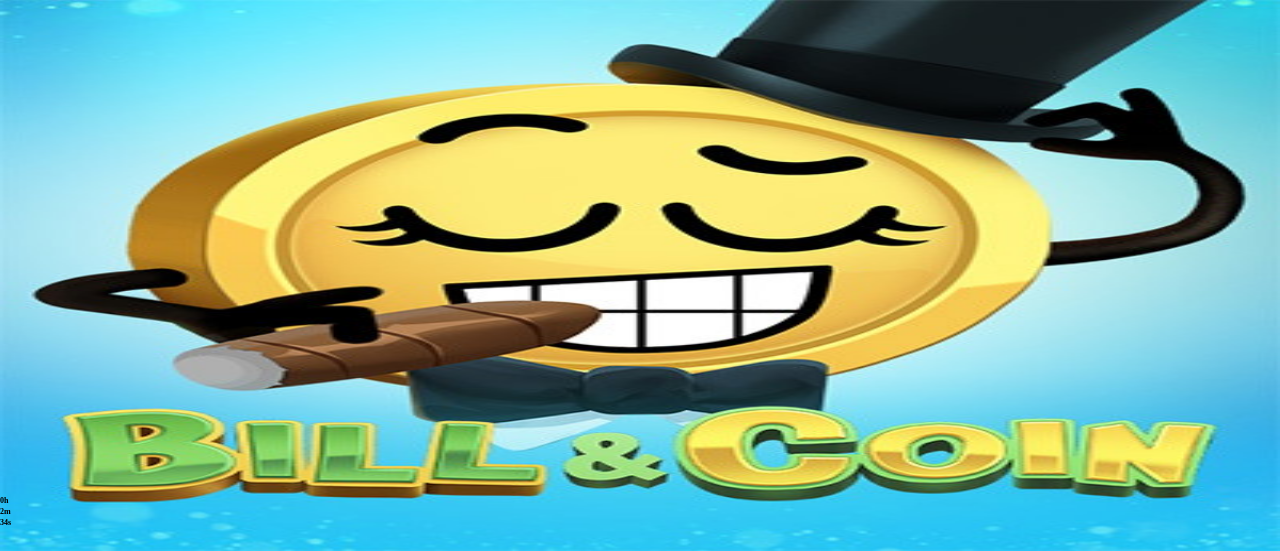 click at bounding box center [16, 21575] 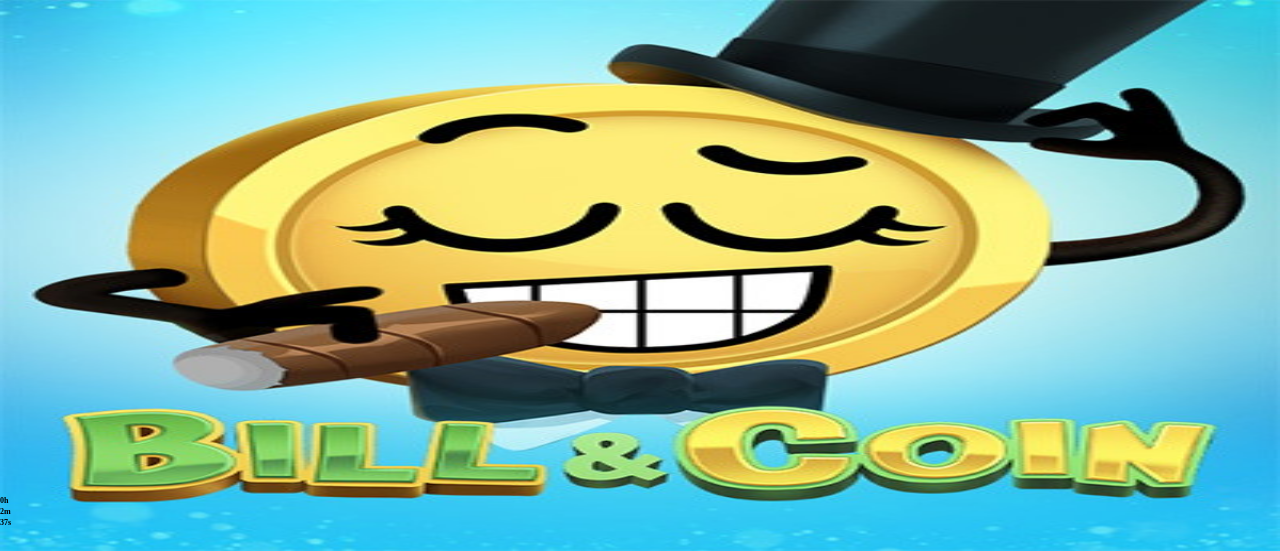 click at bounding box center (16, 466) 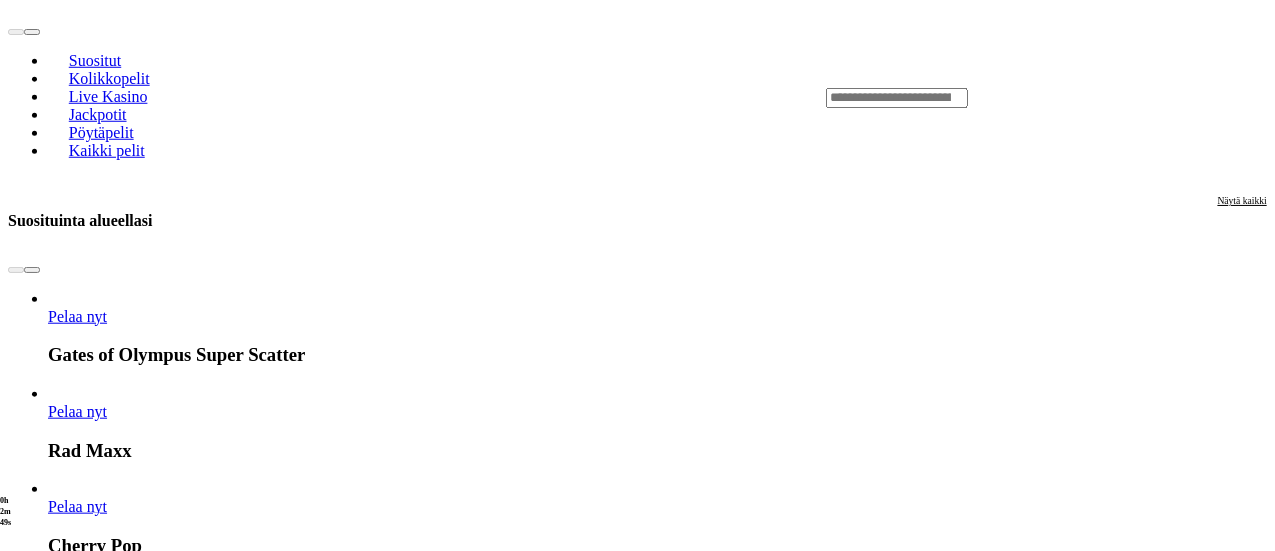 scroll, scrollTop: 799, scrollLeft: 0, axis: vertical 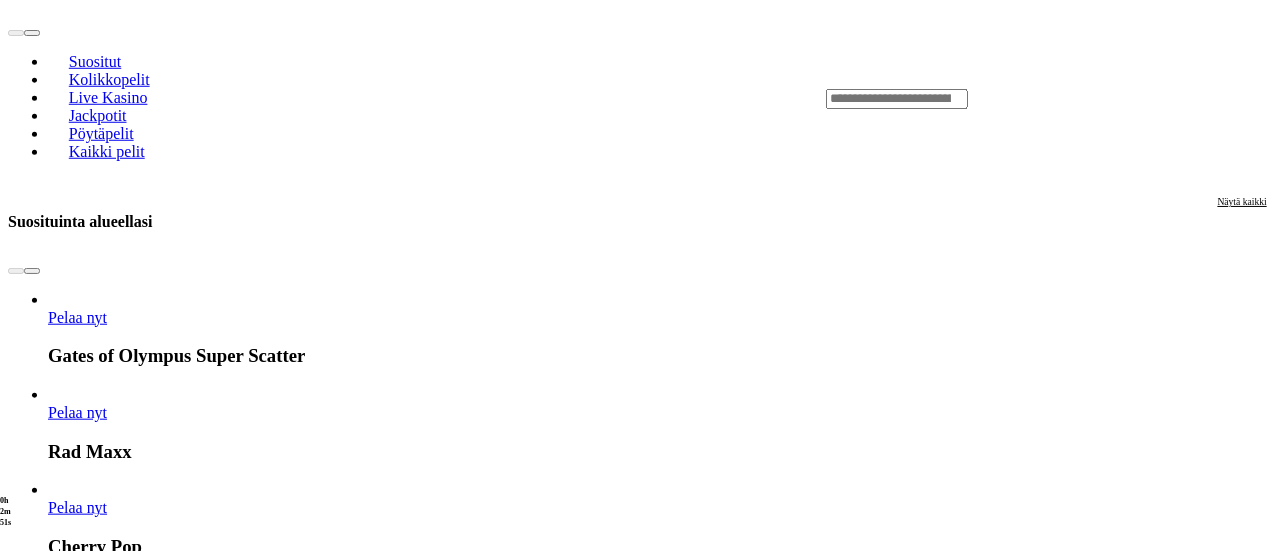 click at bounding box center (721, 2969) 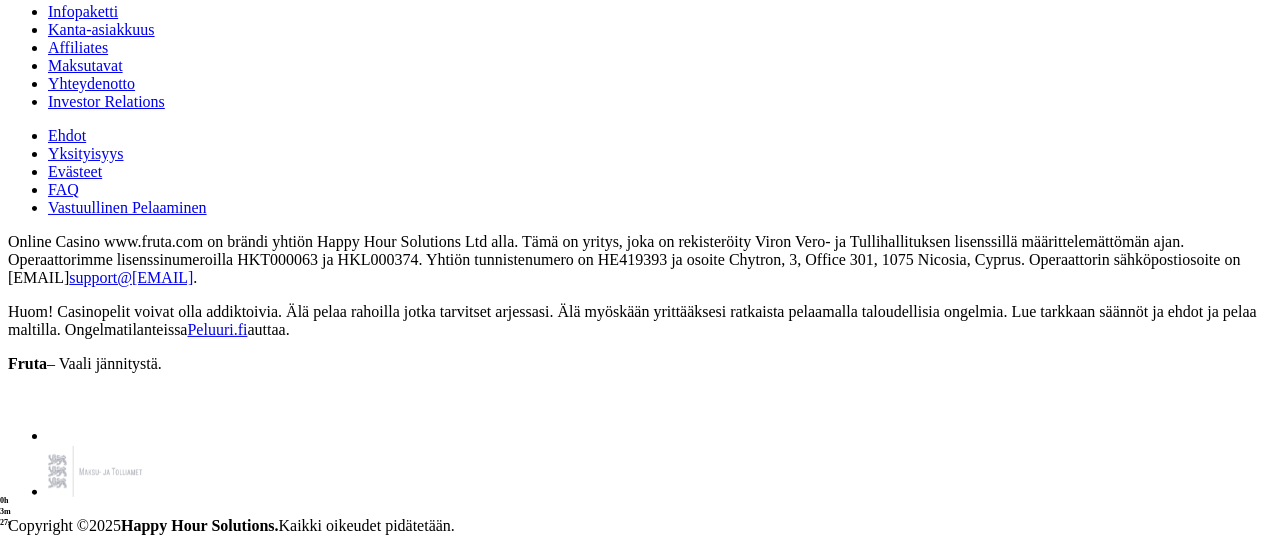 scroll, scrollTop: 3962, scrollLeft: 0, axis: vertical 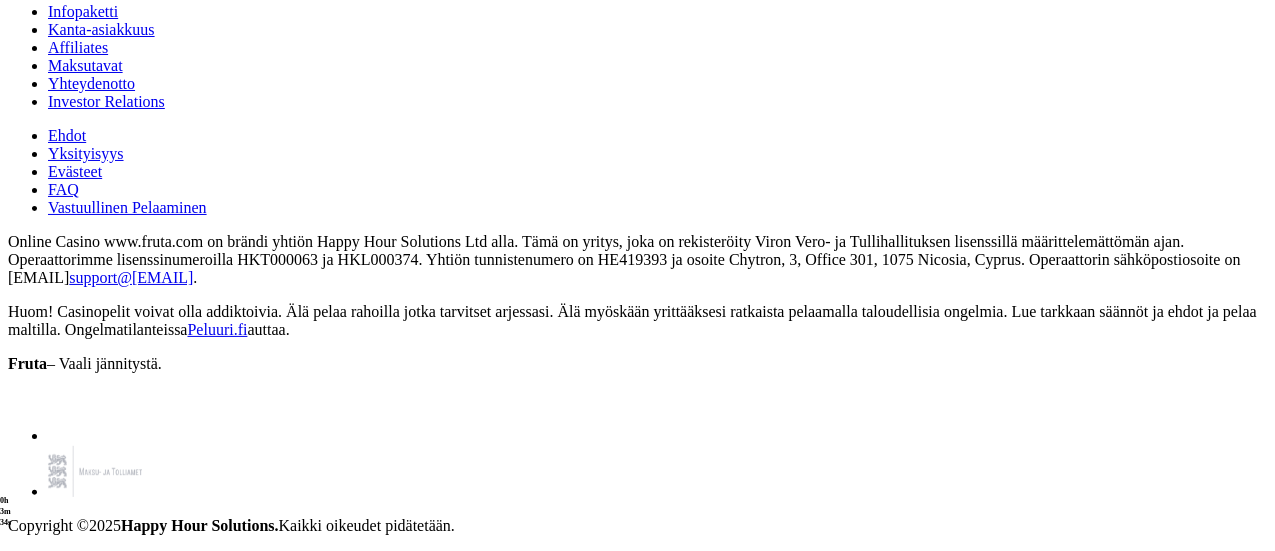 click on "Pelaa nyt" at bounding box center (816, -331) 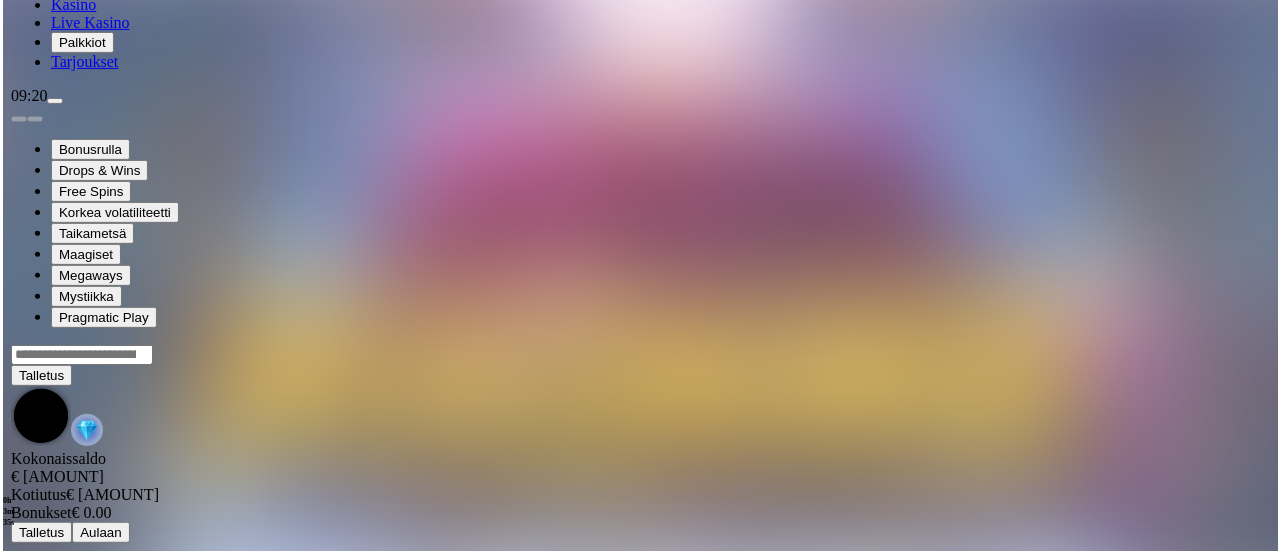scroll, scrollTop: 0, scrollLeft: 0, axis: both 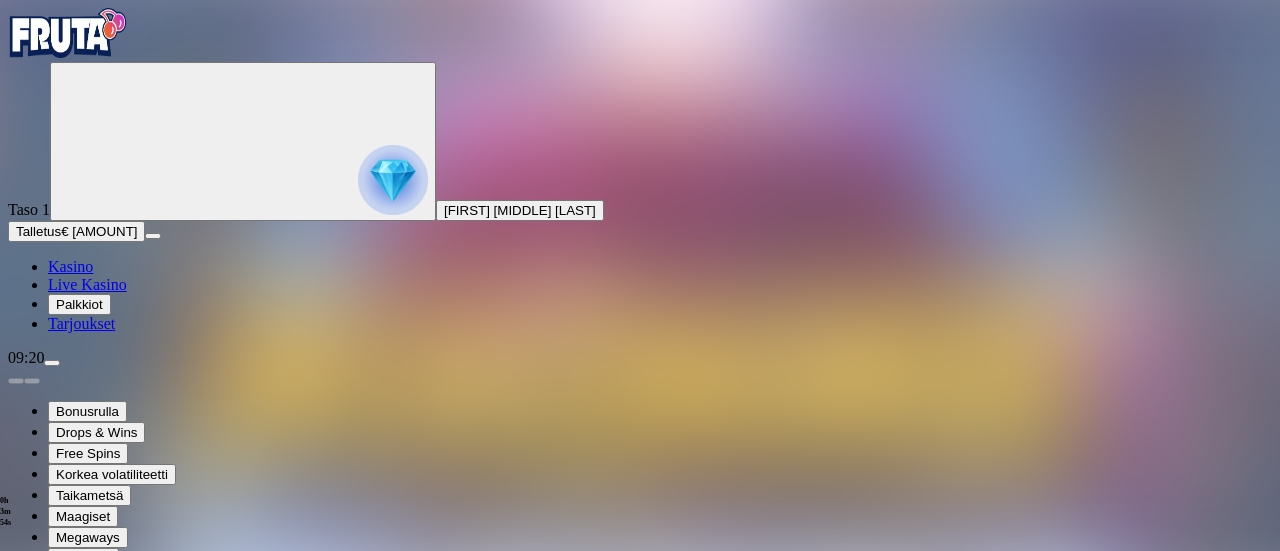 click at bounding box center [48, 799] 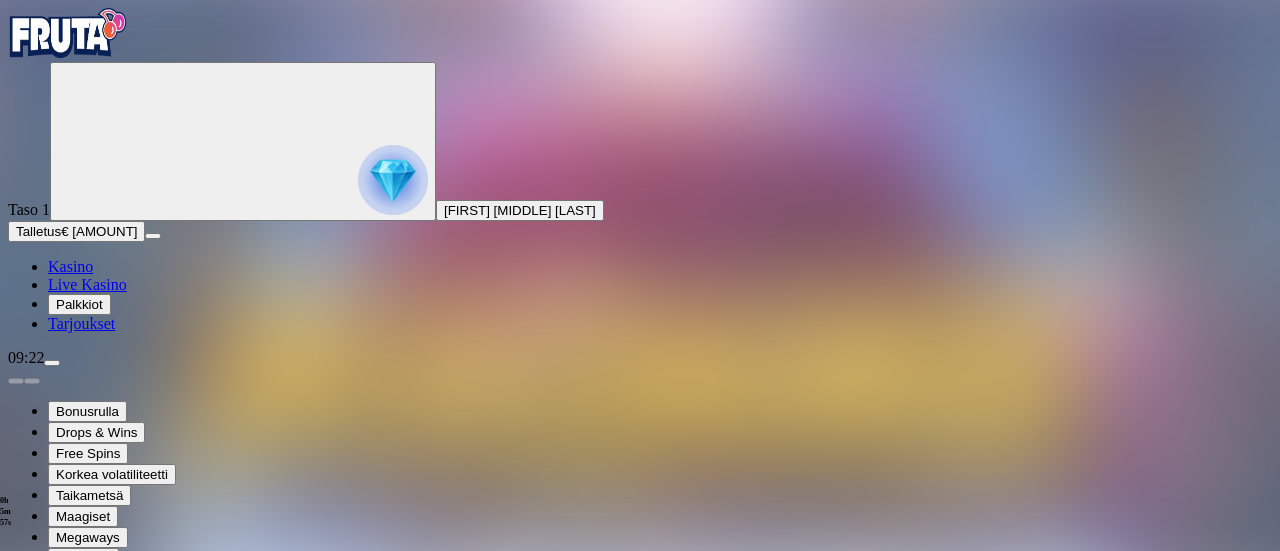 click on "0h 5m 57s" at bounding box center [8, 512] 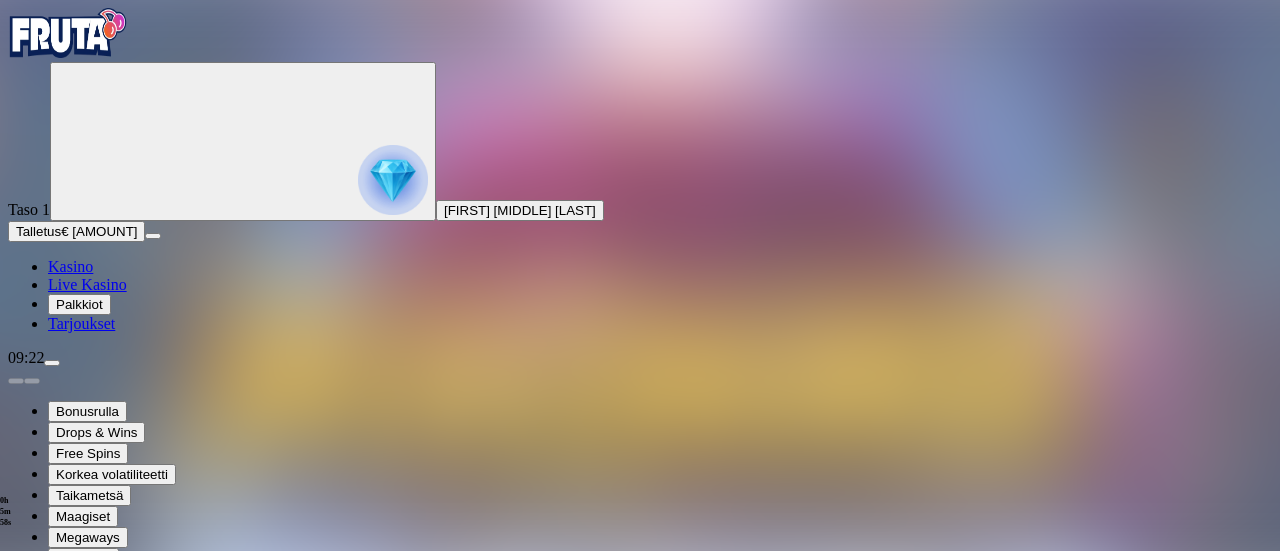 click at bounding box center [52, 363] 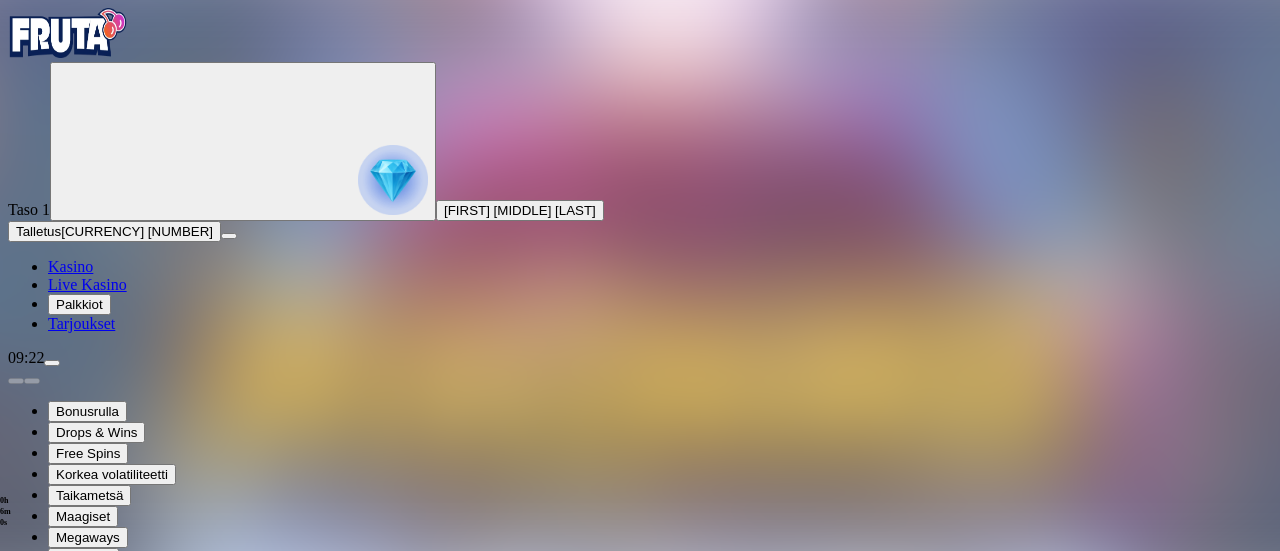 click on "€ 0.00" at bounding box center (130, 1478) 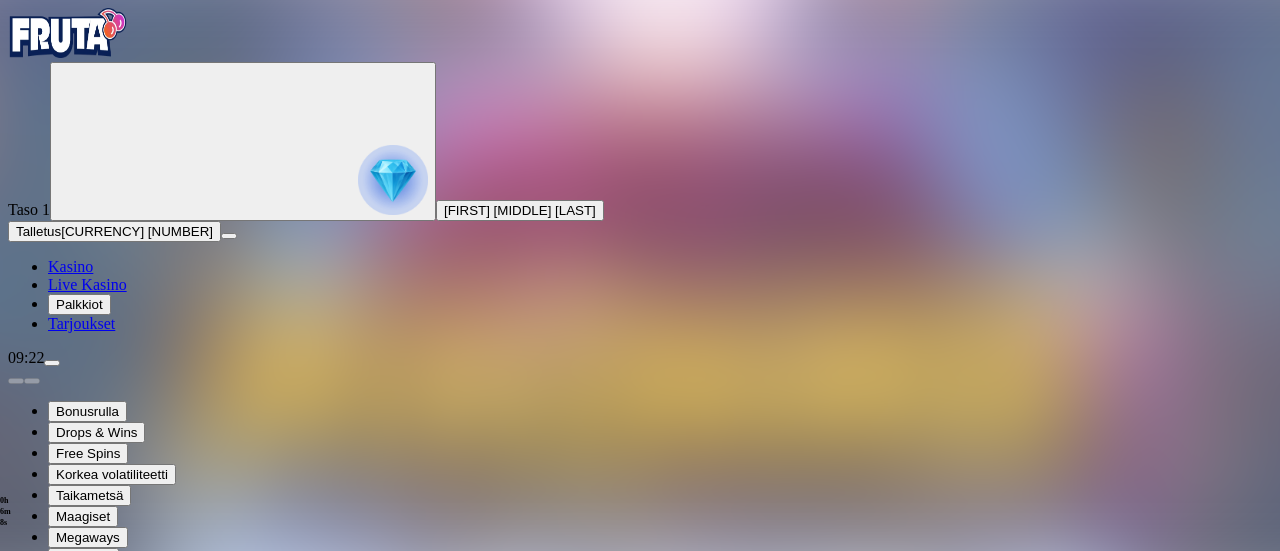 click at bounding box center [16, 1295] 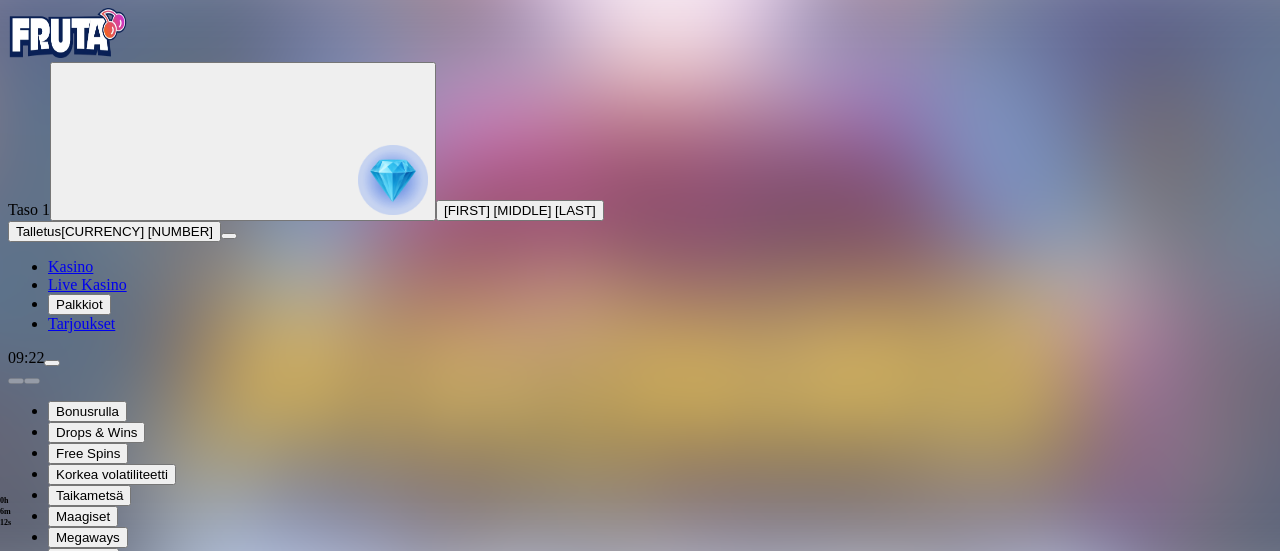 click at bounding box center [68, 33] 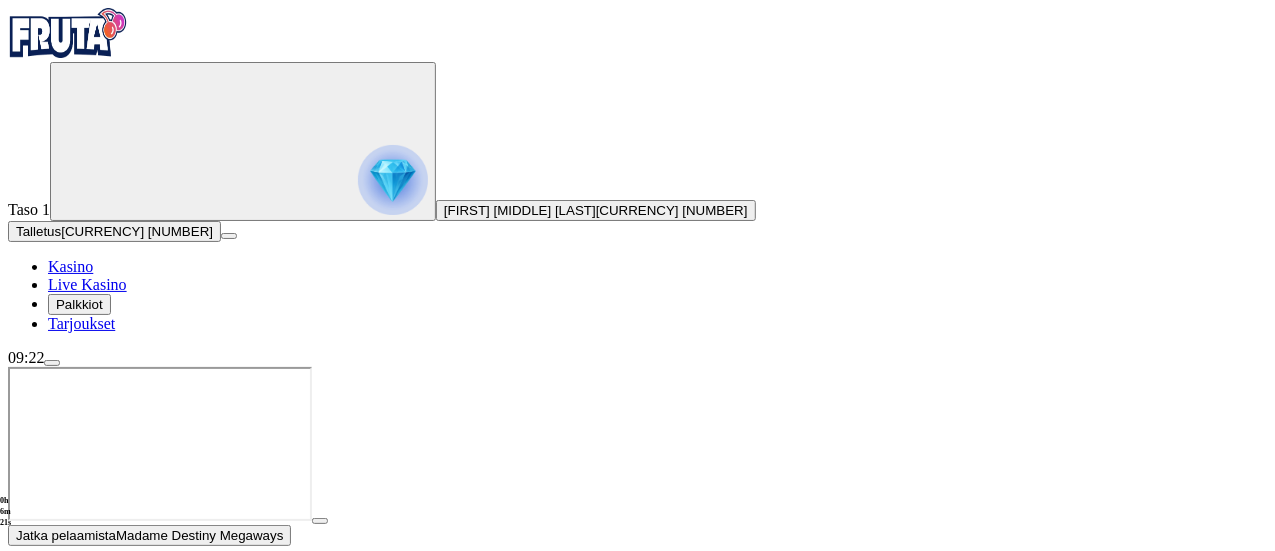 click on "0h 6m 21s" at bounding box center (8, 512) 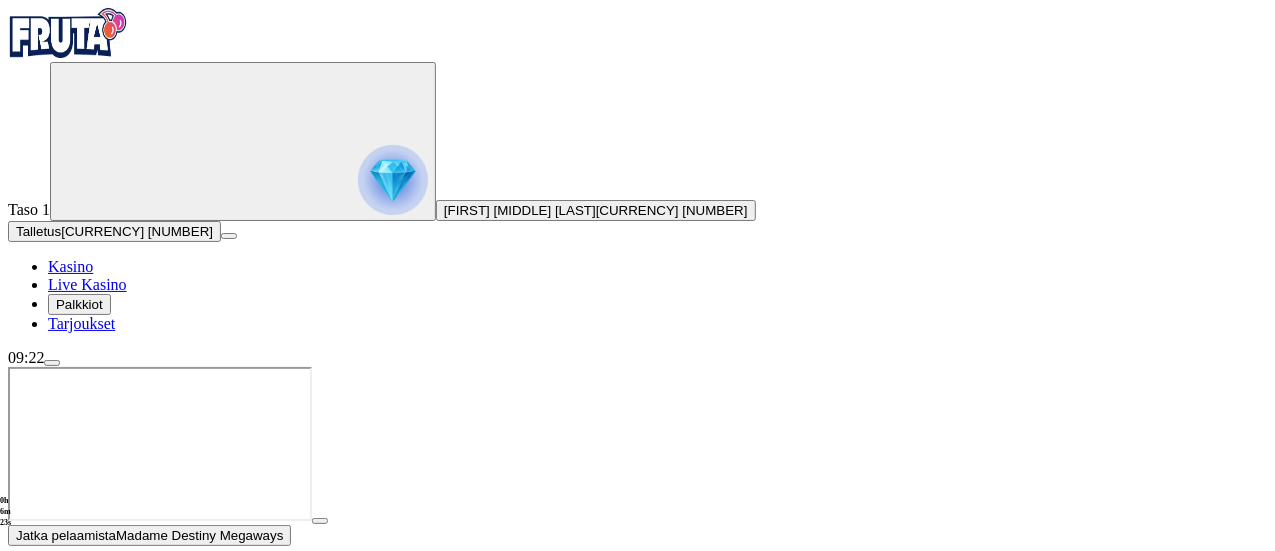 drag, startPoint x: 112, startPoint y: 522, endPoint x: 85, endPoint y: 518, distance: 27.294687 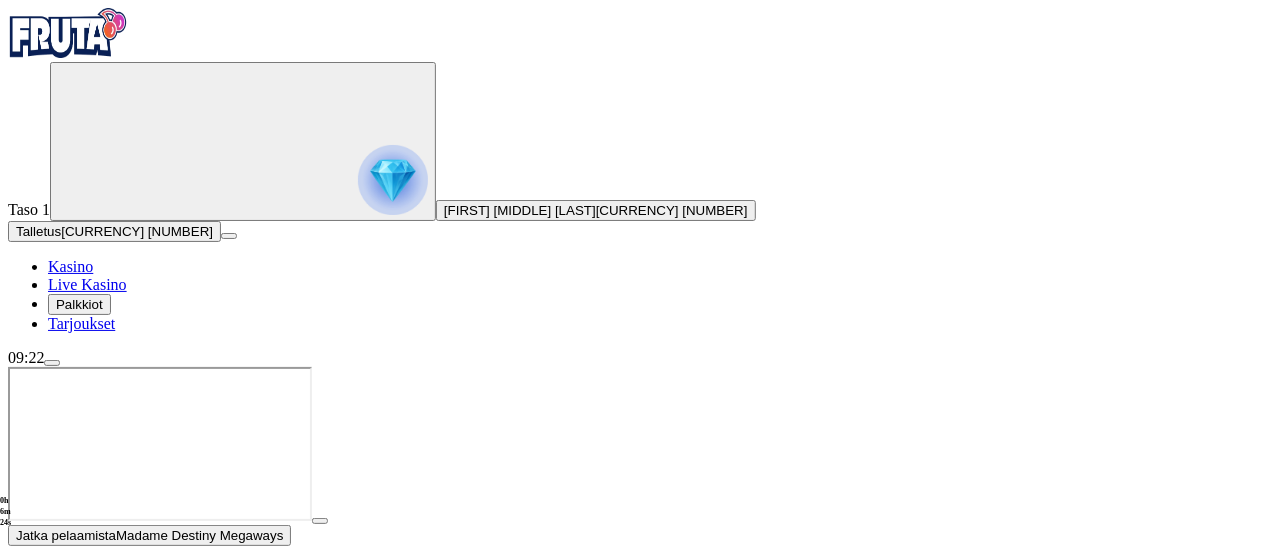click on "0h 6m 24s" at bounding box center [8, 512] 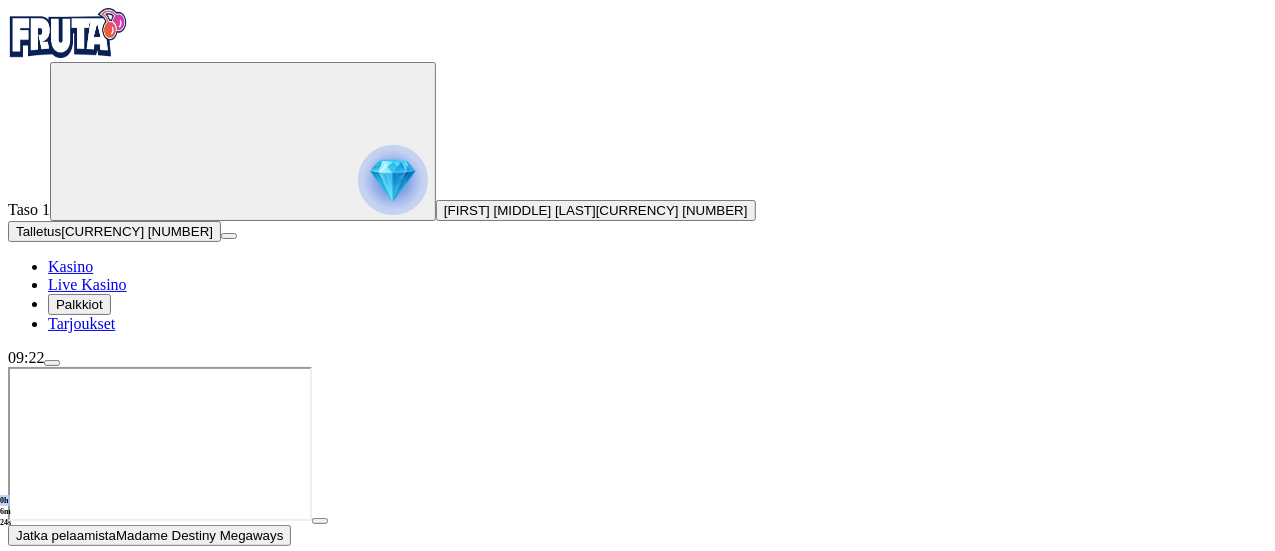 click on "0h 6m 24s" at bounding box center (8, 512) 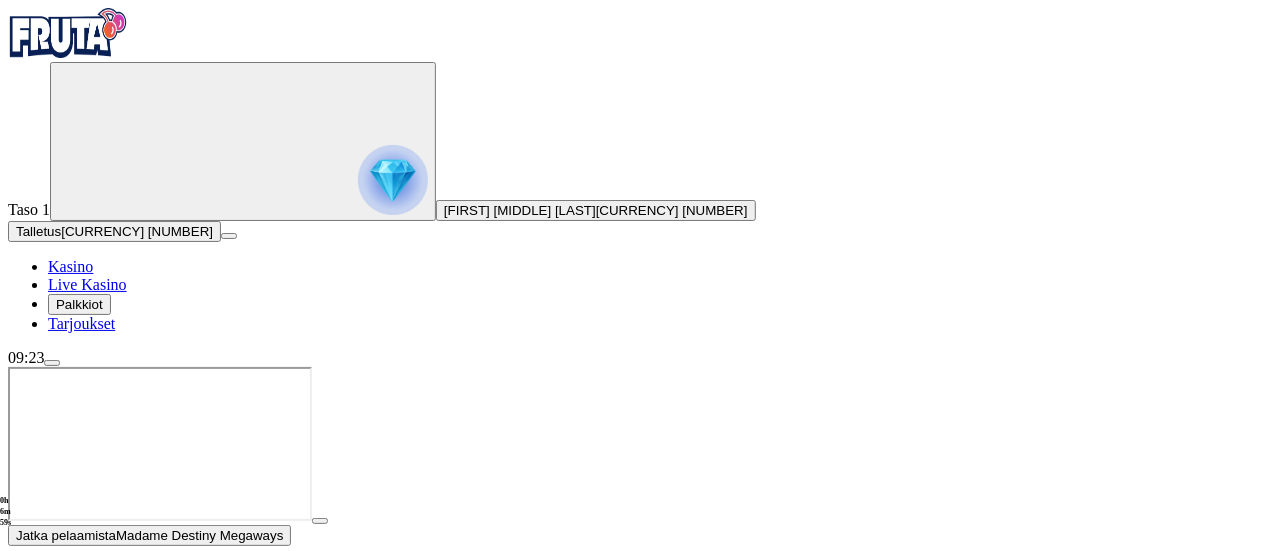 click at bounding box center [52, 363] 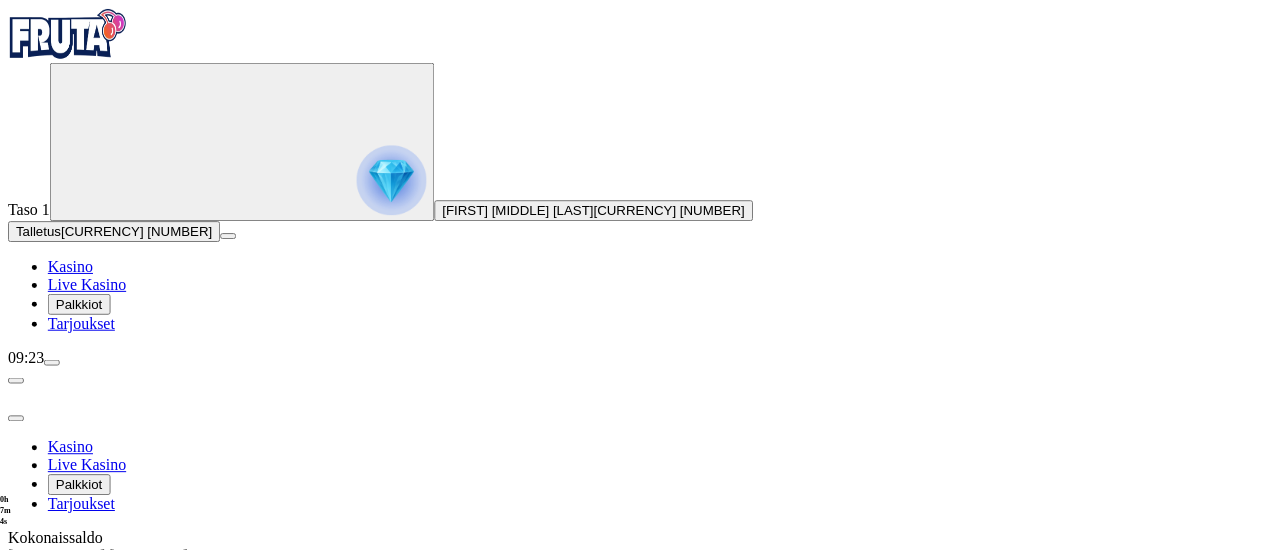 scroll, scrollTop: 157, scrollLeft: 0, axis: vertical 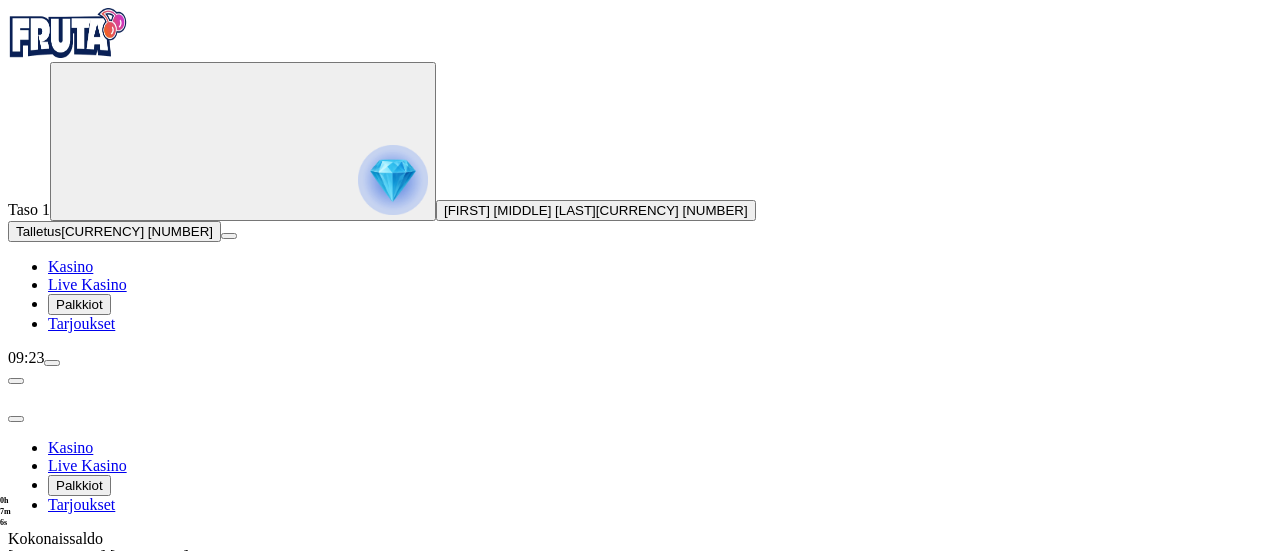 click on "Kirjaudu ulos" at bounding box center (54, 854) 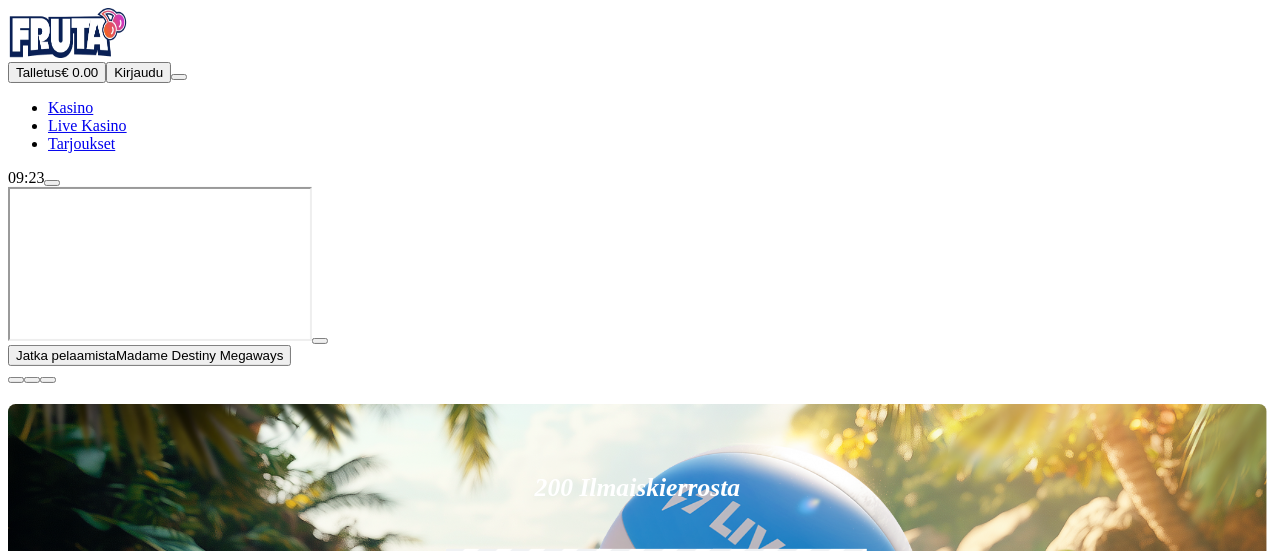 click on "Kirjaudu" at bounding box center (138, 72) 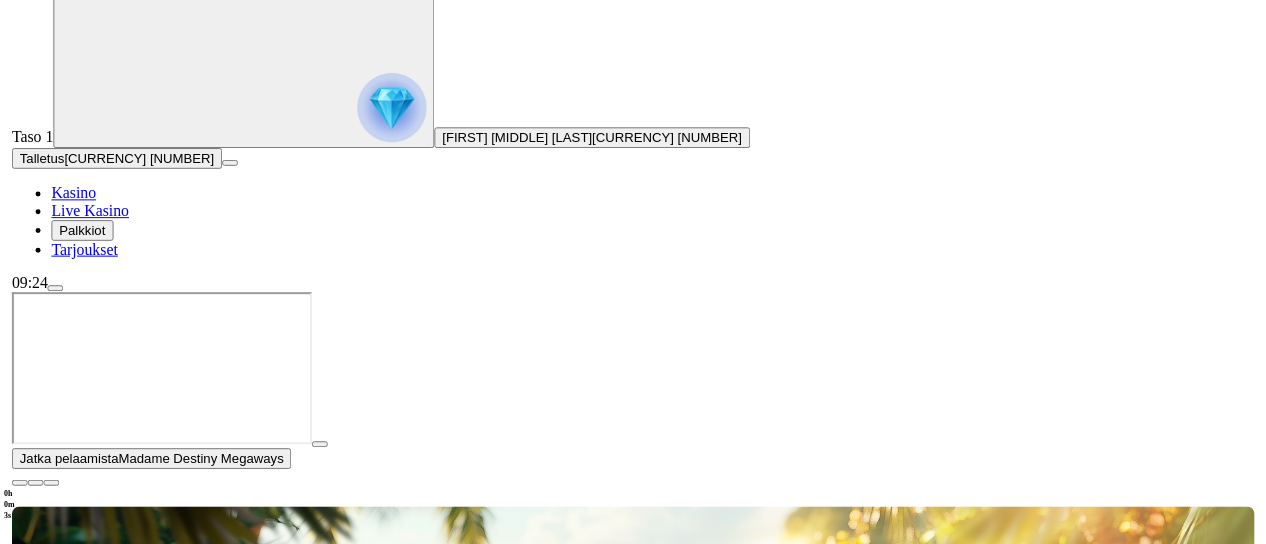 scroll, scrollTop: 86, scrollLeft: 0, axis: vertical 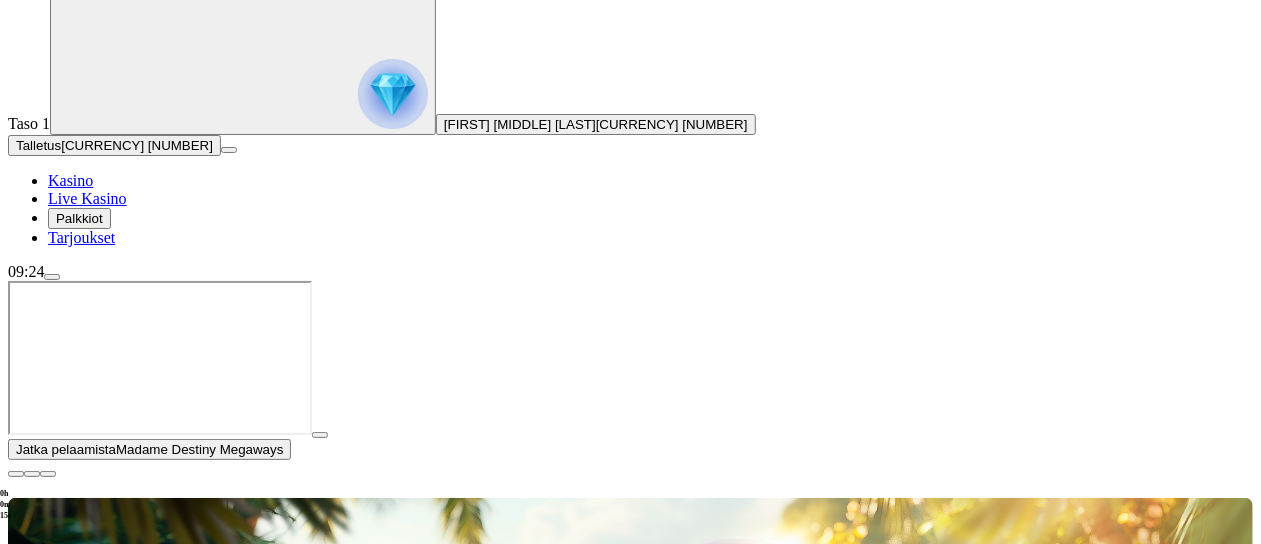 click on "09:24" at bounding box center [630, 272] 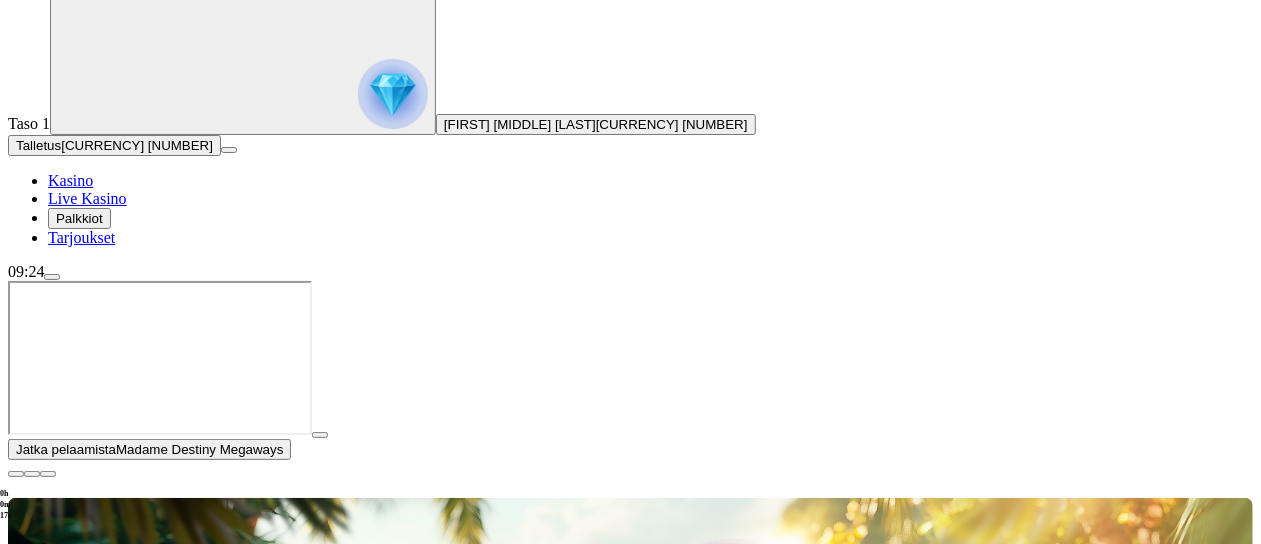 click on "09:24" at bounding box center (630, 272) 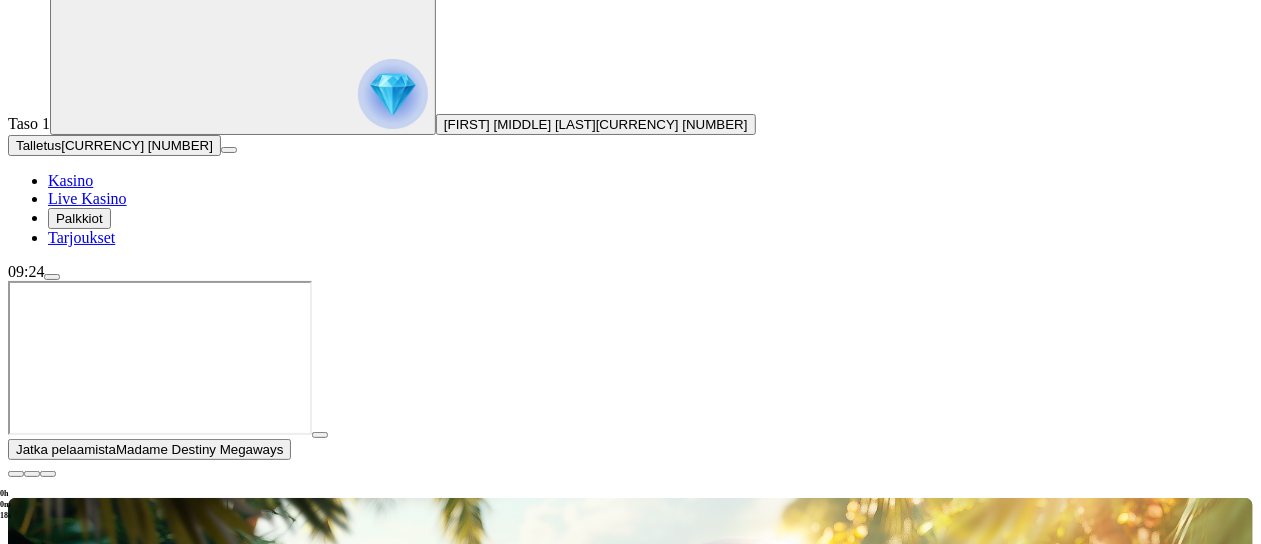 click on "09:24" at bounding box center (630, 272) 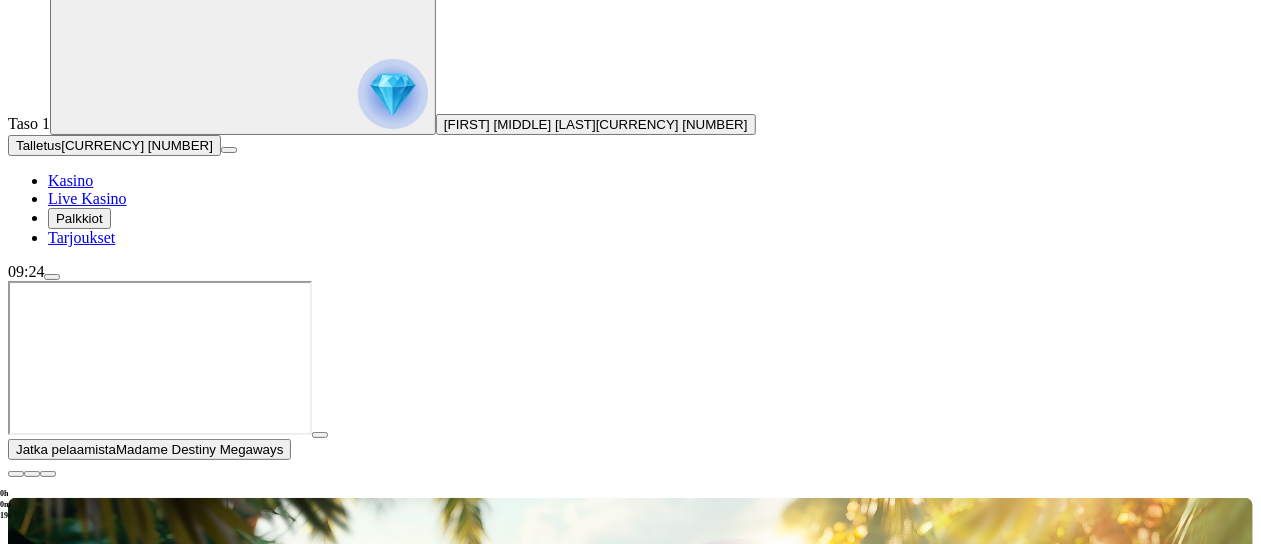 click on "09:24" at bounding box center [630, 272] 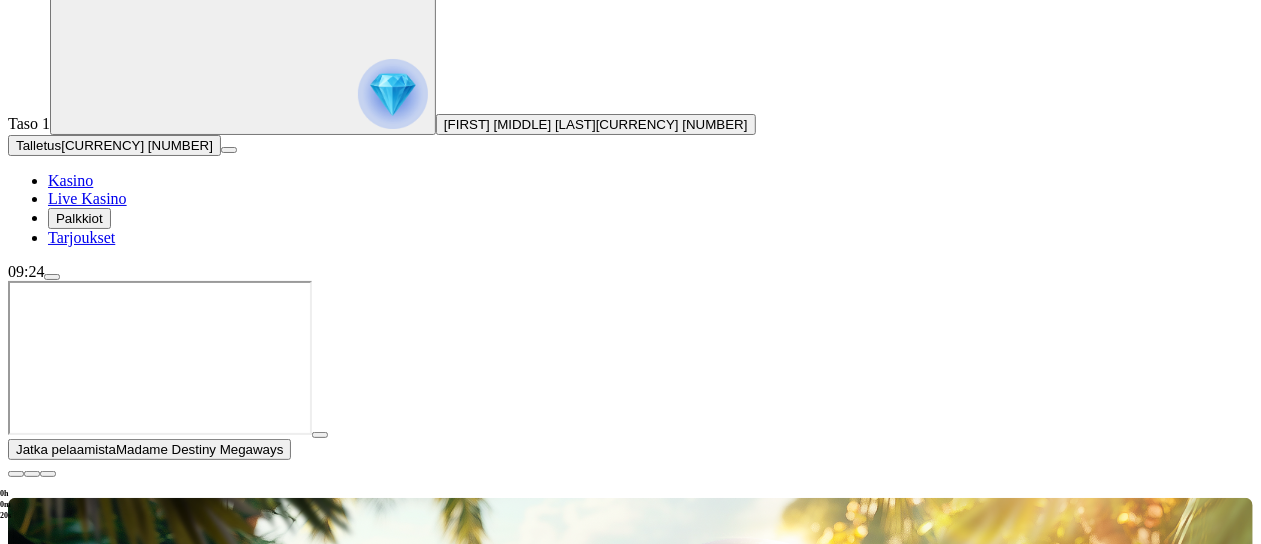 click on "09:24" at bounding box center [630, 272] 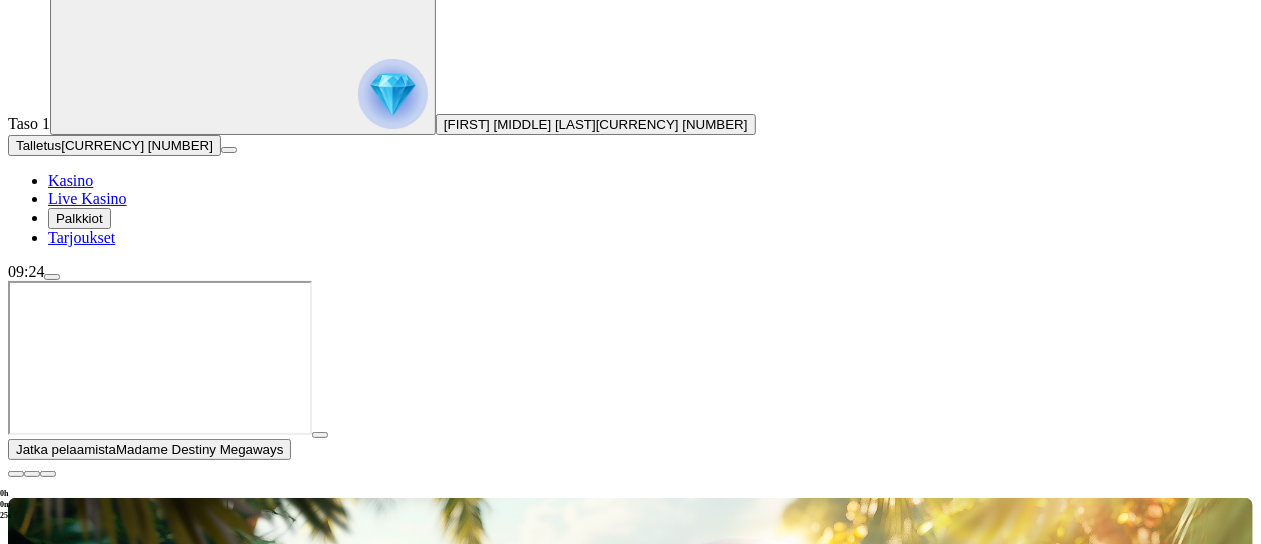 click at bounding box center (52, 277) 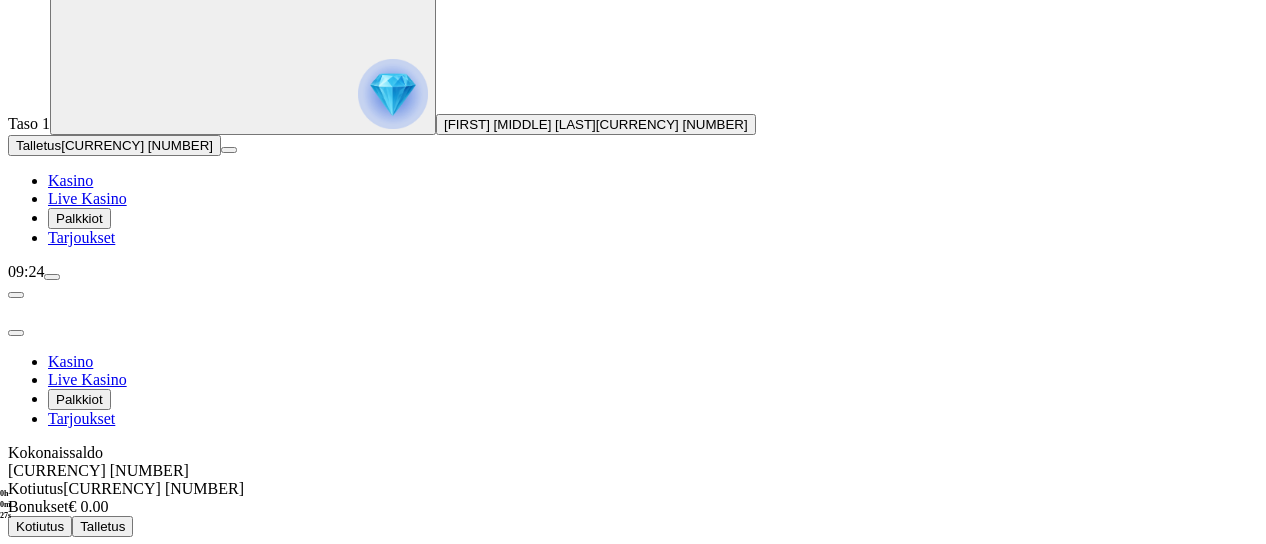 click on "Bonukset" at bounding box center [84, 563] 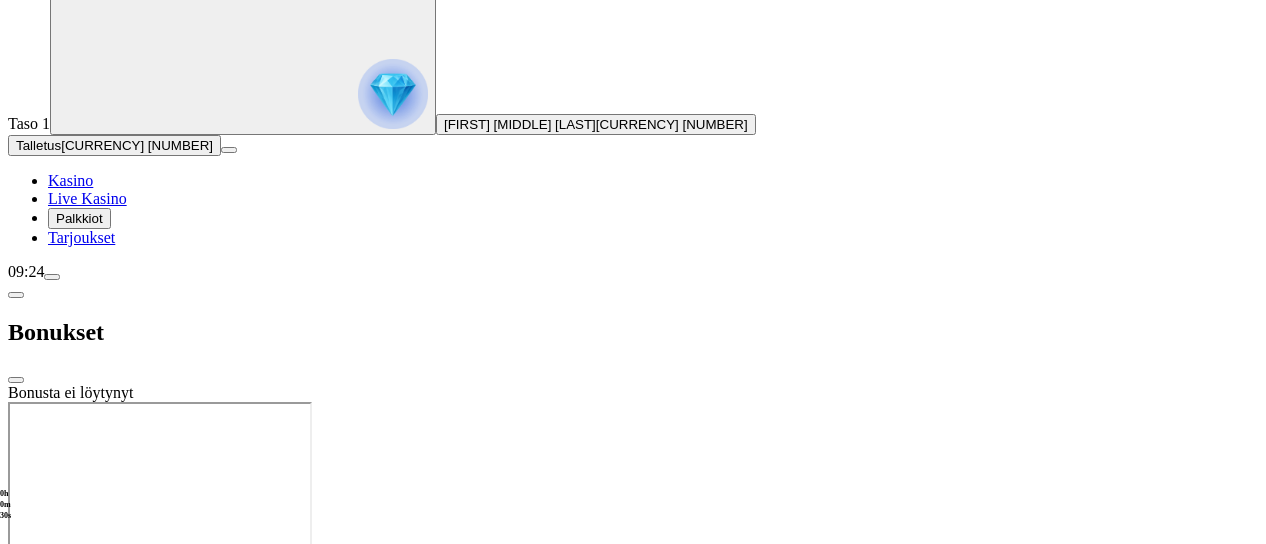 click at bounding box center (16, 295) 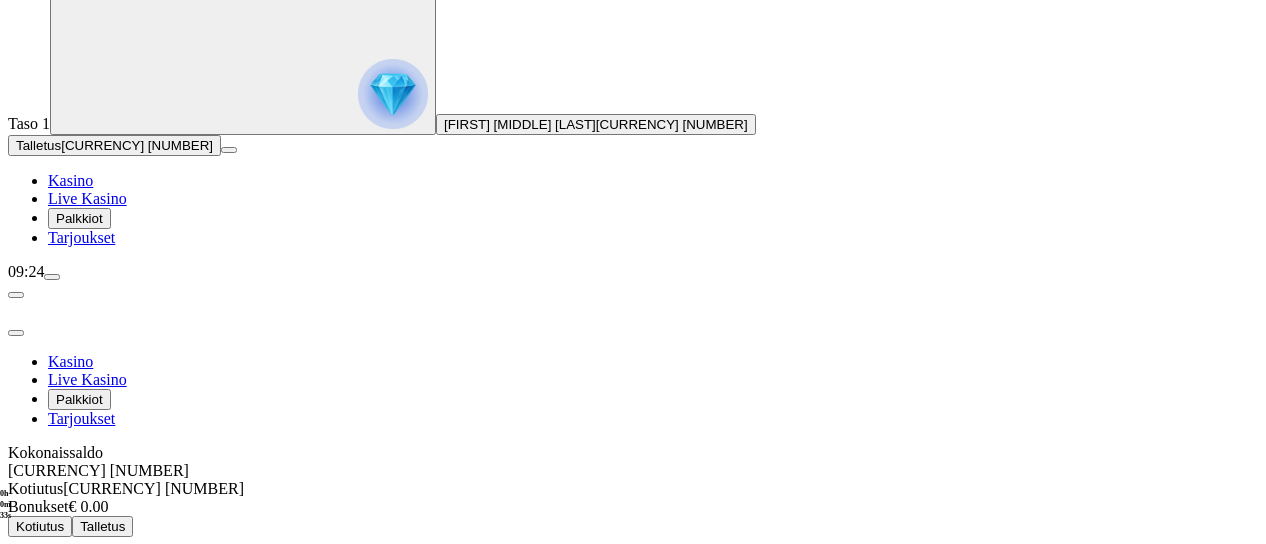 click on "Tilini" at bounding box center [69, 584] 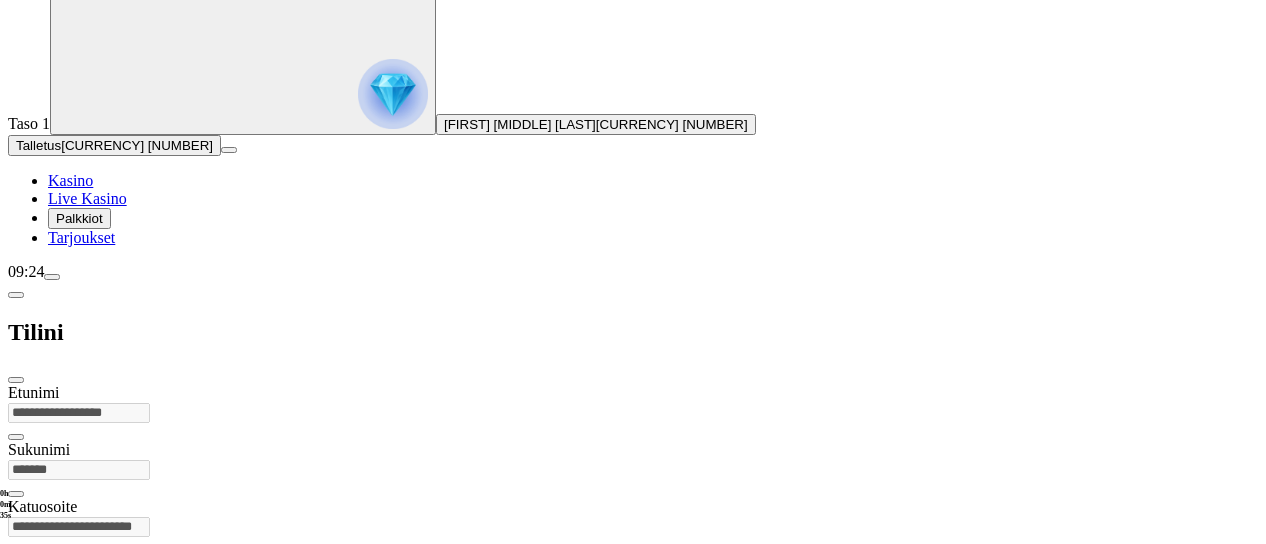 scroll, scrollTop: 101, scrollLeft: 0, axis: vertical 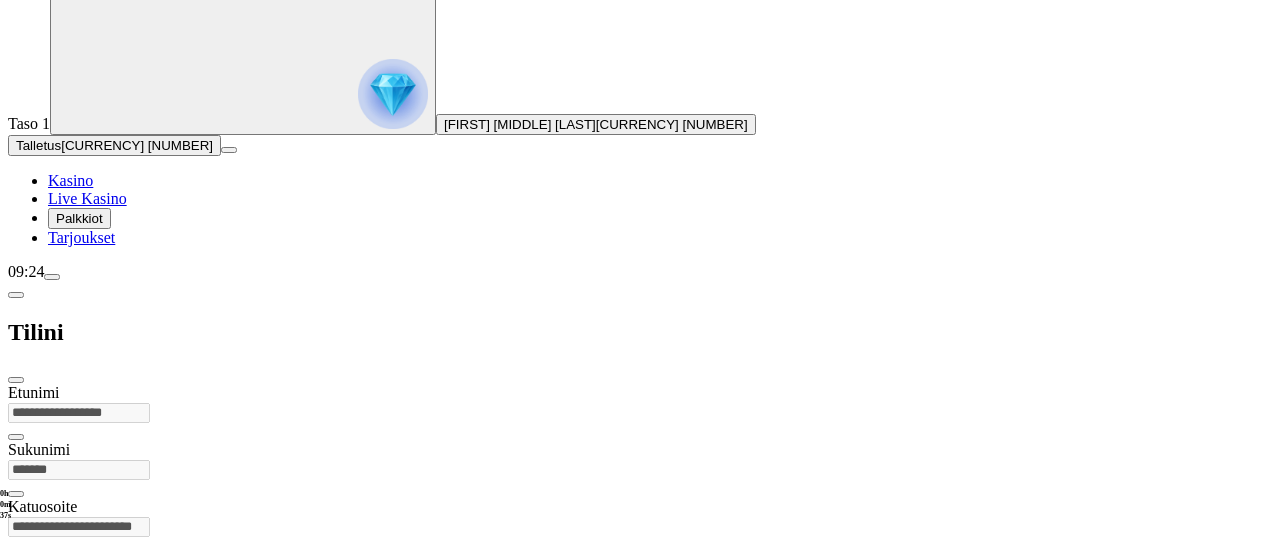 click at bounding box center [633, 879] 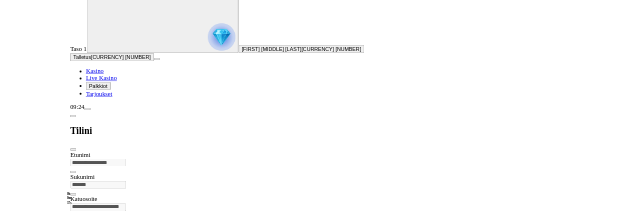 scroll, scrollTop: 0, scrollLeft: 0, axis: both 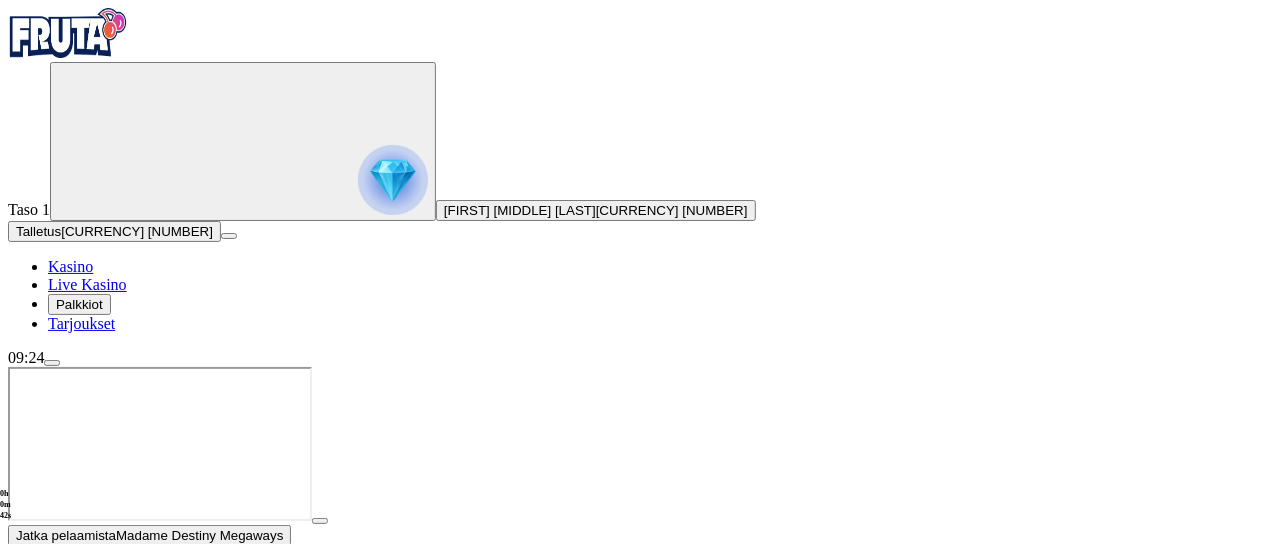 click on "09:24" at bounding box center [630, 358] 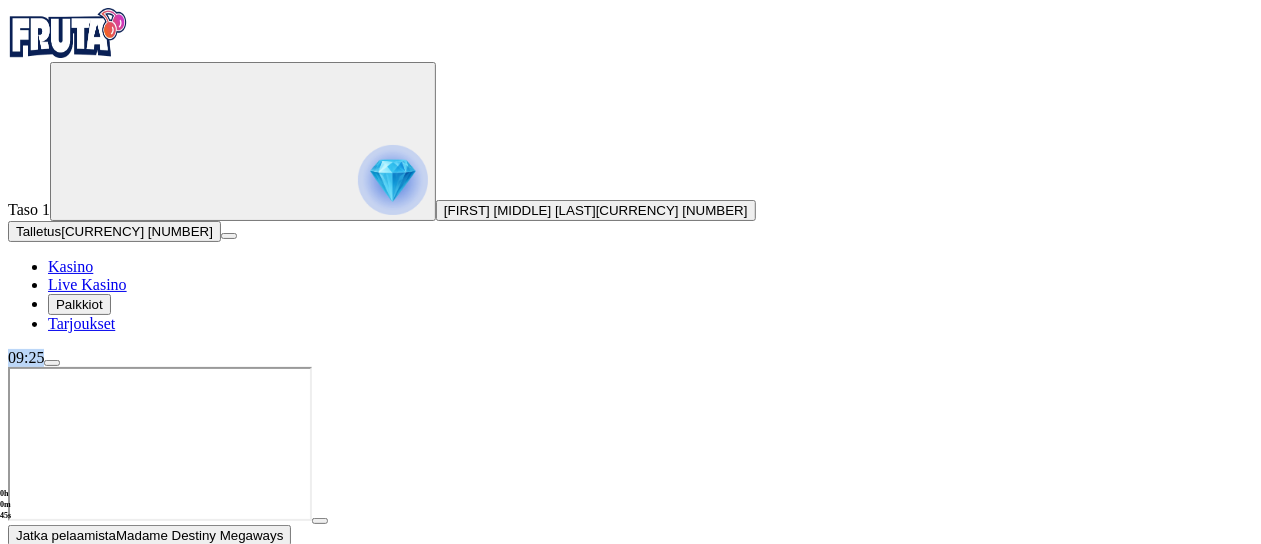 click on "09:25" at bounding box center (630, 358) 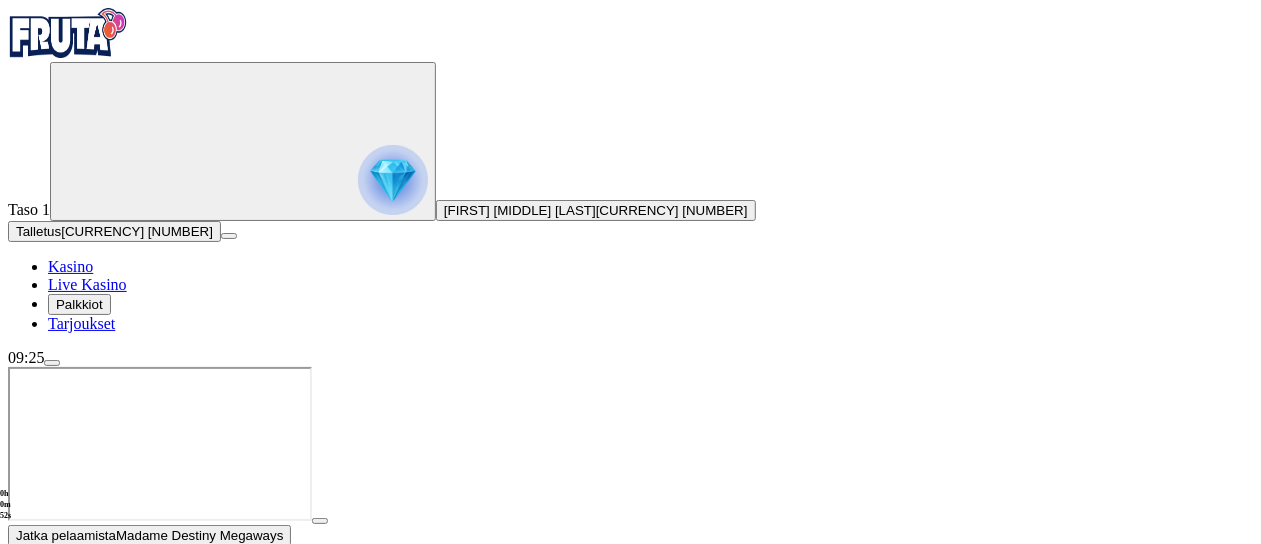 click on "09:25" at bounding box center (630, 358) 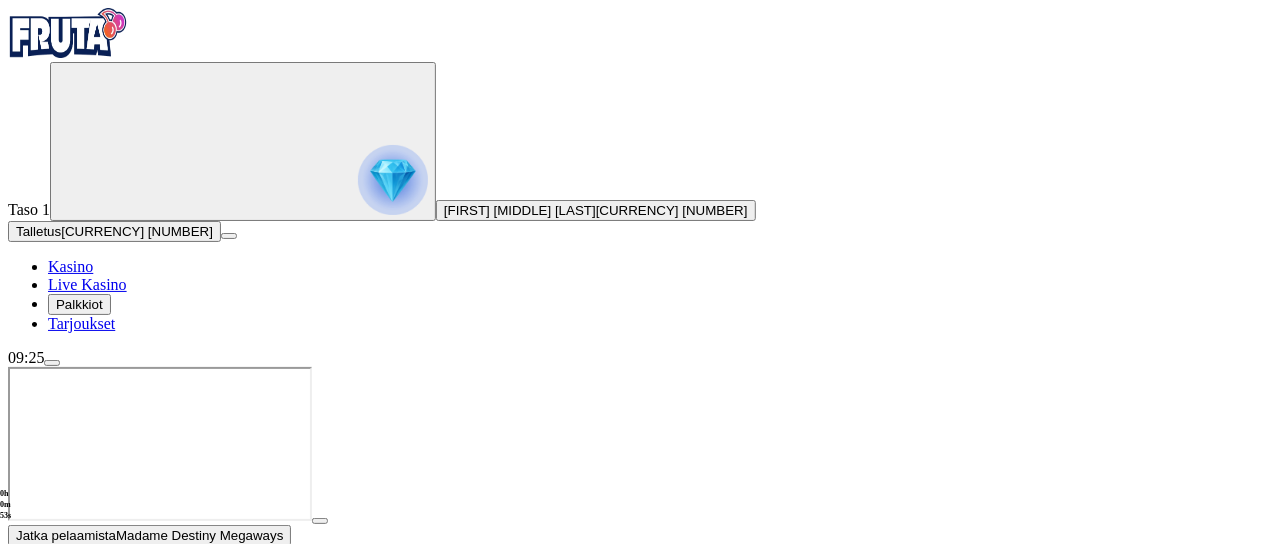 click on "09:25" at bounding box center (630, 358) 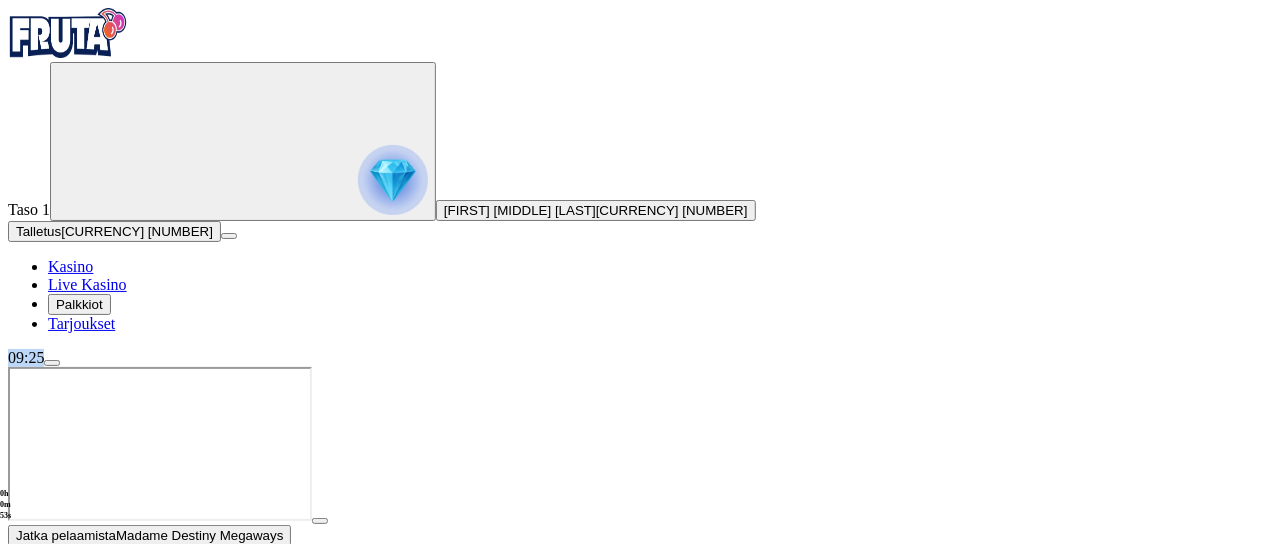 click on "09:25" at bounding box center [630, 358] 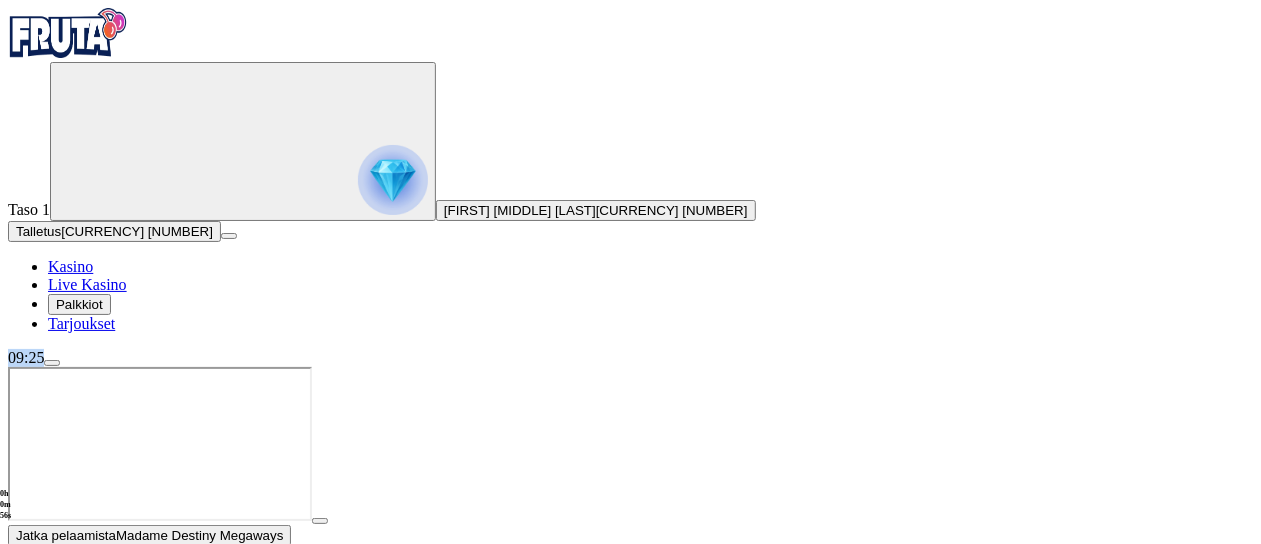 click on "09:25" at bounding box center (630, 358) 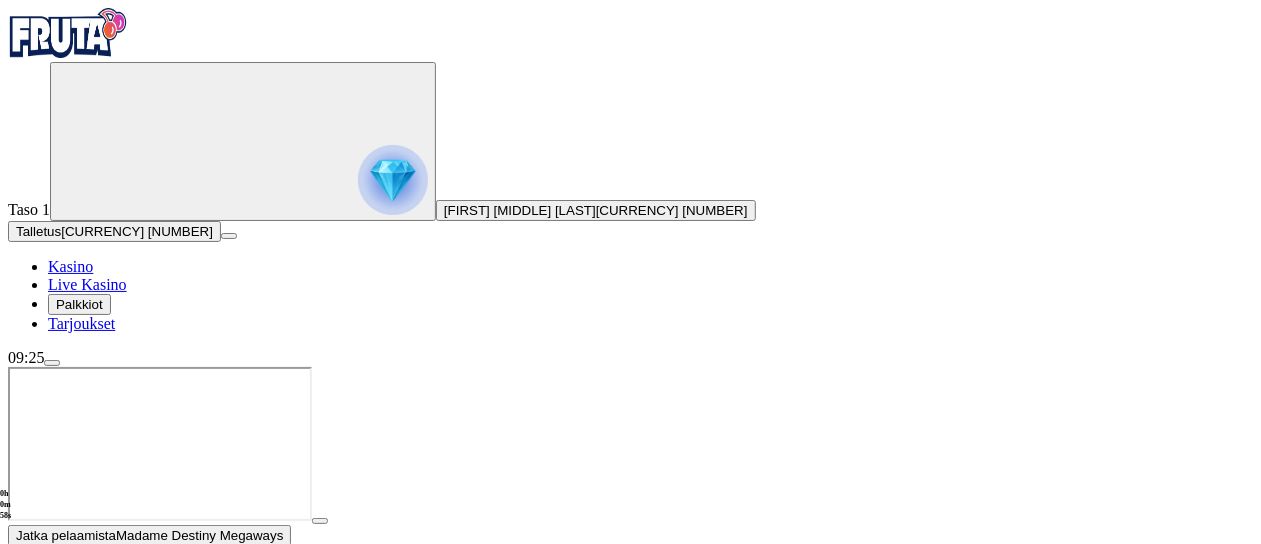 click on "Live Kasino" at bounding box center (87, 284) 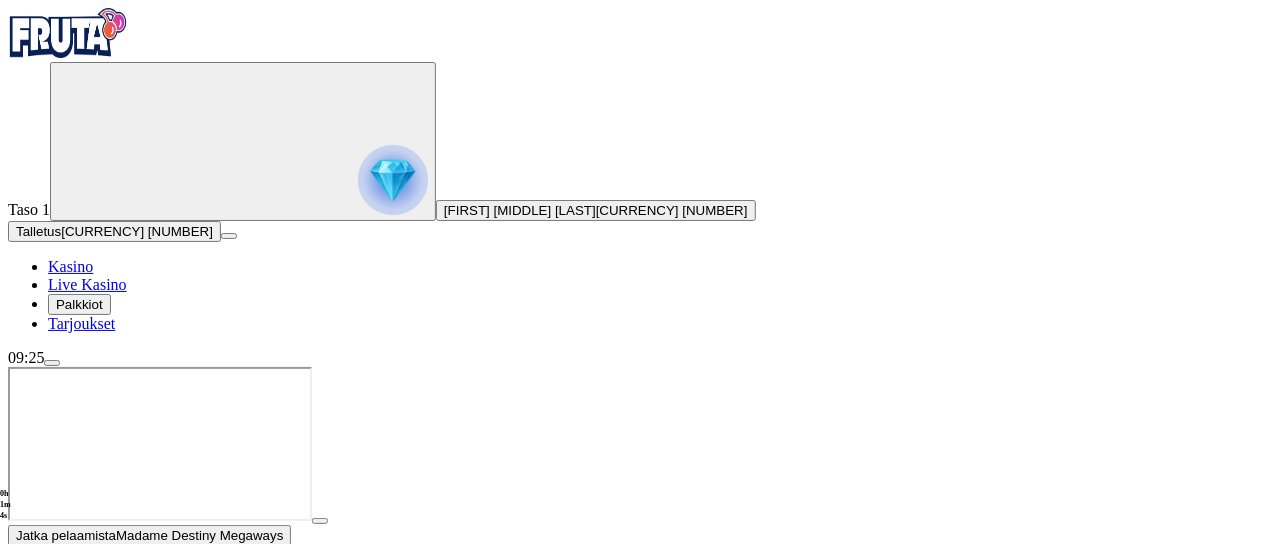 click at bounding box center [16, 560] 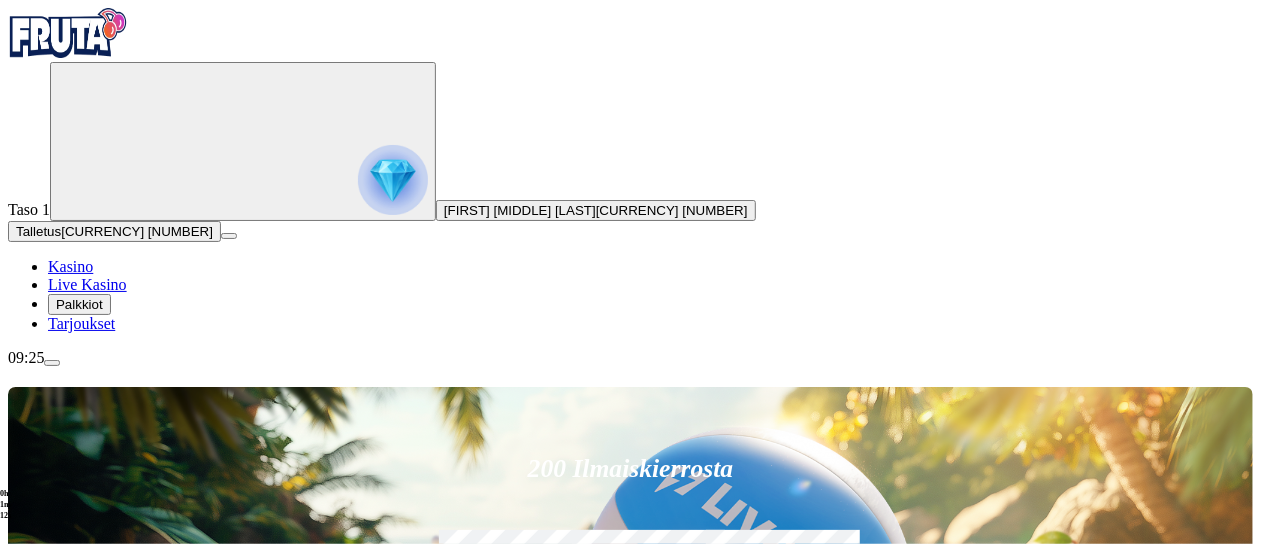 click on "09:25" at bounding box center (630, 358) 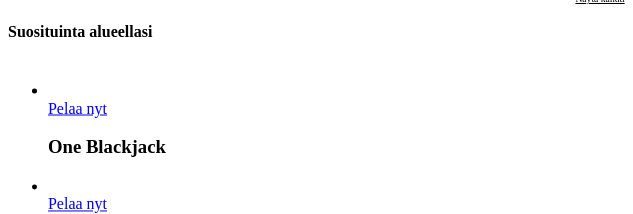 scroll, scrollTop: 808, scrollLeft: 0, axis: vertical 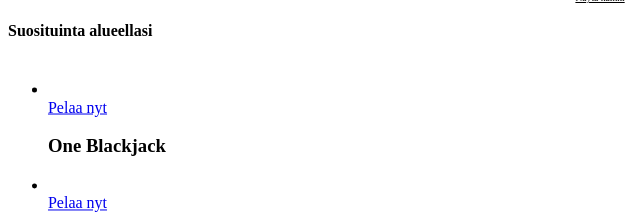 click on "Tarjoukset" at bounding box center (81, -596) 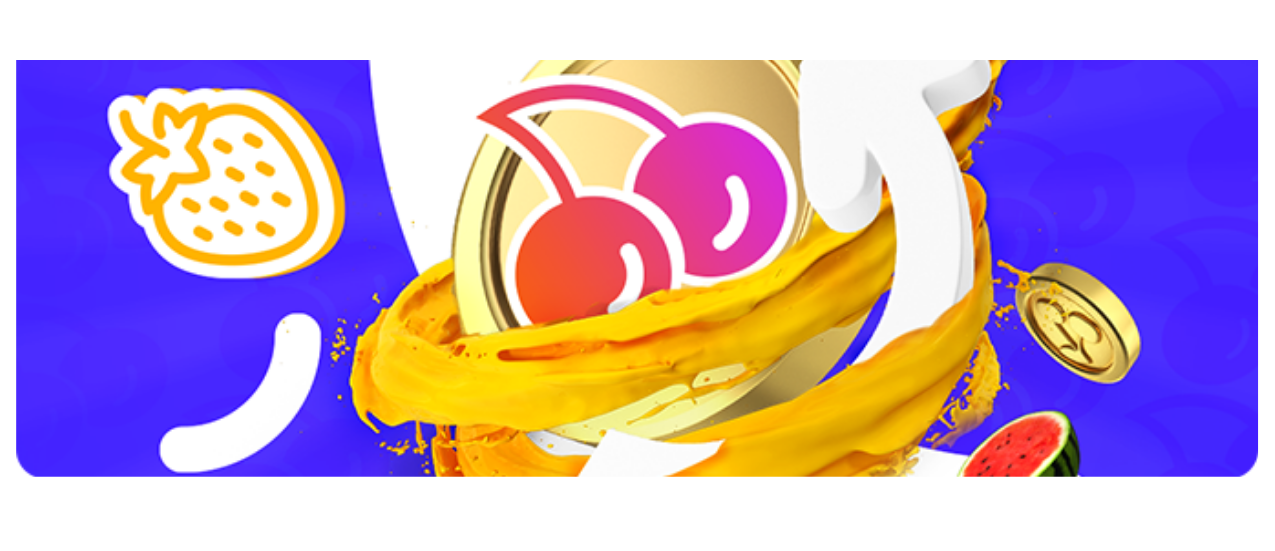scroll, scrollTop: 0, scrollLeft: 0, axis: both 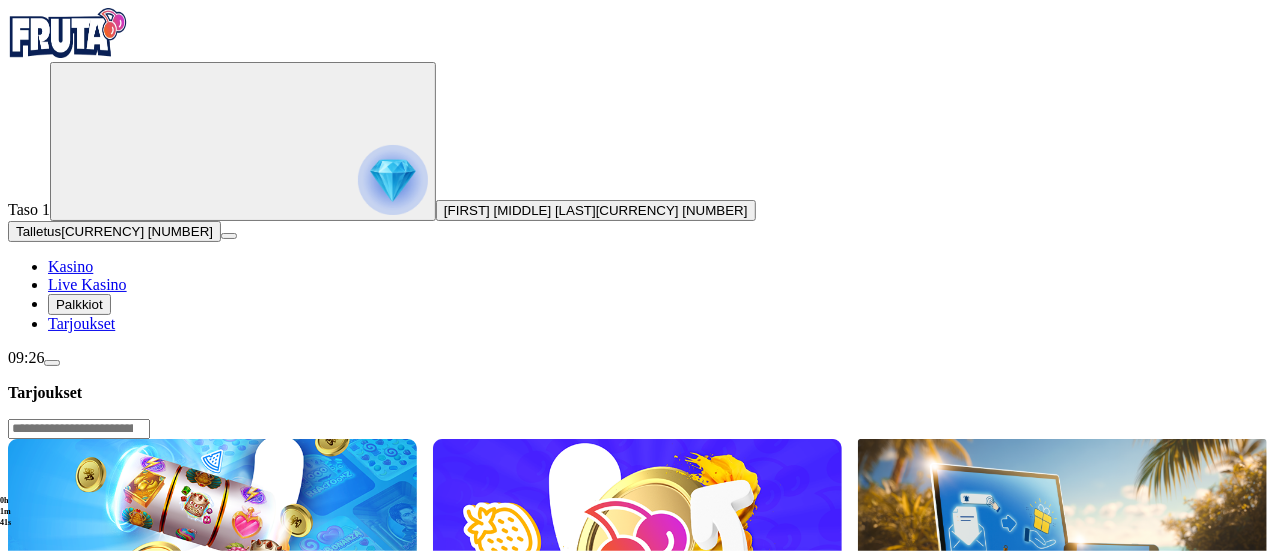 click on "Lue lisää" at bounding box center [50, 766] 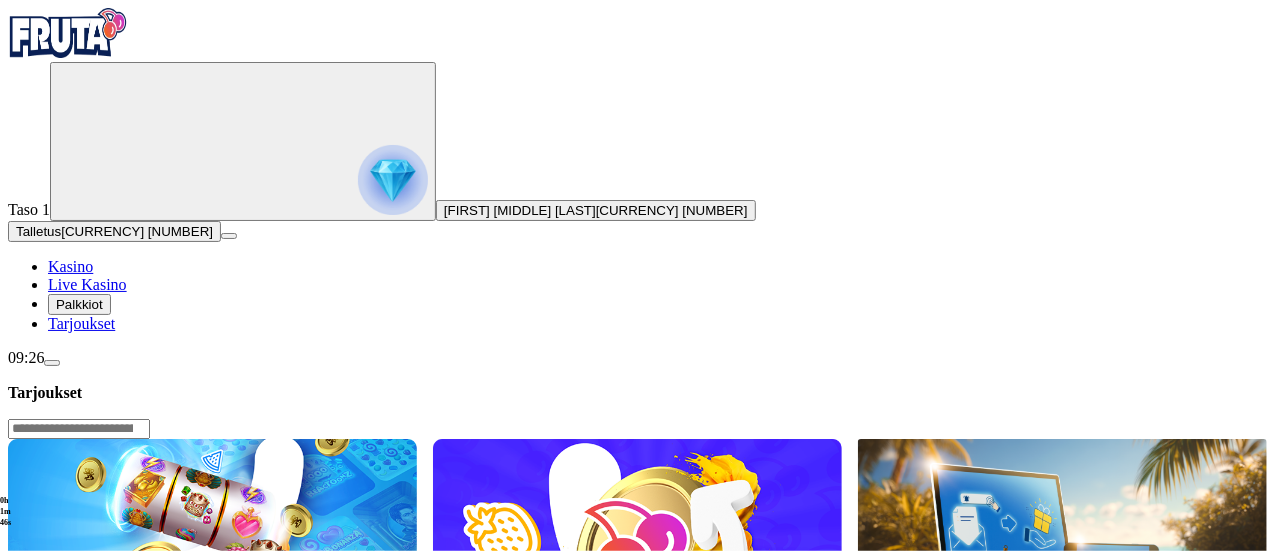 click on "Lue lisää" at bounding box center (50, 766) 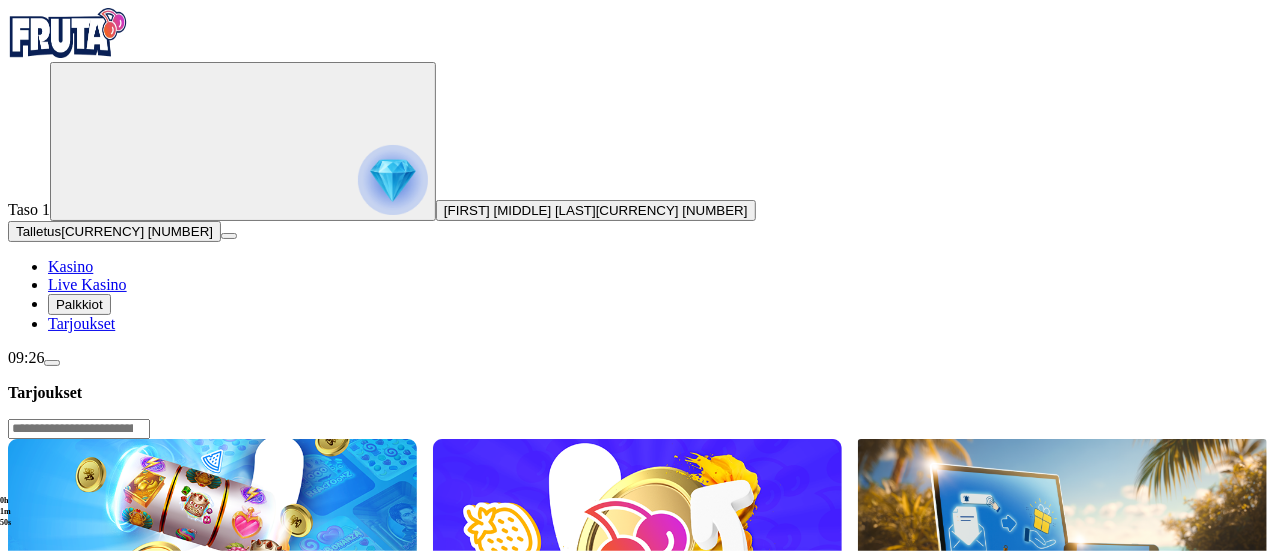 click on "Lue lisää" at bounding box center [50, 766] 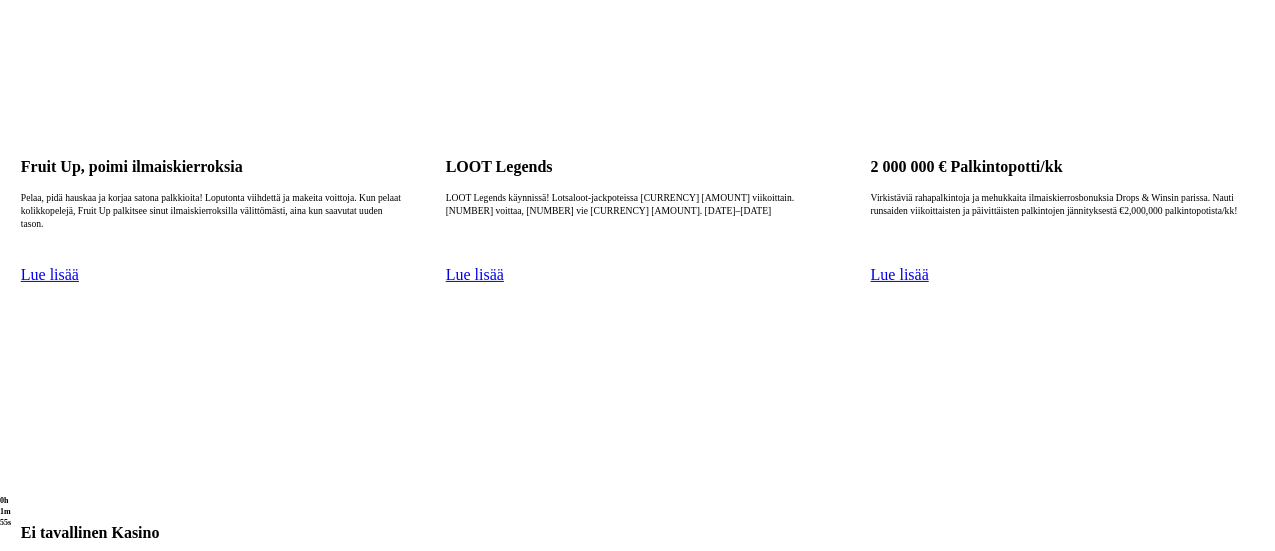 scroll, scrollTop: 859, scrollLeft: 0, axis: vertical 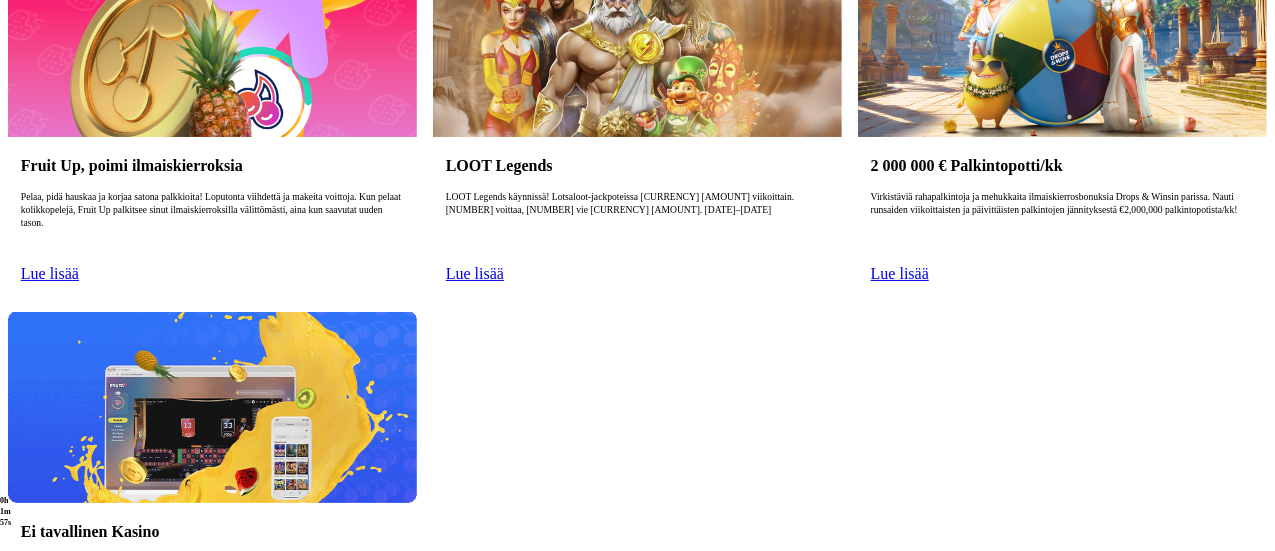 click on "0h 1m 57s" at bounding box center [8, 512] 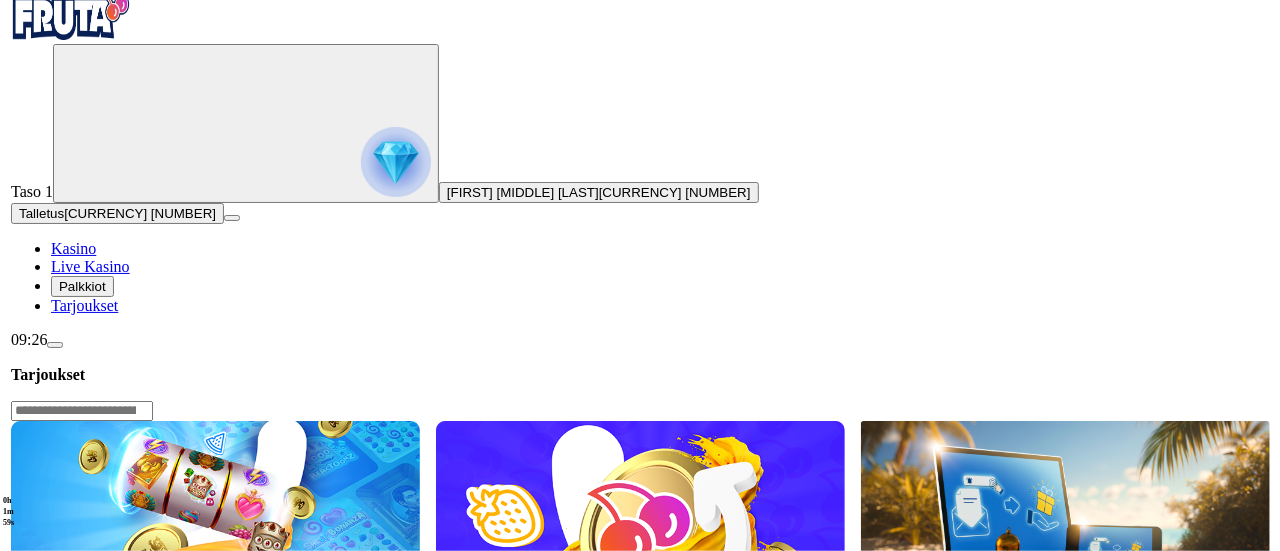 scroll, scrollTop: 0, scrollLeft: 0, axis: both 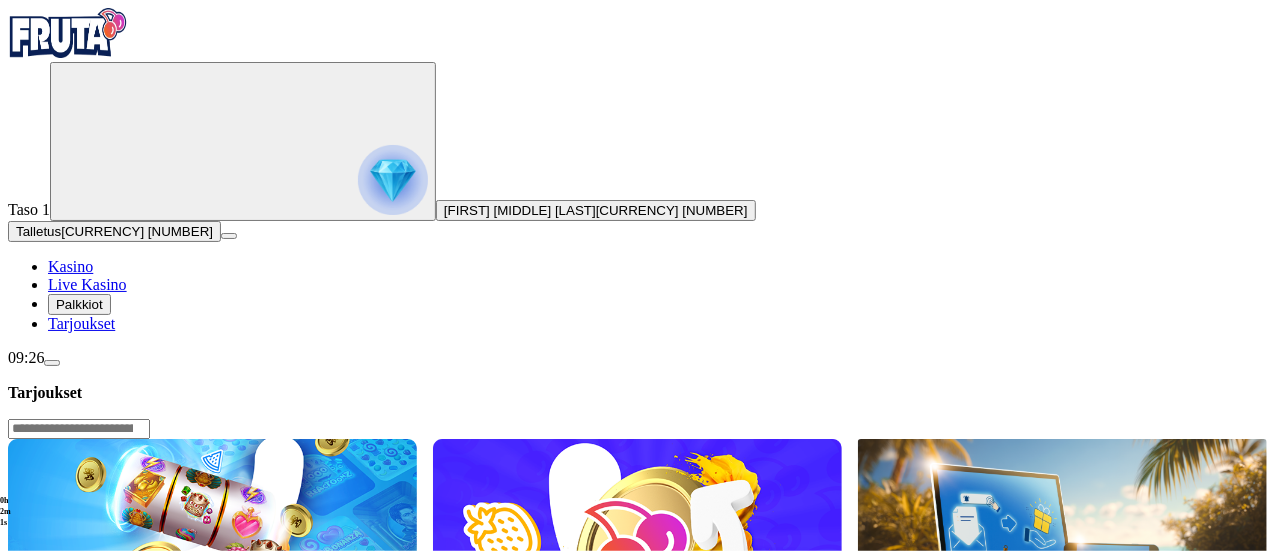 click at bounding box center (52, 363) 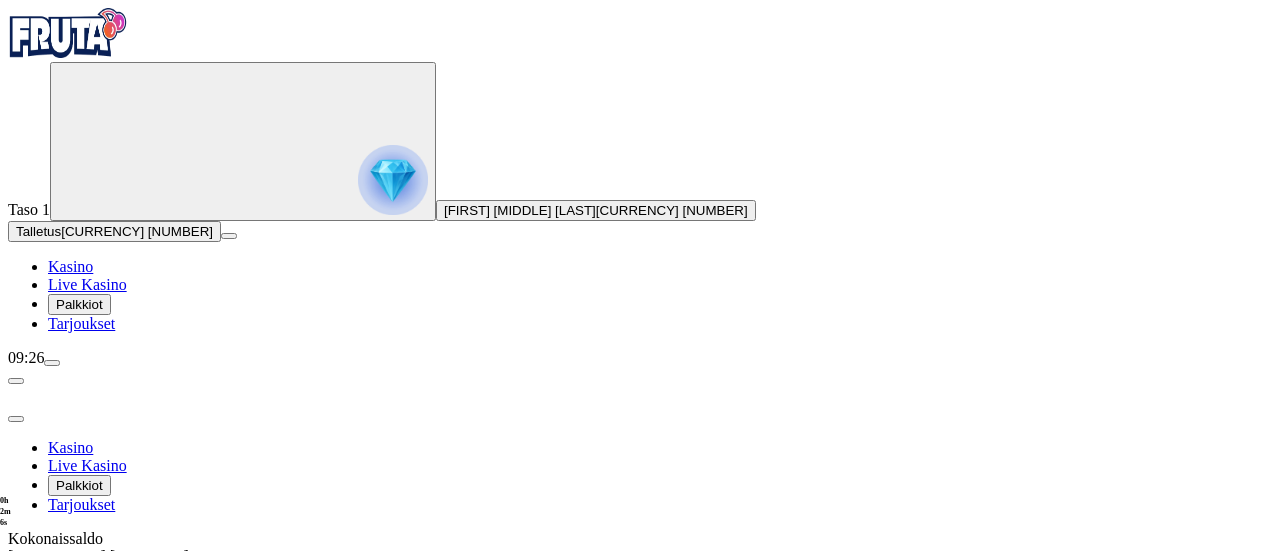 click on "Tilini" at bounding box center [69, 670] 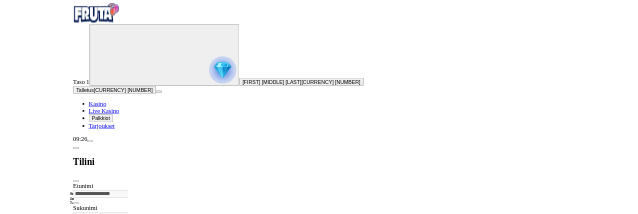 scroll, scrollTop: 94, scrollLeft: 0, axis: vertical 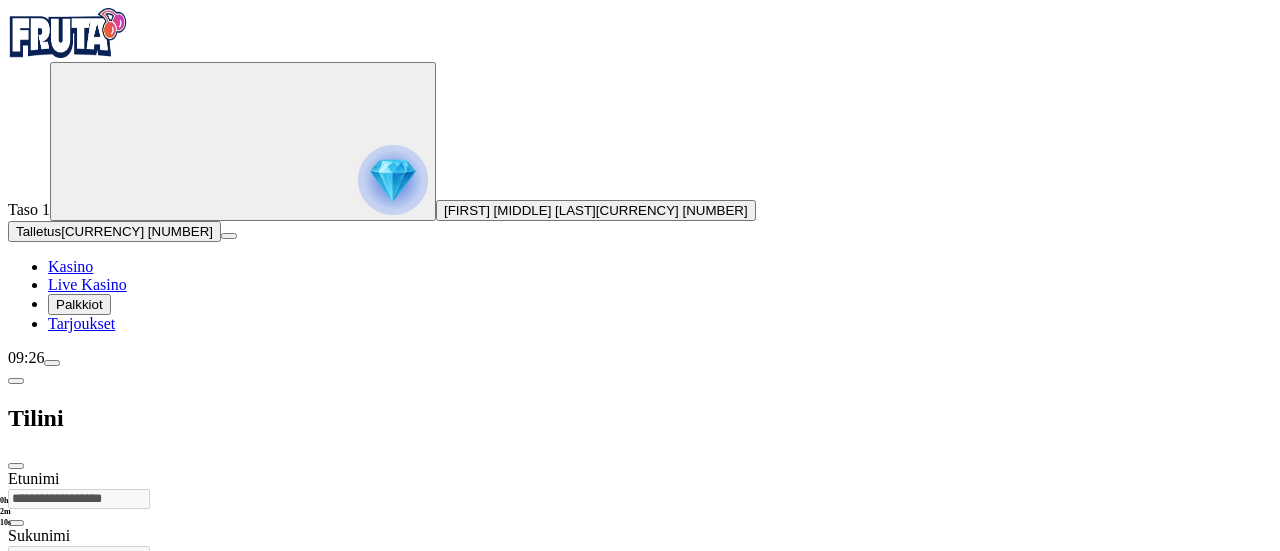 click at bounding box center [16, 381] 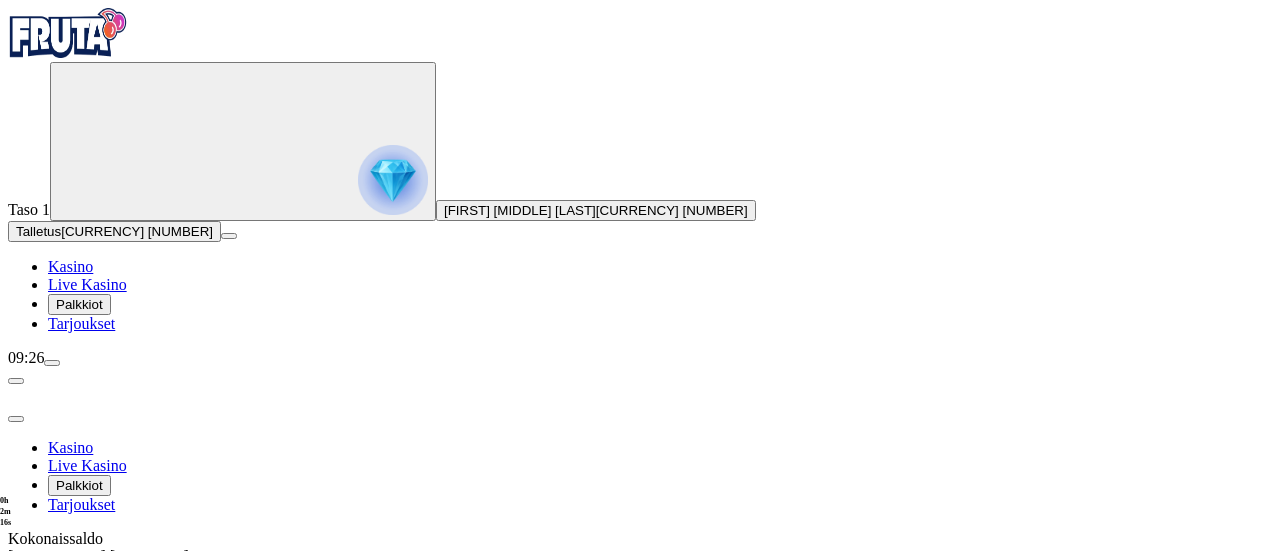 click at bounding box center [52, 363] 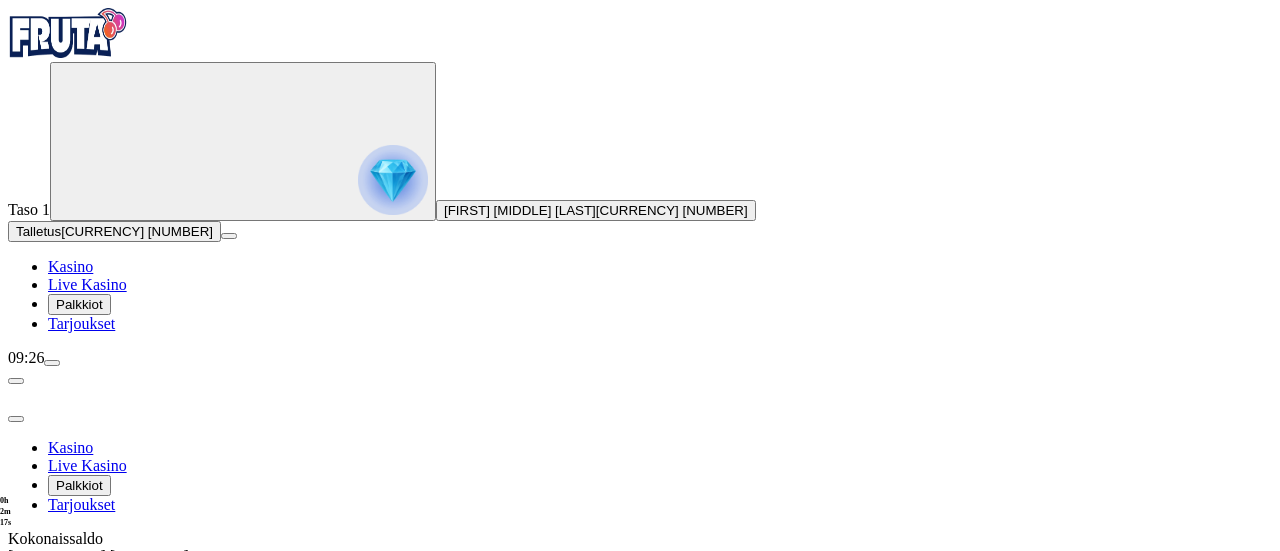click at bounding box center (52, 363) 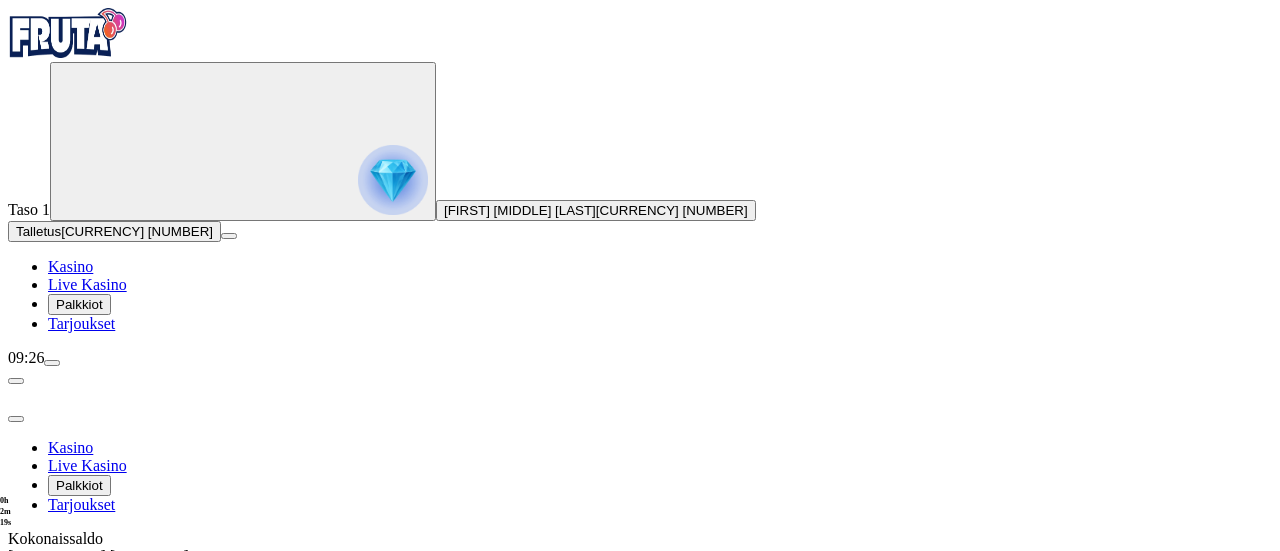 click on "0h 2m 19s" at bounding box center [8, 512] 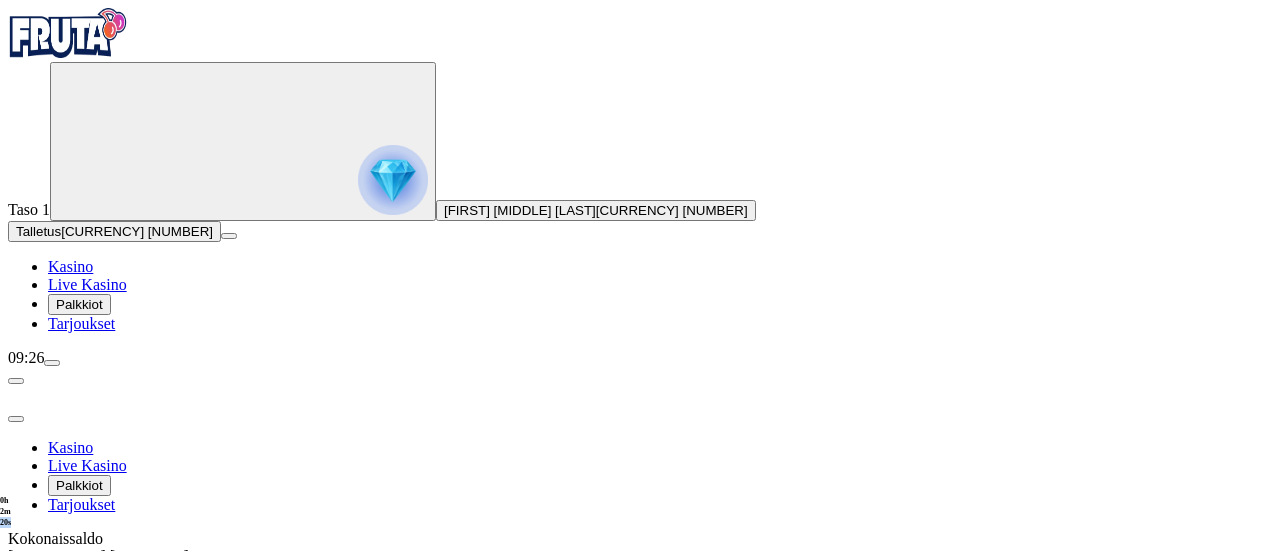 click on "0h 2m 20s" at bounding box center [8, 512] 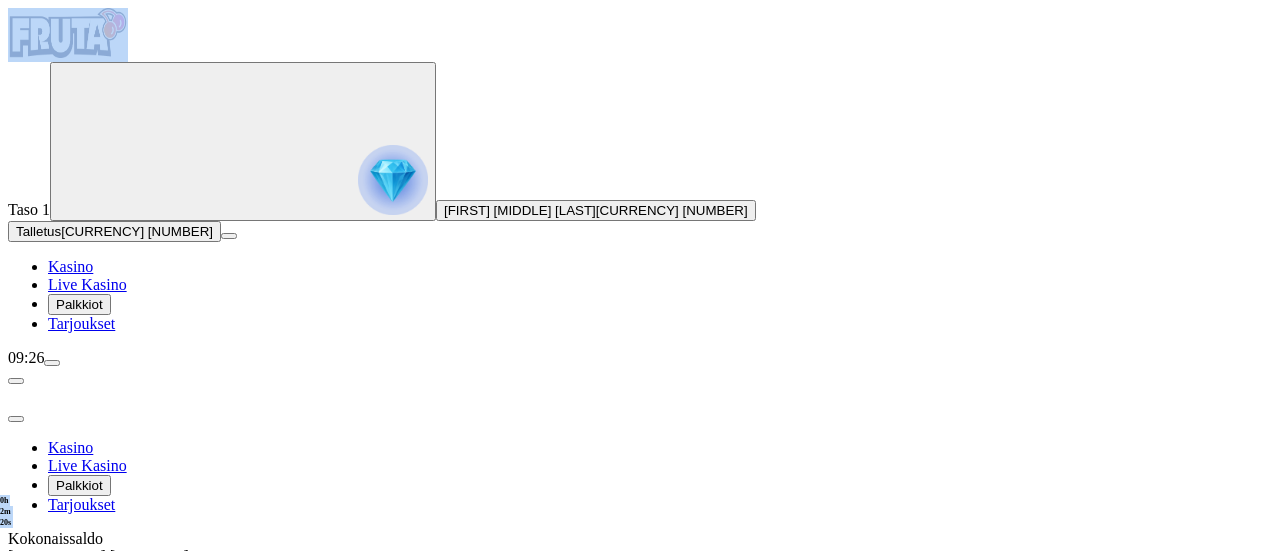 click on "0h 2m 20s" at bounding box center (8, 512) 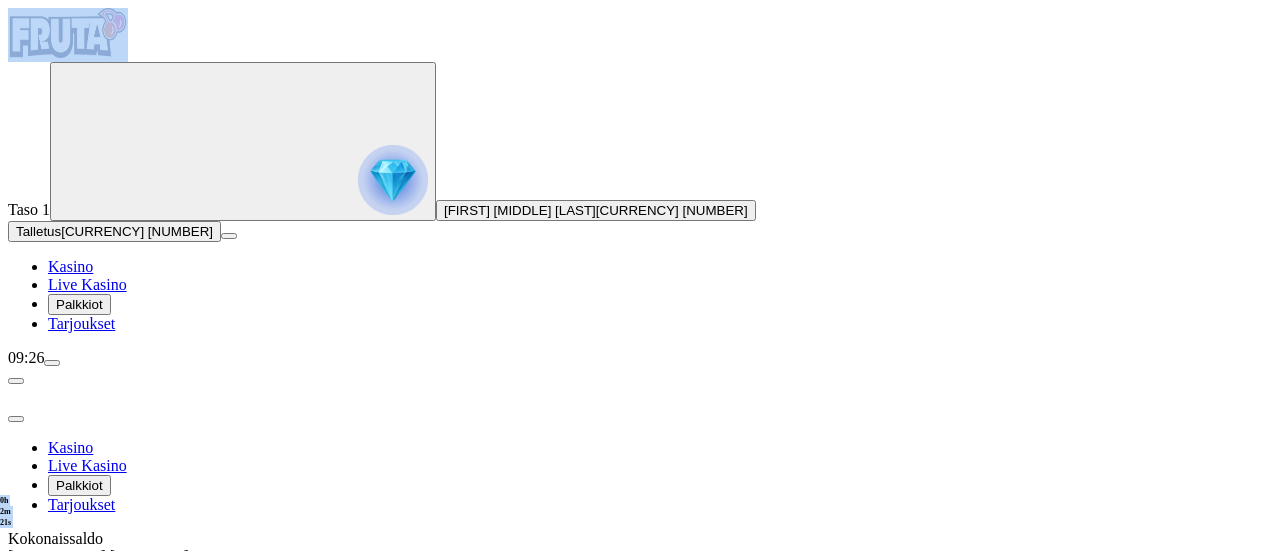 click on "0h 2m 21s" at bounding box center [8, 512] 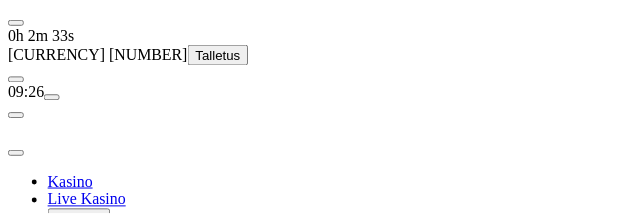 scroll, scrollTop: 764, scrollLeft: 0, axis: vertical 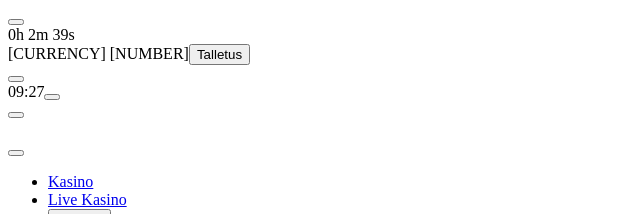 click at bounding box center [16, 153] 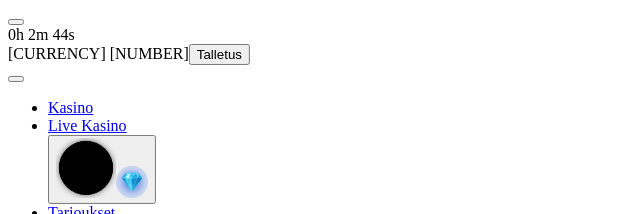 click at bounding box center (48, 107) 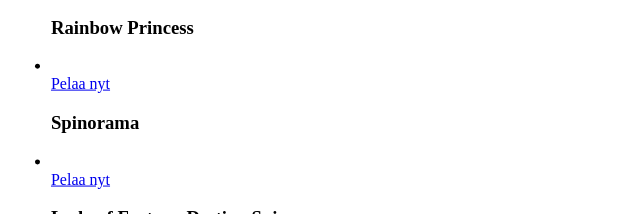 scroll, scrollTop: 2539, scrollLeft: 0, axis: vertical 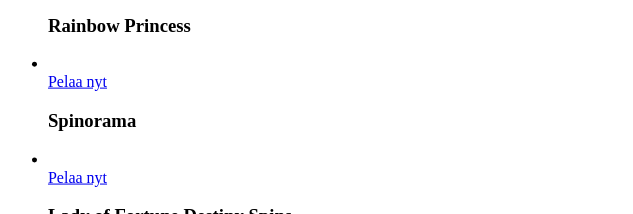 click at bounding box center [16, -2517] 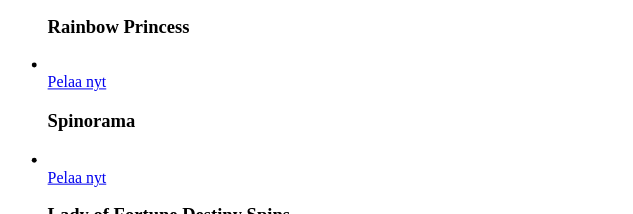 scroll, scrollTop: 135, scrollLeft: 0, axis: vertical 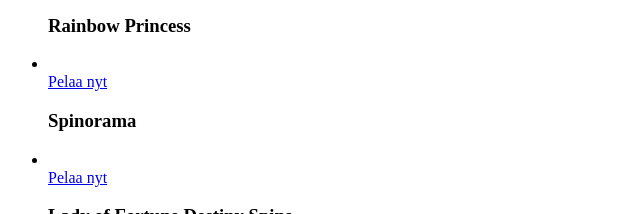 click on "Palkkiot" at bounding box center [79, 10277] 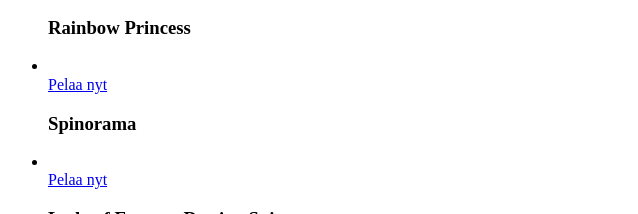 scroll, scrollTop: 0, scrollLeft: 0, axis: both 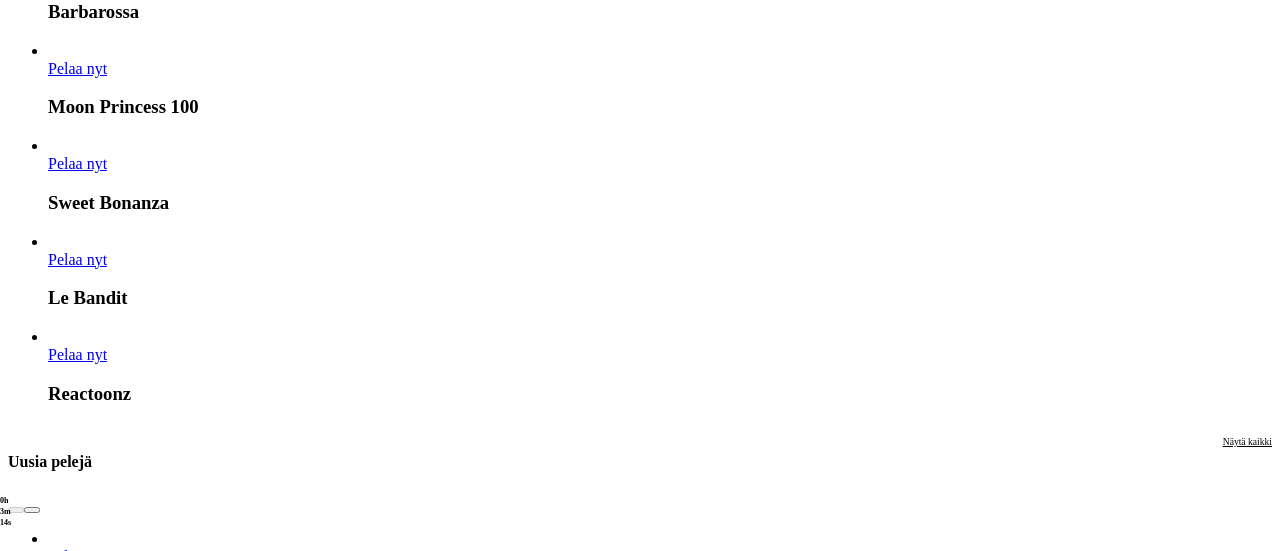click at bounding box center (88, -2802) 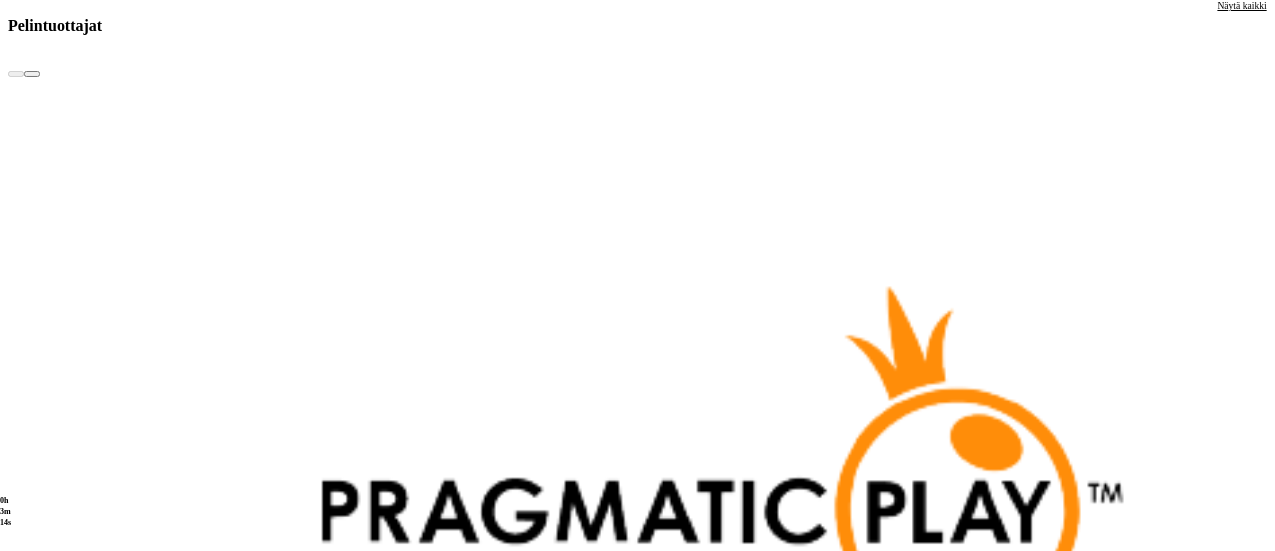 scroll, scrollTop: 0, scrollLeft: 0, axis: both 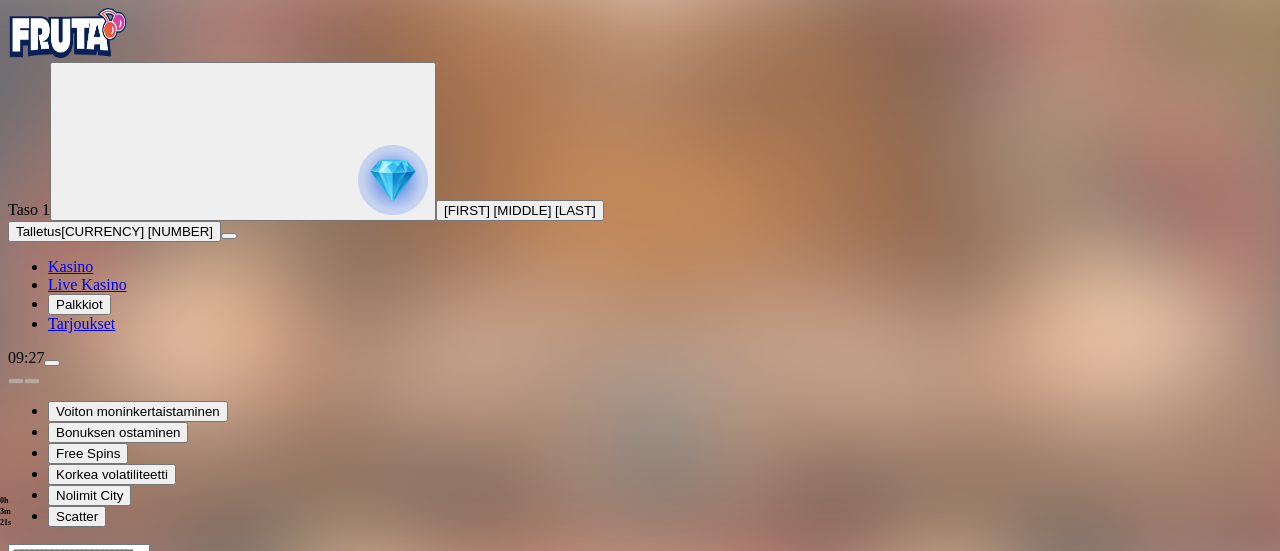 click at bounding box center [48, 736] 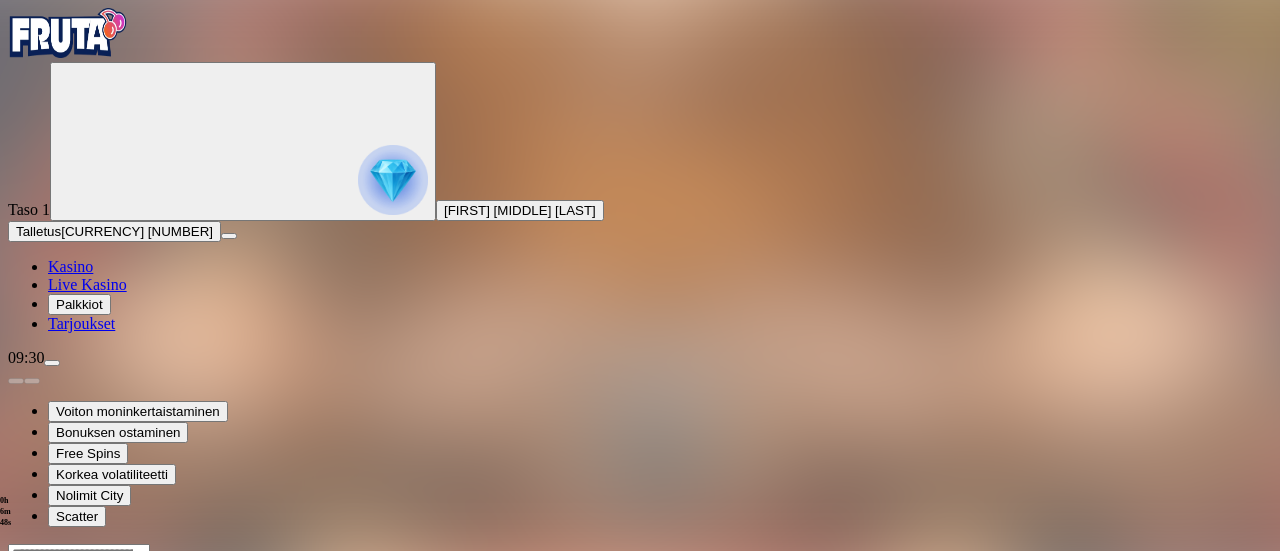click at bounding box center [68, 33] 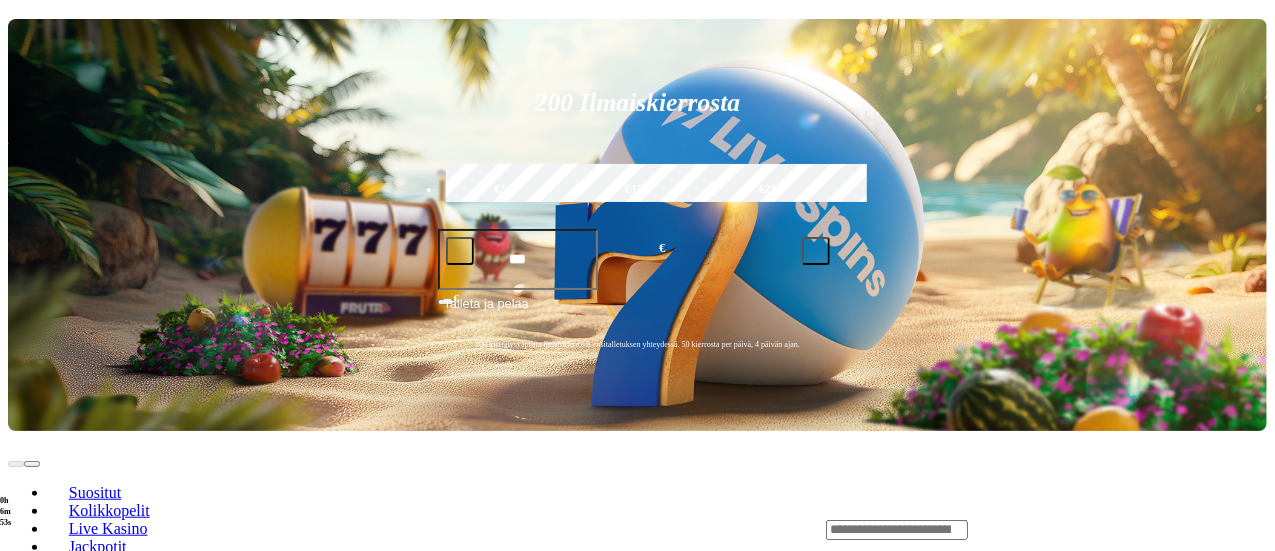 scroll, scrollTop: 570, scrollLeft: 0, axis: vertical 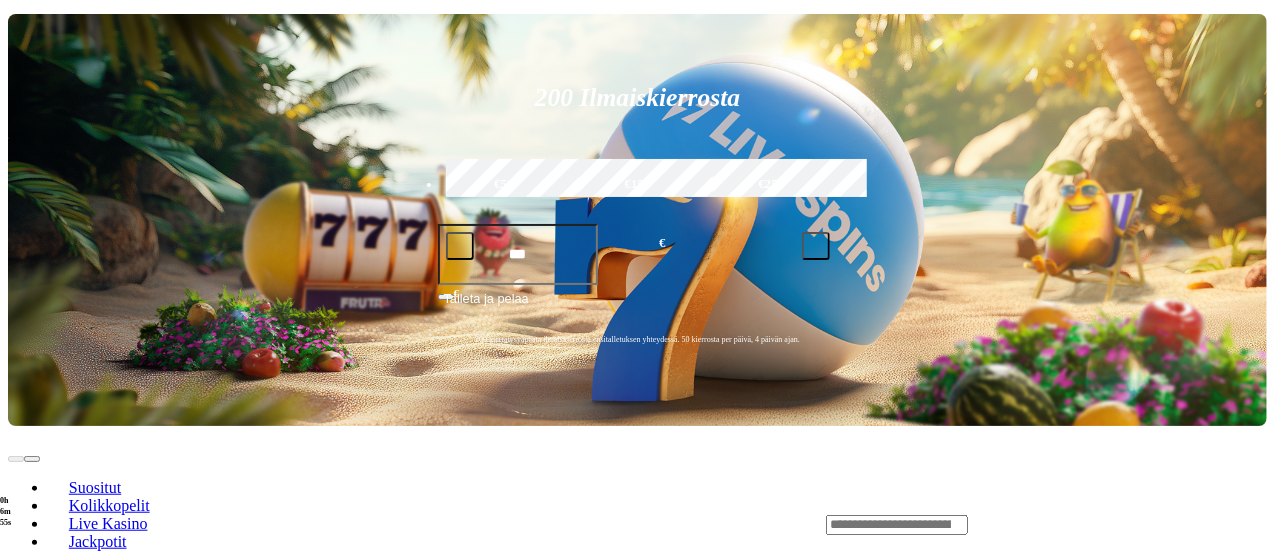 click at bounding box center [16, -10] 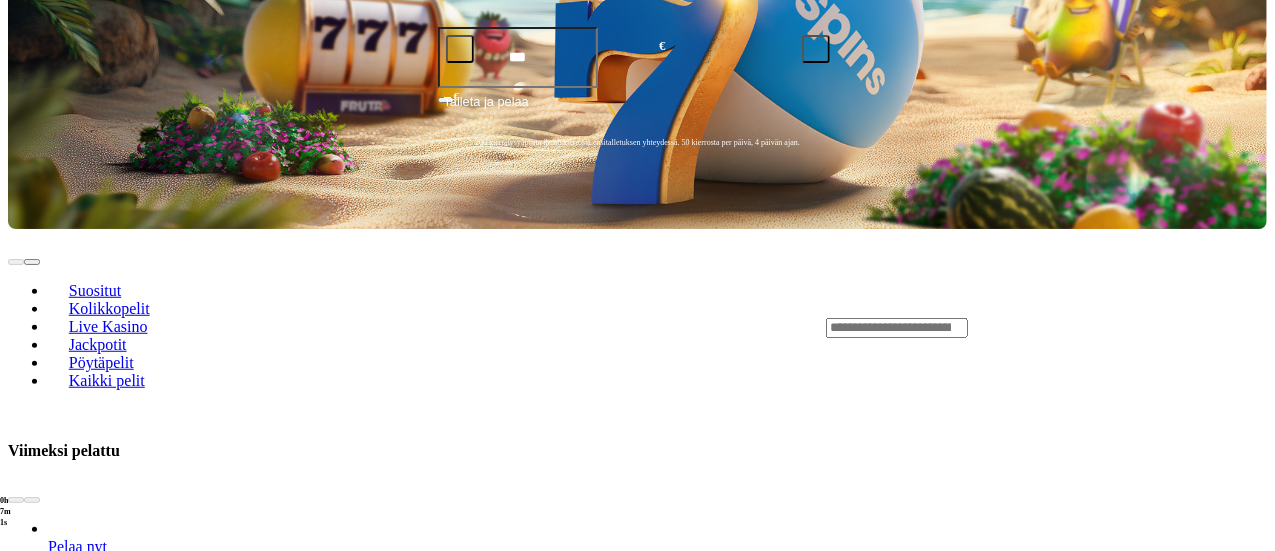 click on "Näytä kaikki" at bounding box center (1242, 728) 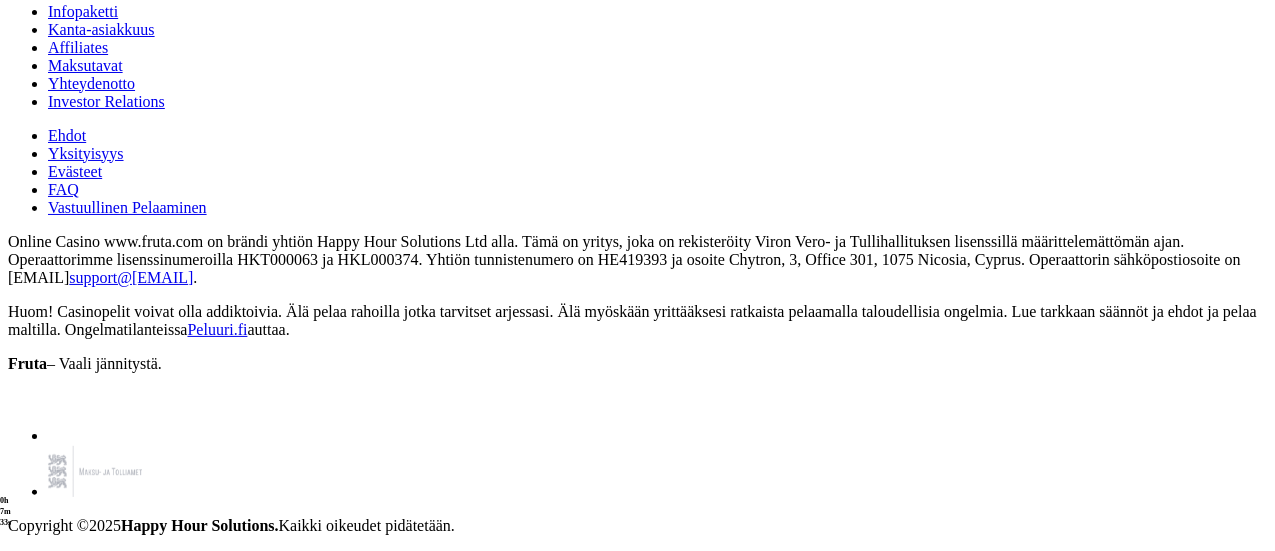 scroll, scrollTop: 2304, scrollLeft: 0, axis: vertical 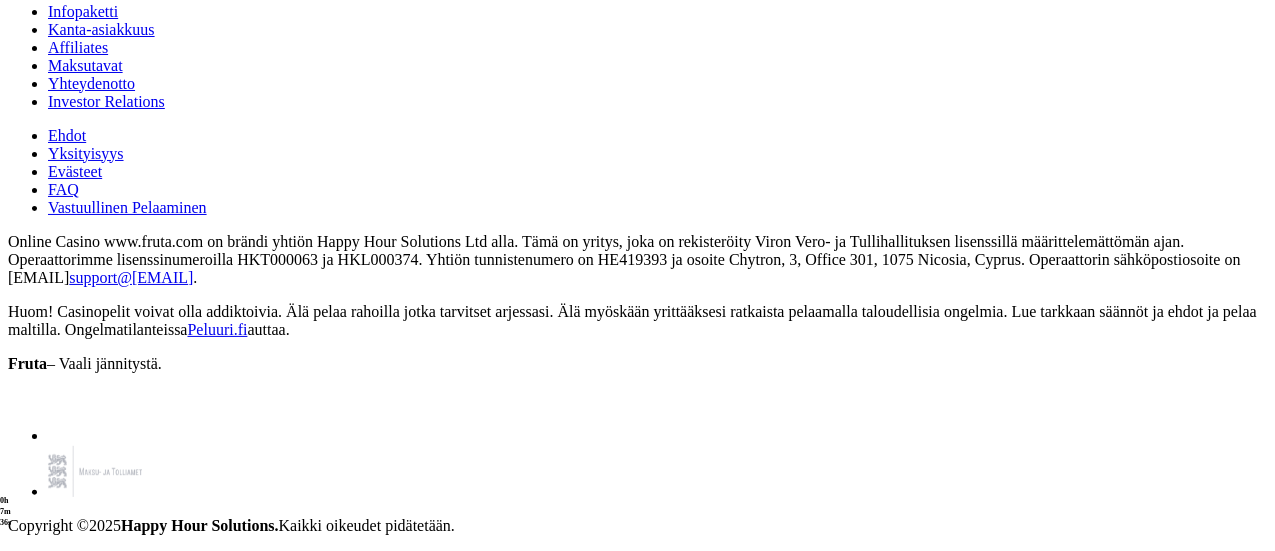 click on "Pelaa nyt" at bounding box center (570, -452) 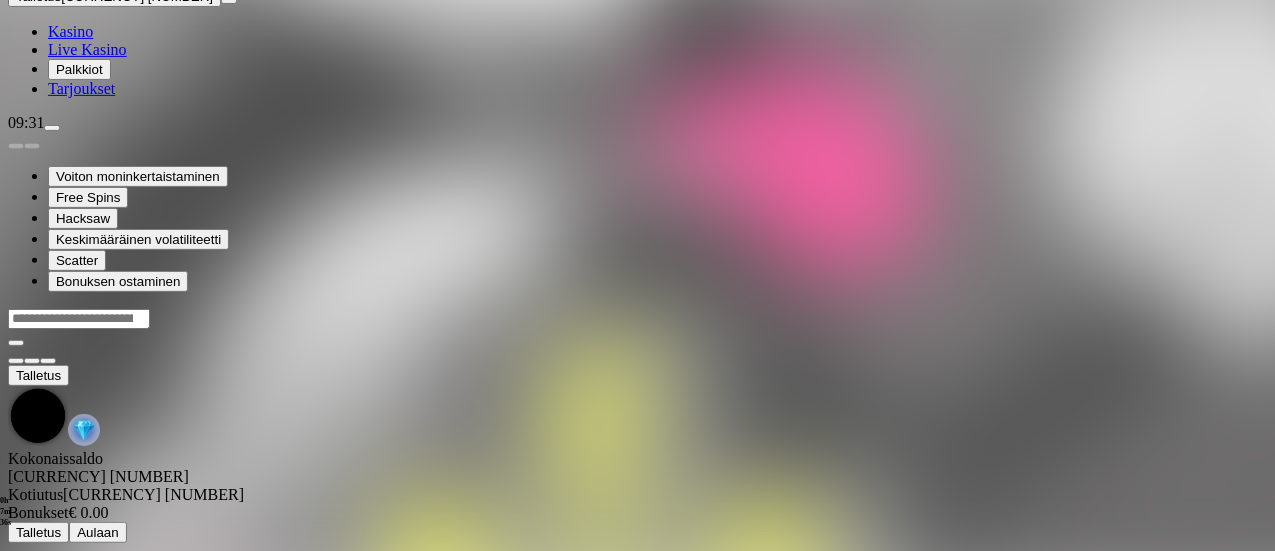 scroll, scrollTop: 0, scrollLeft: 0, axis: both 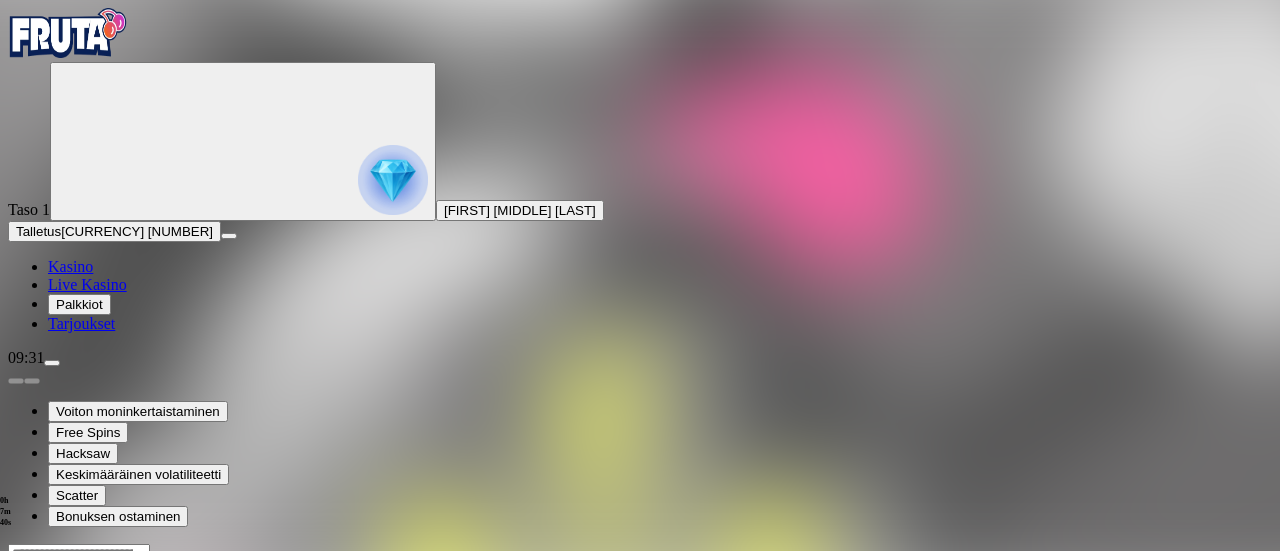 click at bounding box center [48, 736] 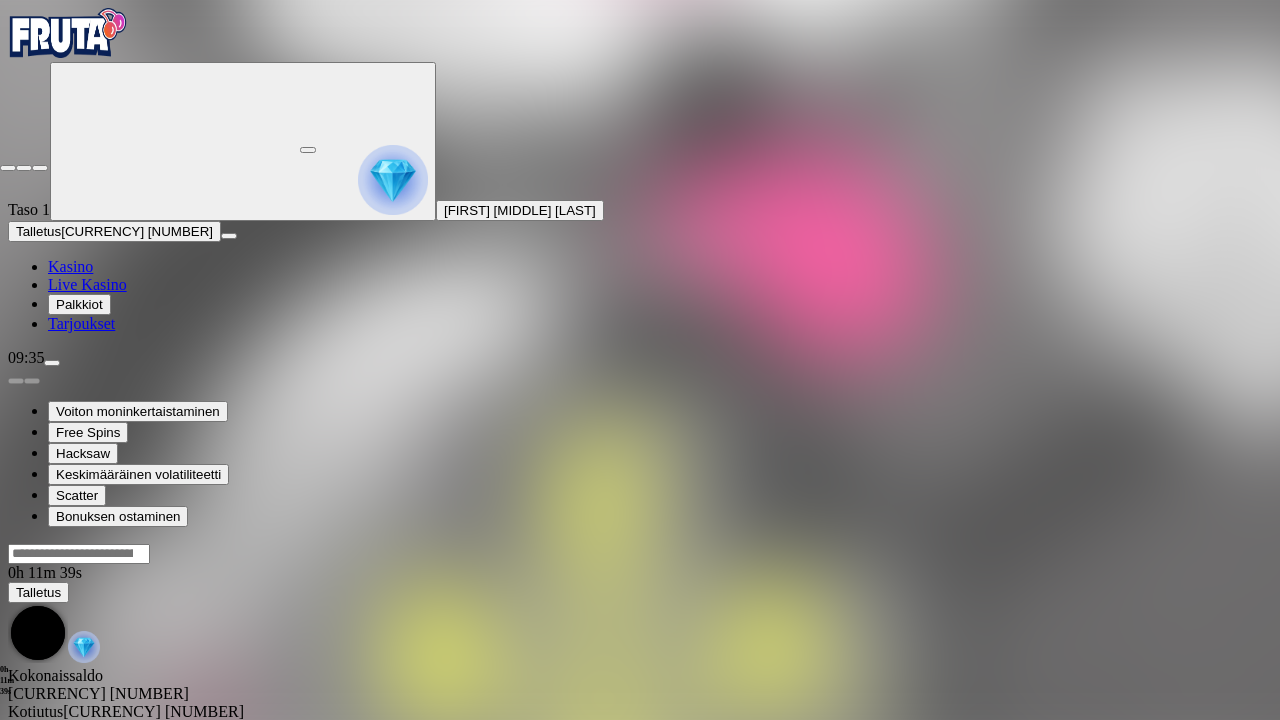 click at bounding box center (8, 168) 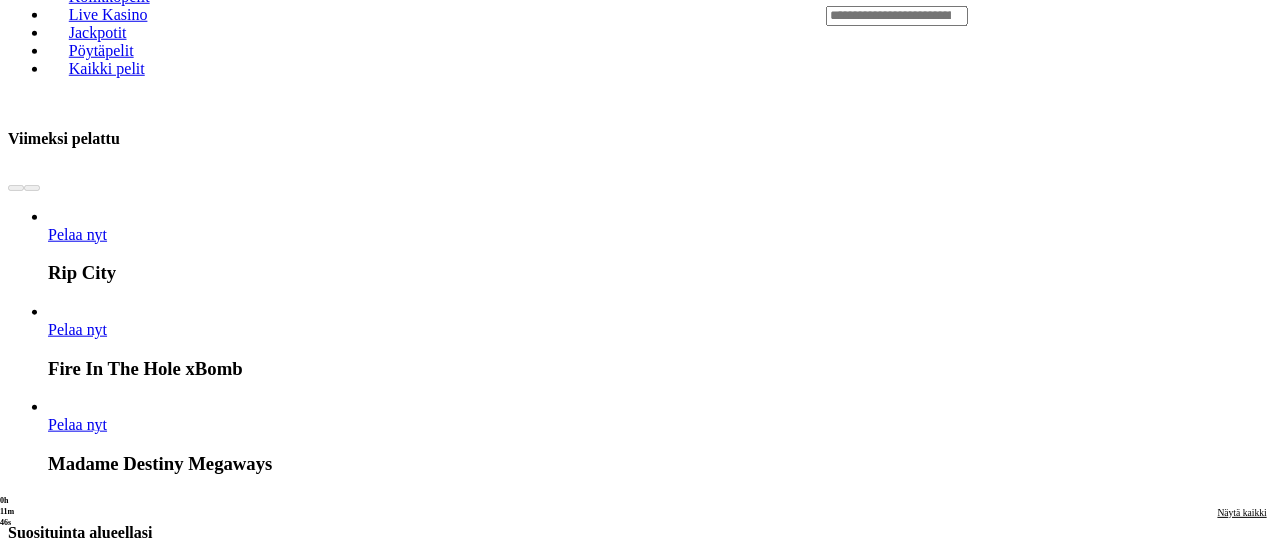 scroll, scrollTop: 883, scrollLeft: 0, axis: vertical 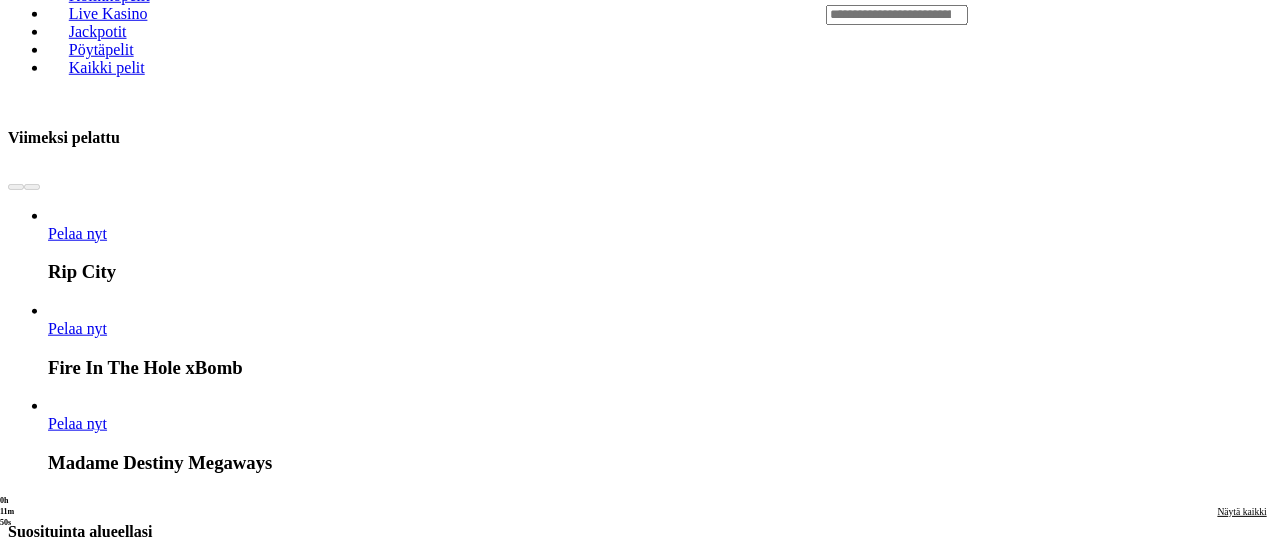 click at bounding box center [32, 2893] 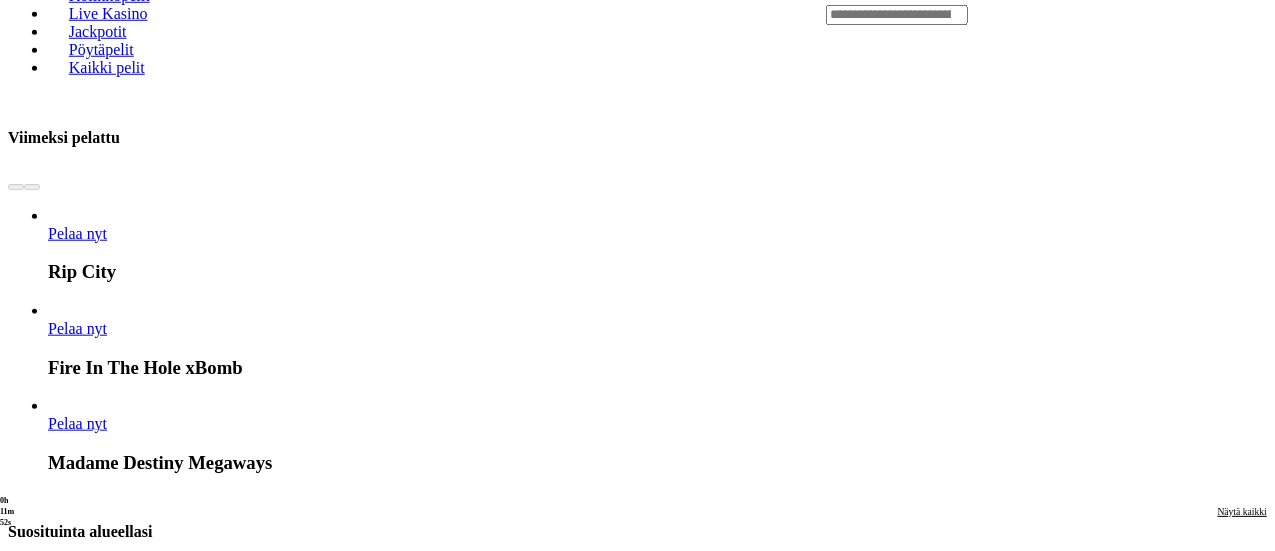 click at bounding box center (32, 2893) 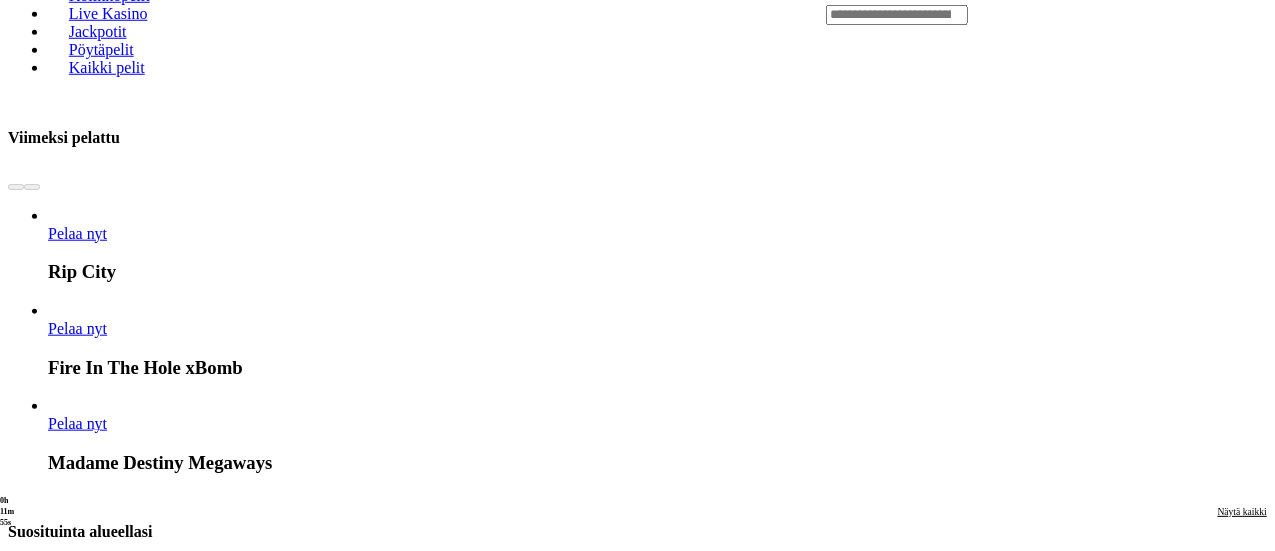 click at bounding box center [32, 2893] 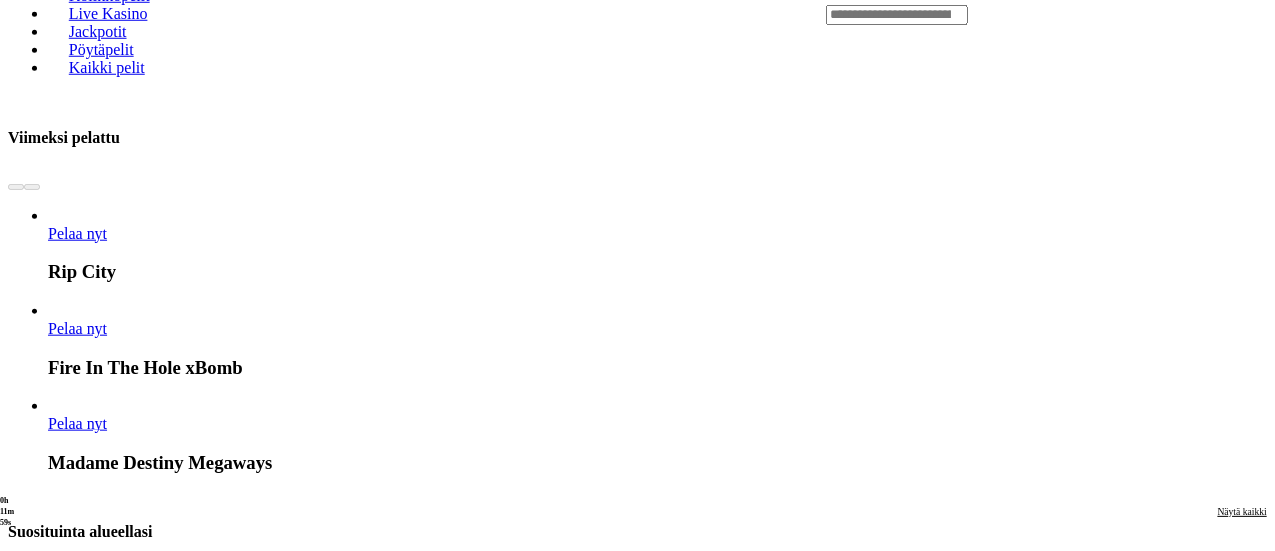 click at bounding box center [32, 2893] 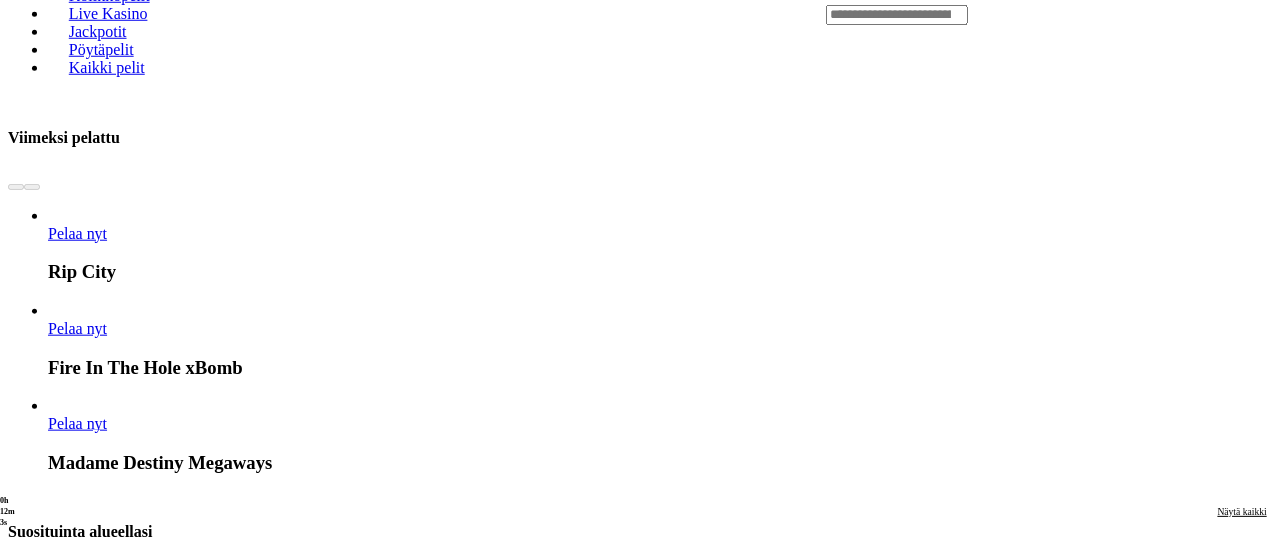 click at bounding box center (16, 2893) 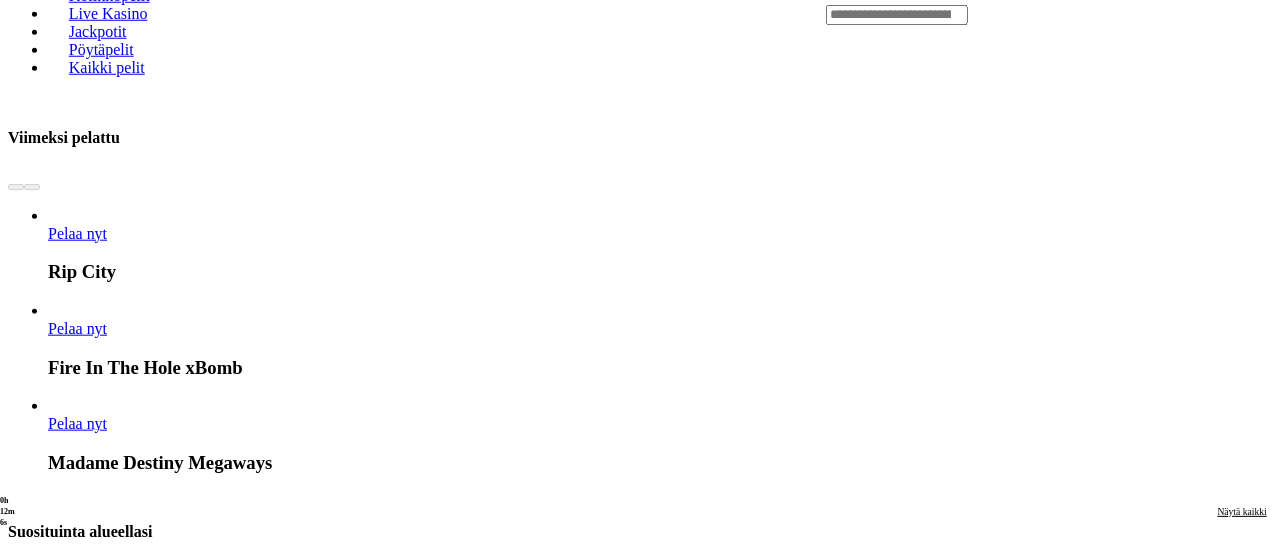 click at bounding box center (16, 2893) 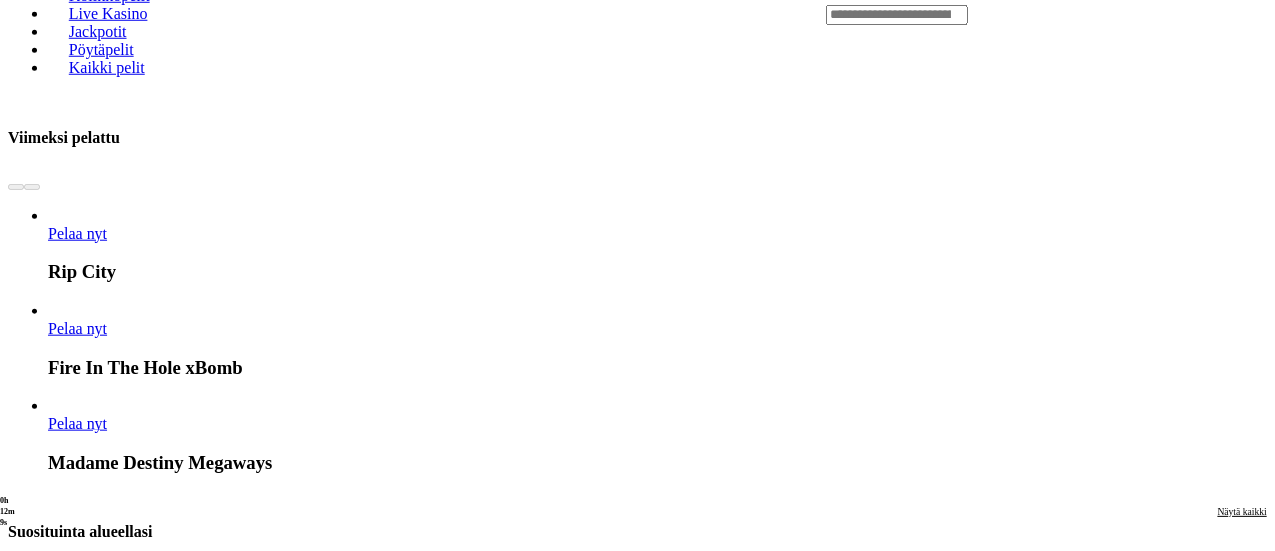 click on "Näytä kaikki" at bounding box center (1242, 2824) 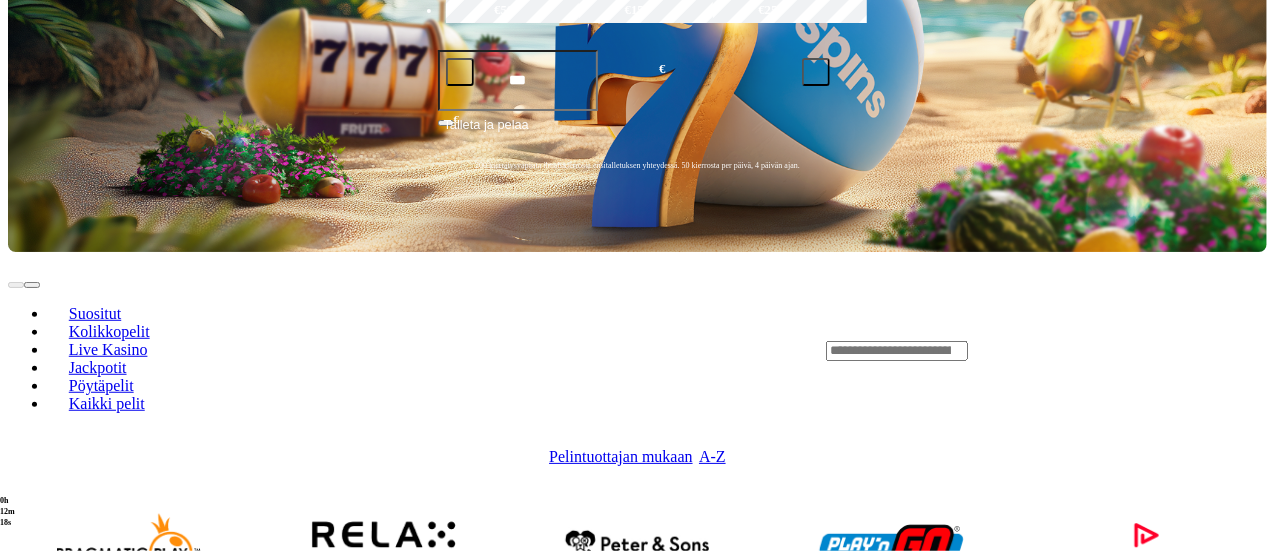 scroll, scrollTop: 550, scrollLeft: 0, axis: vertical 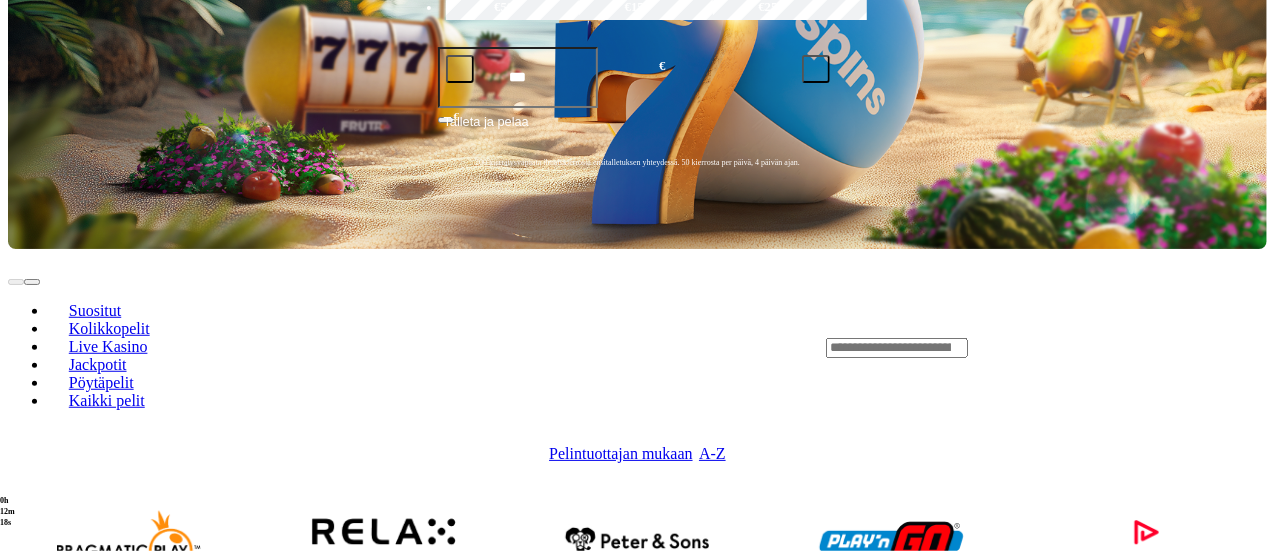 click at bounding box center (383, 1116) 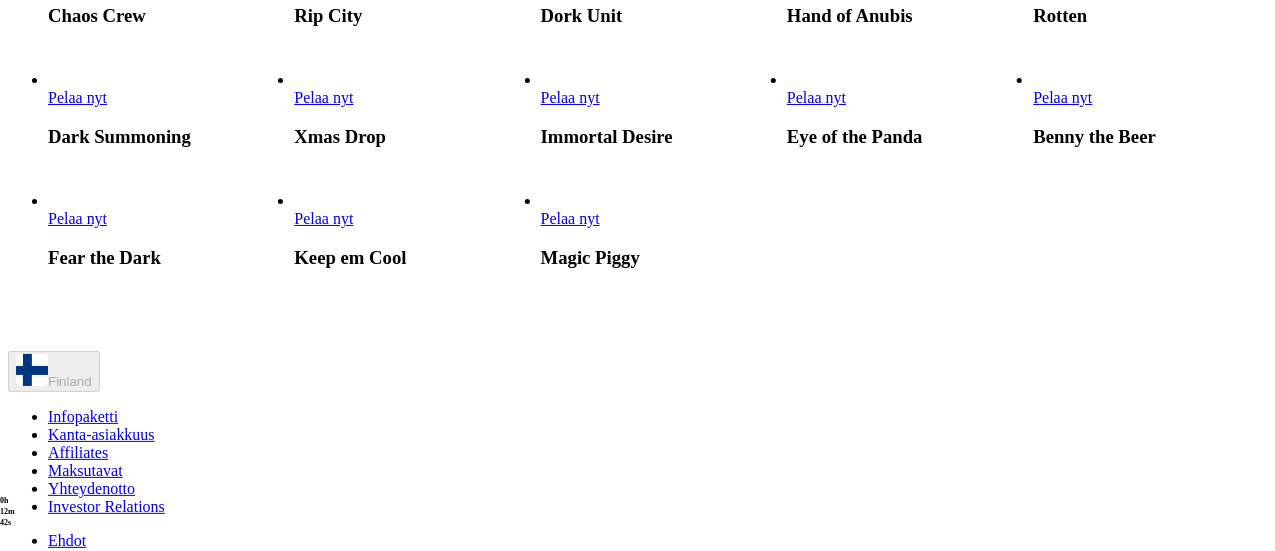 scroll, scrollTop: 928, scrollLeft: 0, axis: vertical 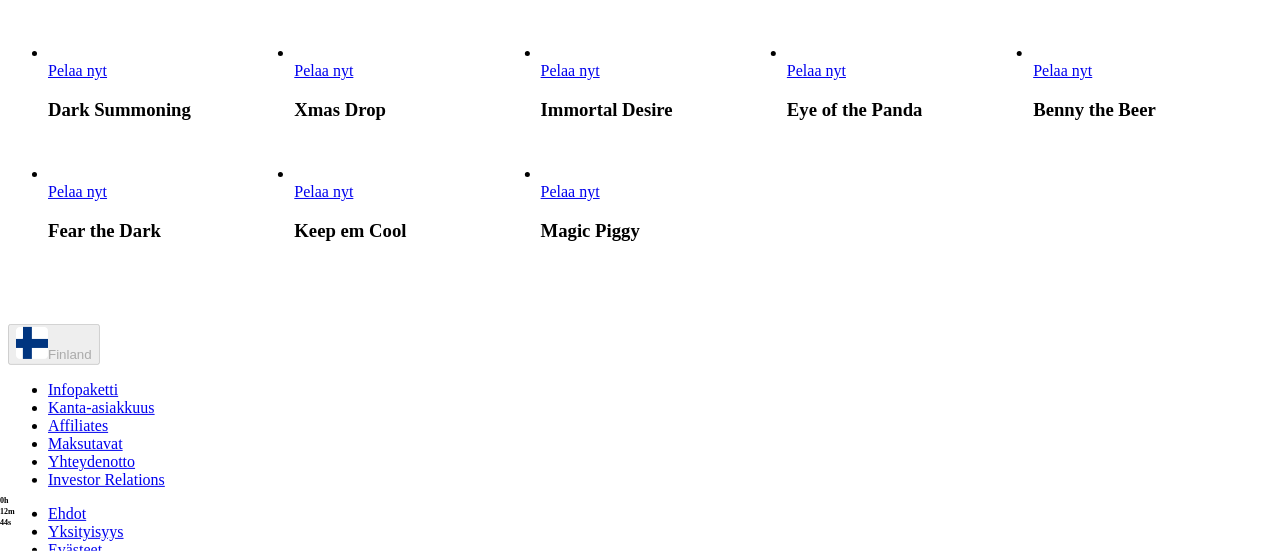 click on "Pelaa nyt" at bounding box center (323, 70) 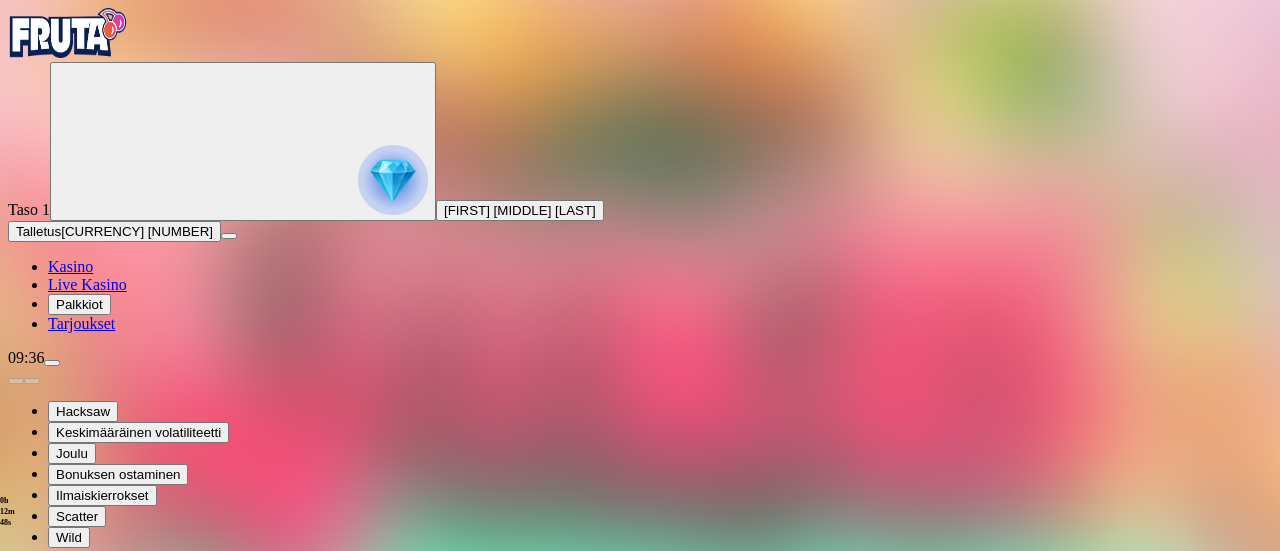 click at bounding box center [48, 757] 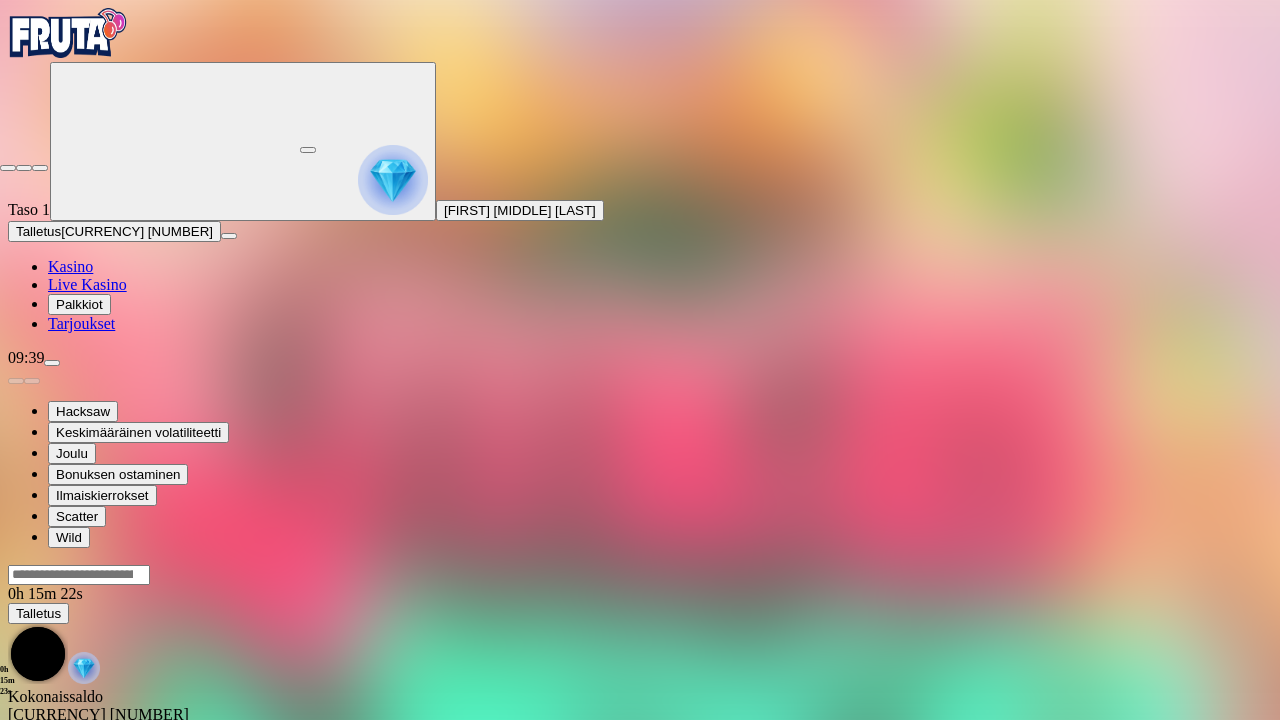 click at bounding box center (8, 168) 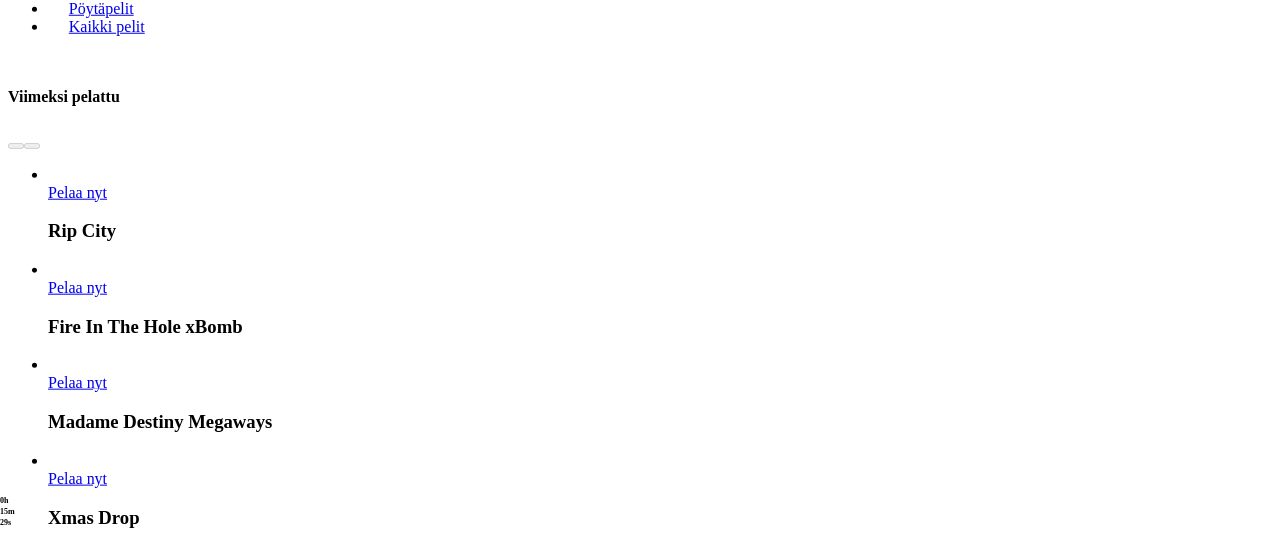 scroll, scrollTop: 925, scrollLeft: 0, axis: vertical 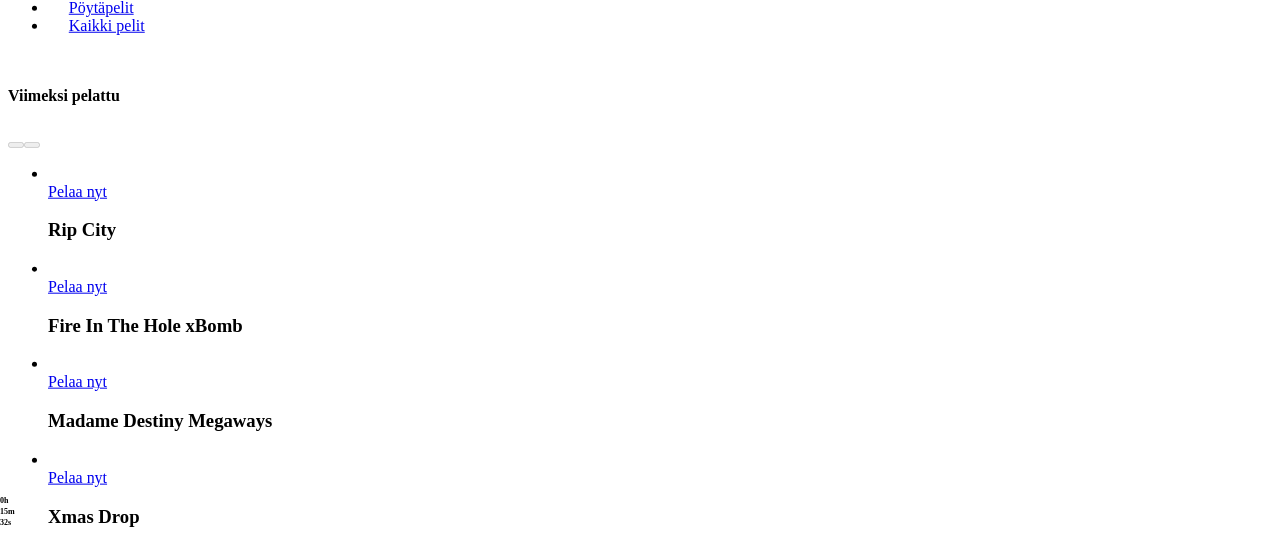 click on "Näytä kaikki" at bounding box center [1242, 2878] 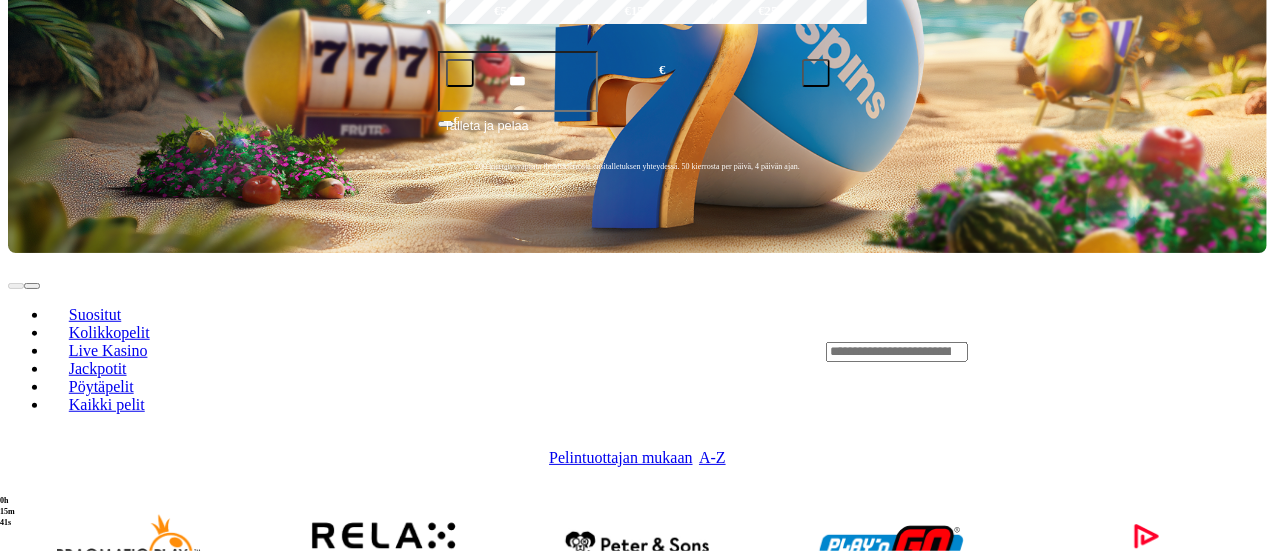scroll, scrollTop: 547, scrollLeft: 0, axis: vertical 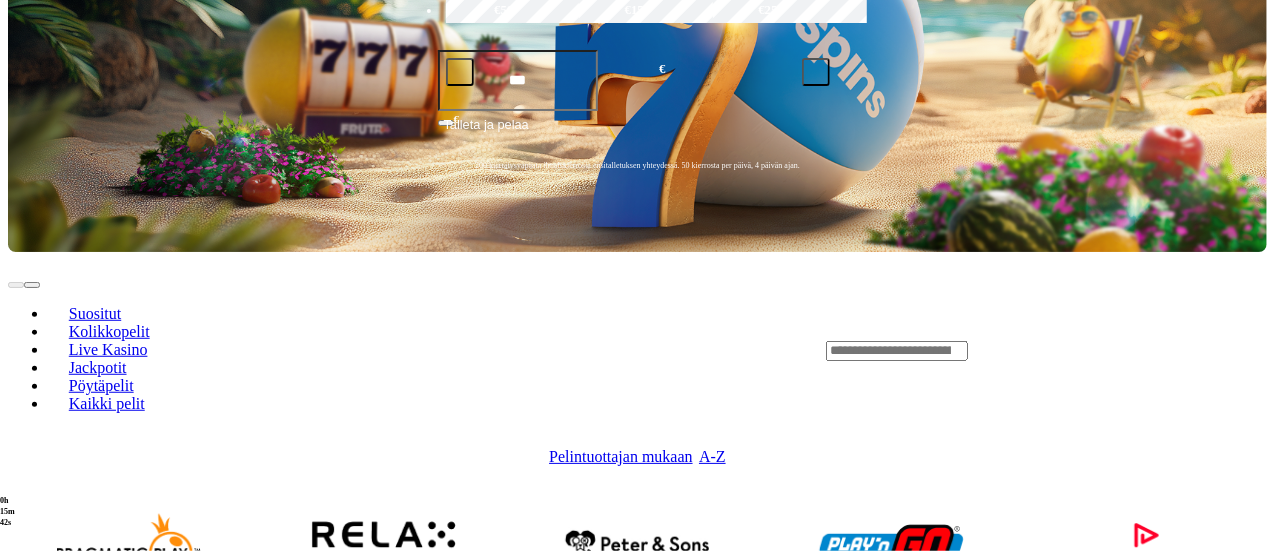 click at bounding box center [383, 1119] 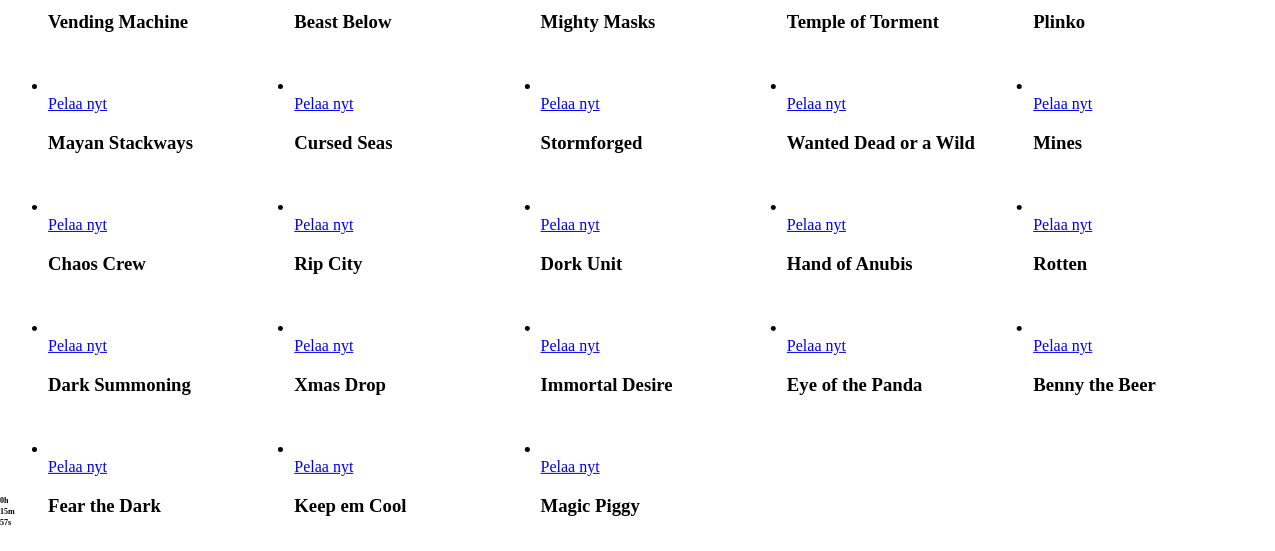 scroll, scrollTop: 654, scrollLeft: 0, axis: vertical 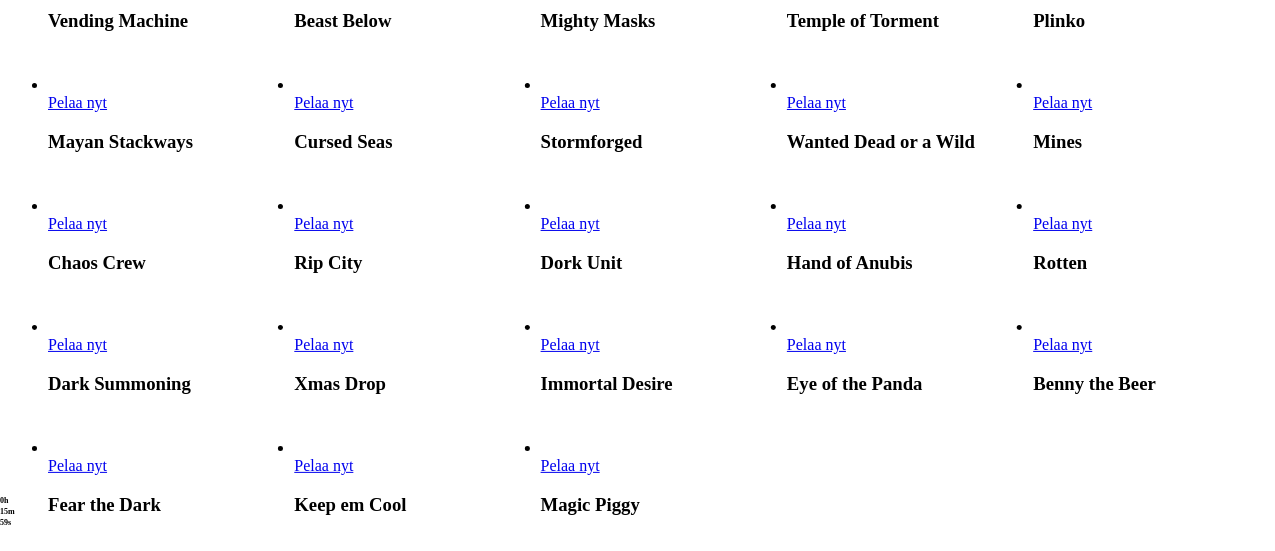 click on "Pelaa nyt" at bounding box center [570, 223] 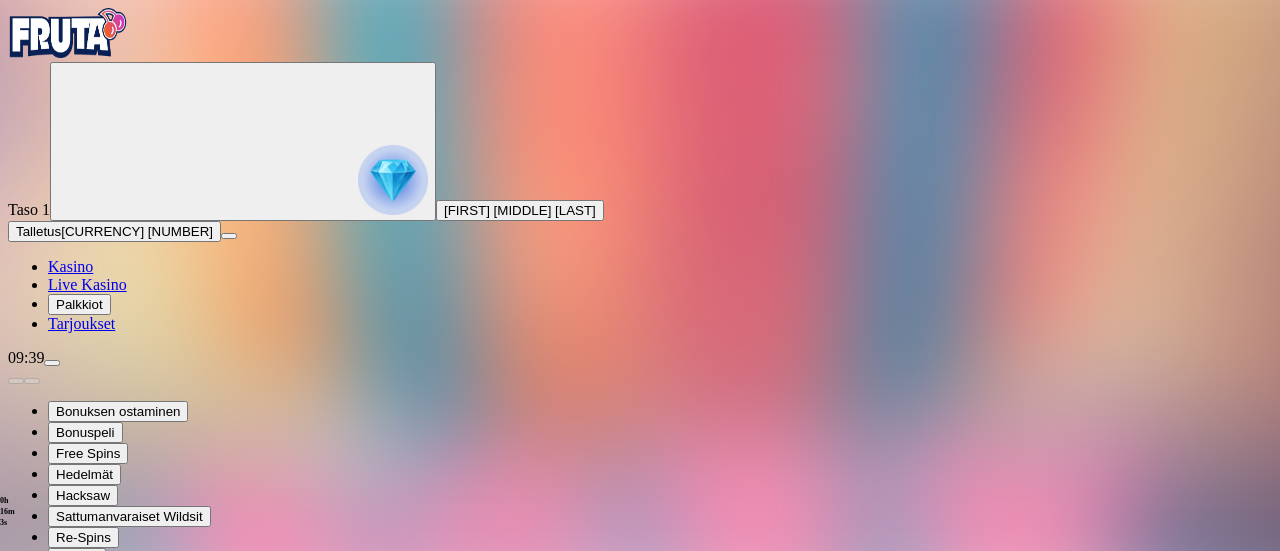 click at bounding box center [48, 799] 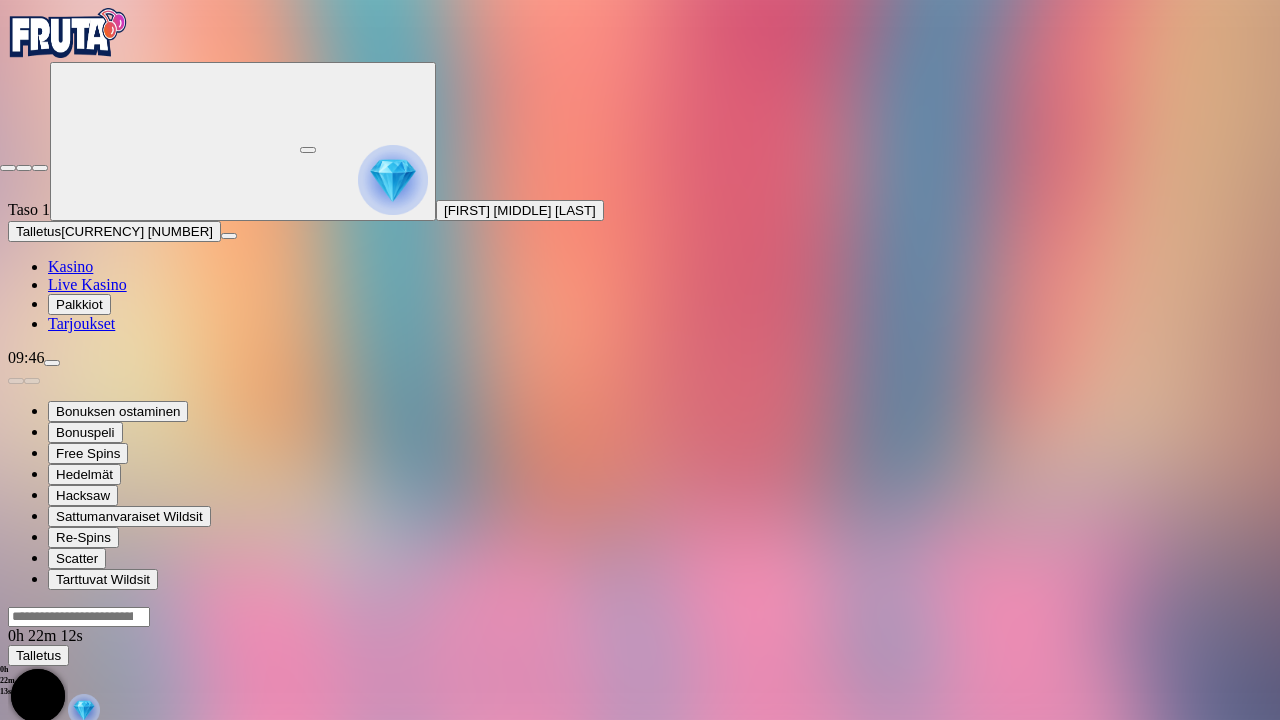 click at bounding box center (8, 168) 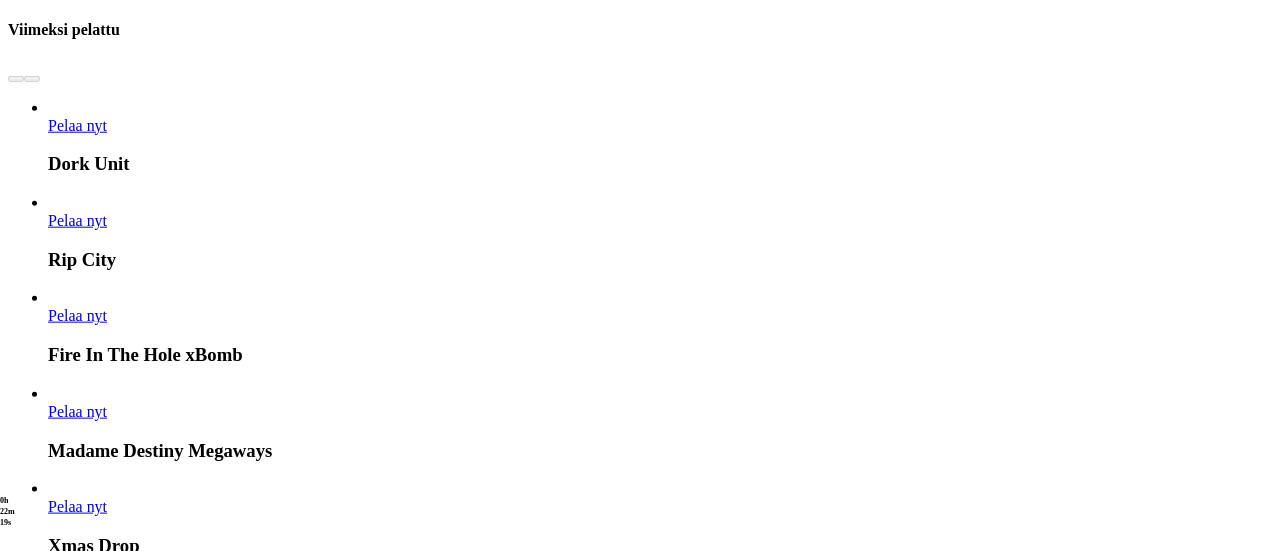 scroll, scrollTop: 992, scrollLeft: 0, axis: vertical 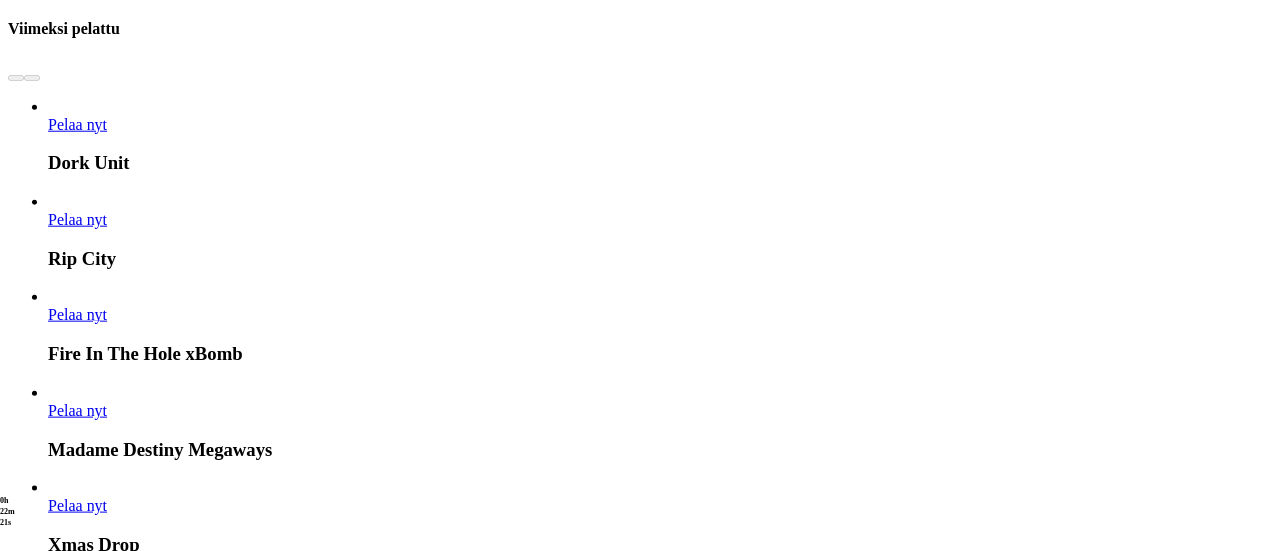 click on "Näytä kaikki" at bounding box center [1242, 2906] 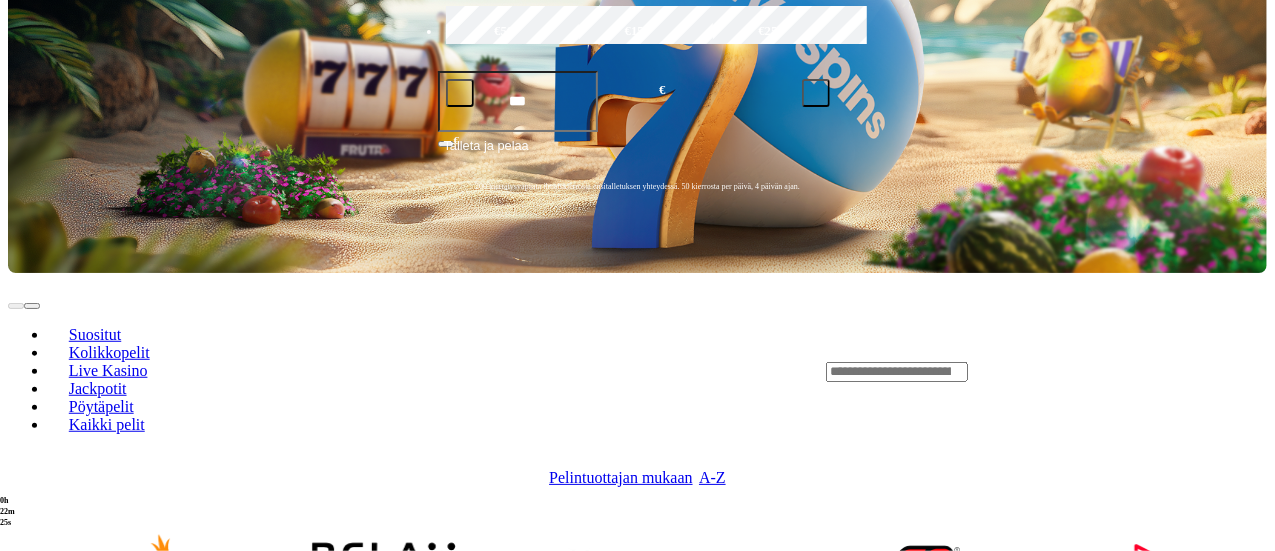 scroll, scrollTop: 527, scrollLeft: 0, axis: vertical 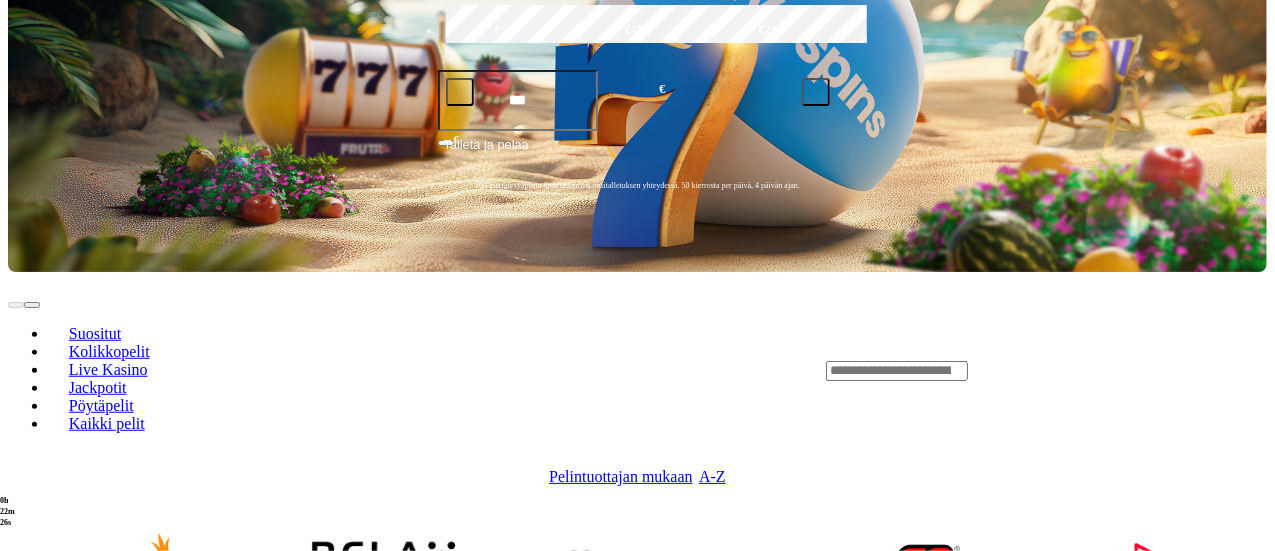 click at bounding box center [383, 1139] 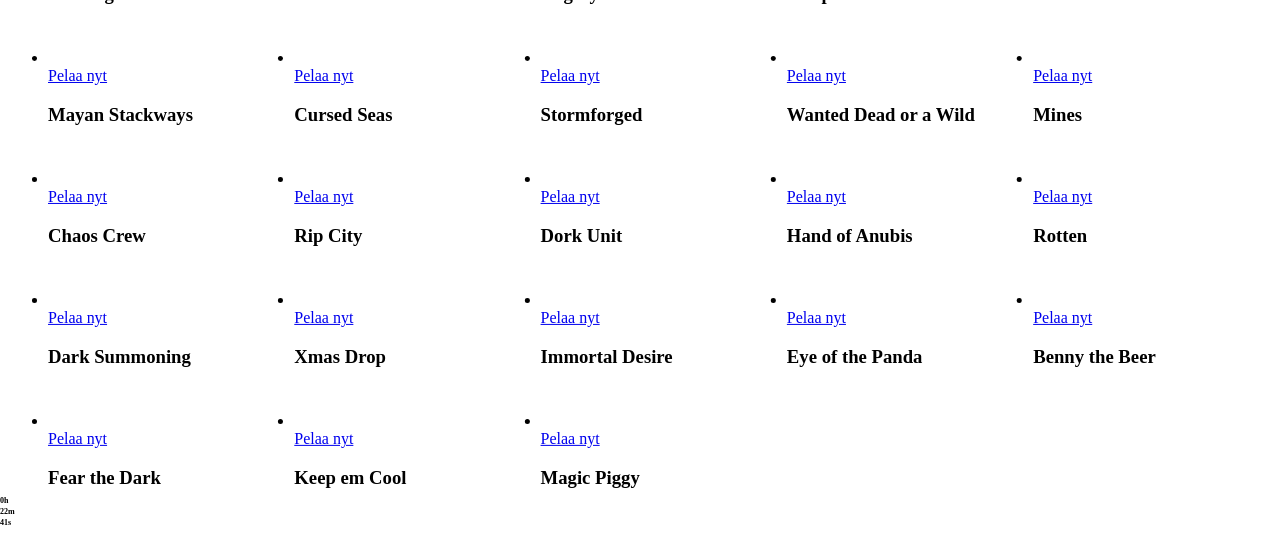 scroll, scrollTop: 677, scrollLeft: 0, axis: vertical 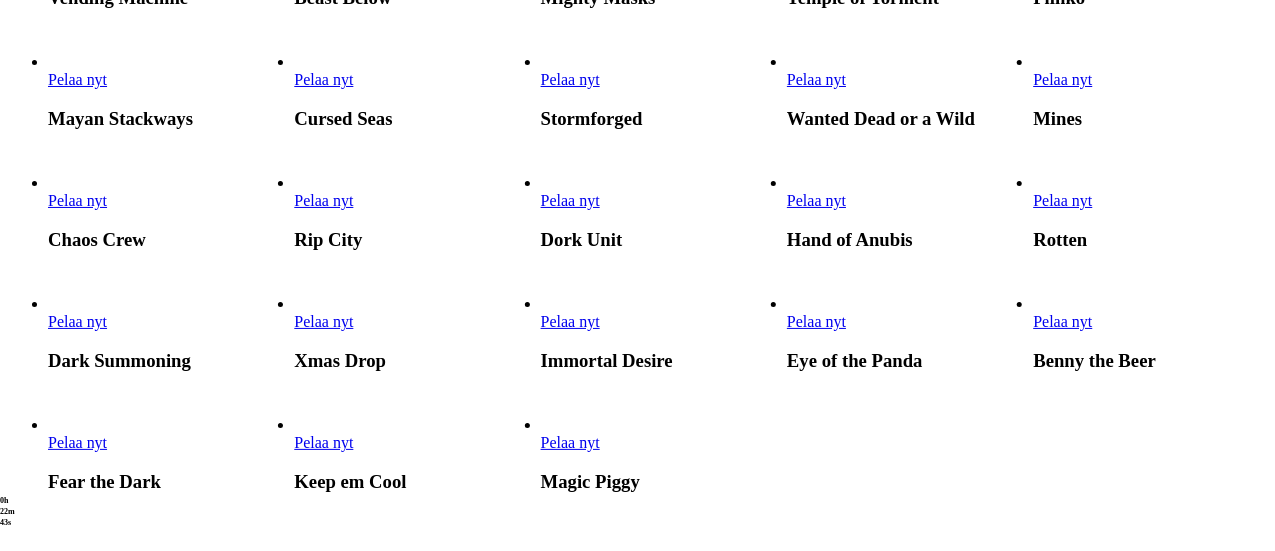 click on "Pelaa nyt" at bounding box center (816, 200) 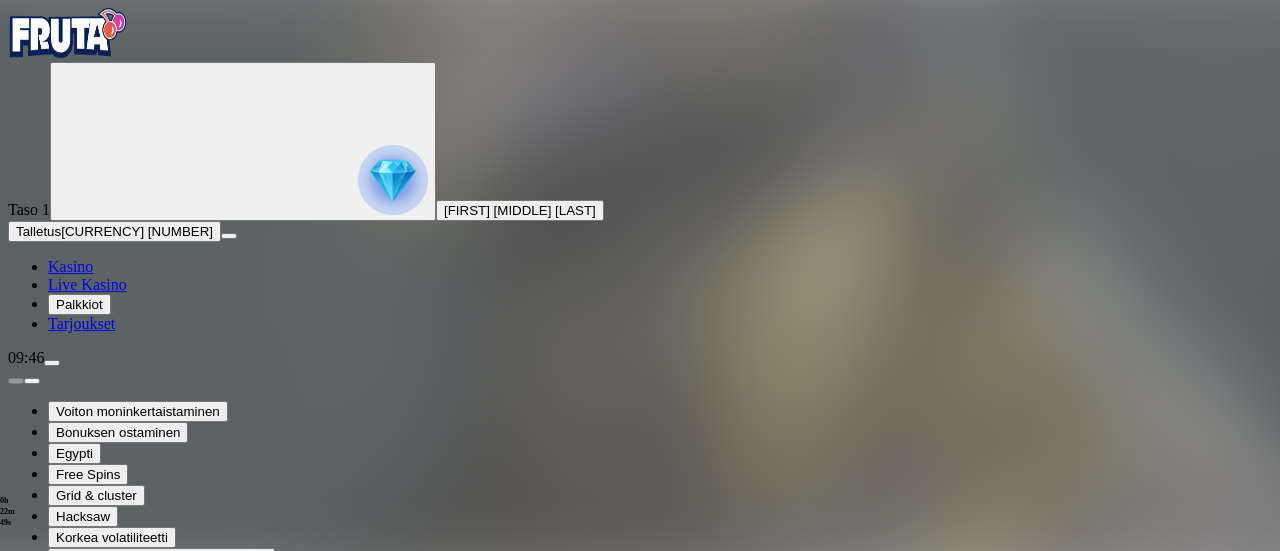click at bounding box center [48, 820] 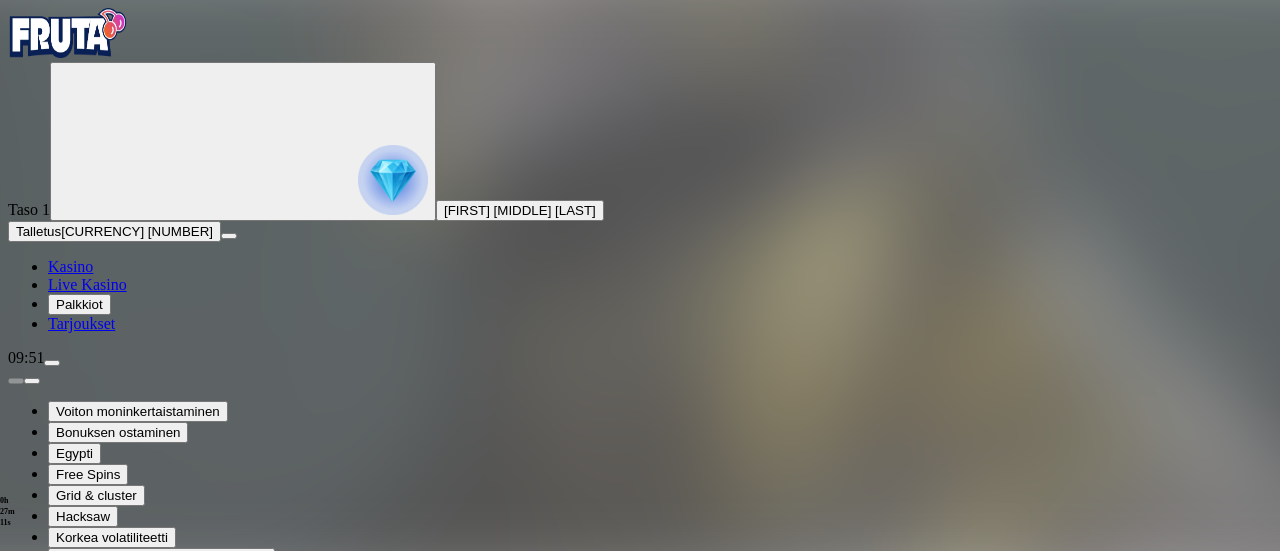 click at bounding box center (16, 1410) 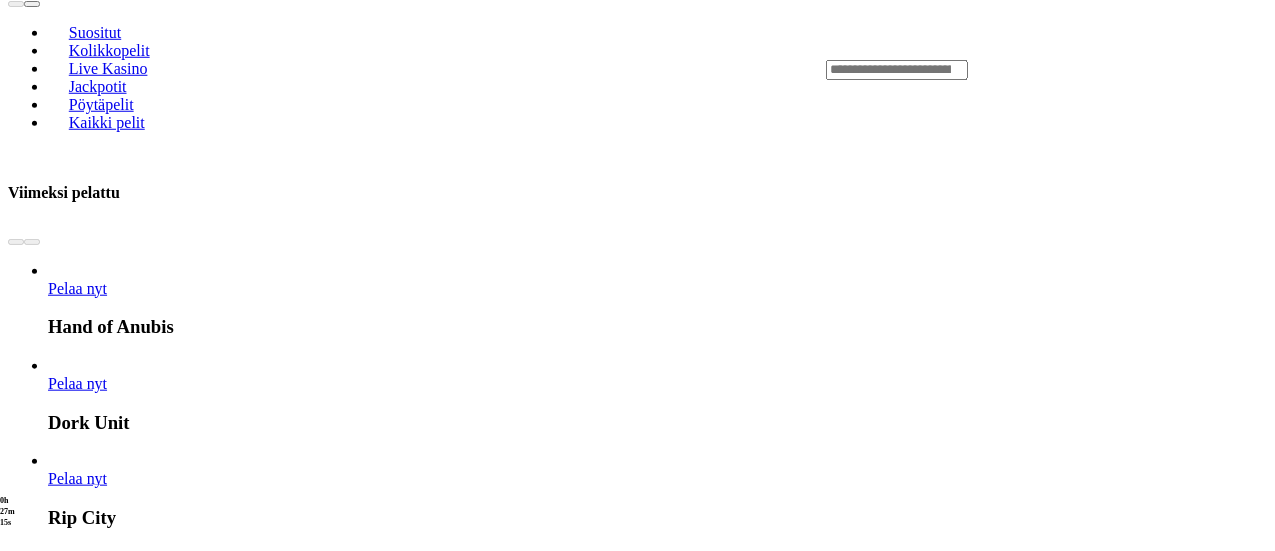 scroll, scrollTop: 829, scrollLeft: 0, axis: vertical 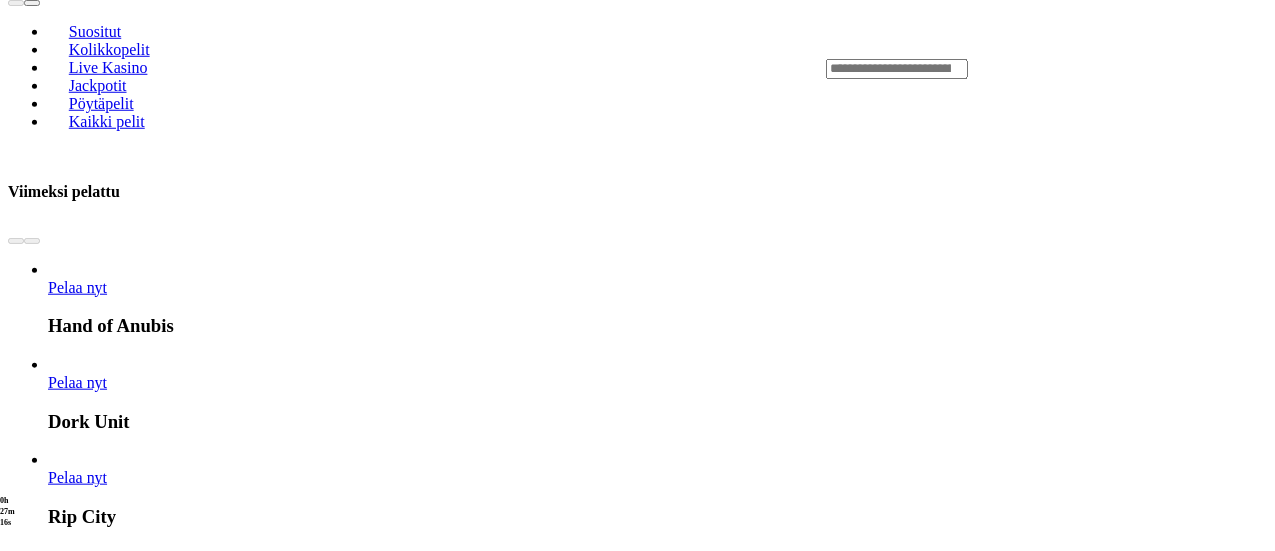 click on "Näytä kaikki" at bounding box center [1242, 3165] 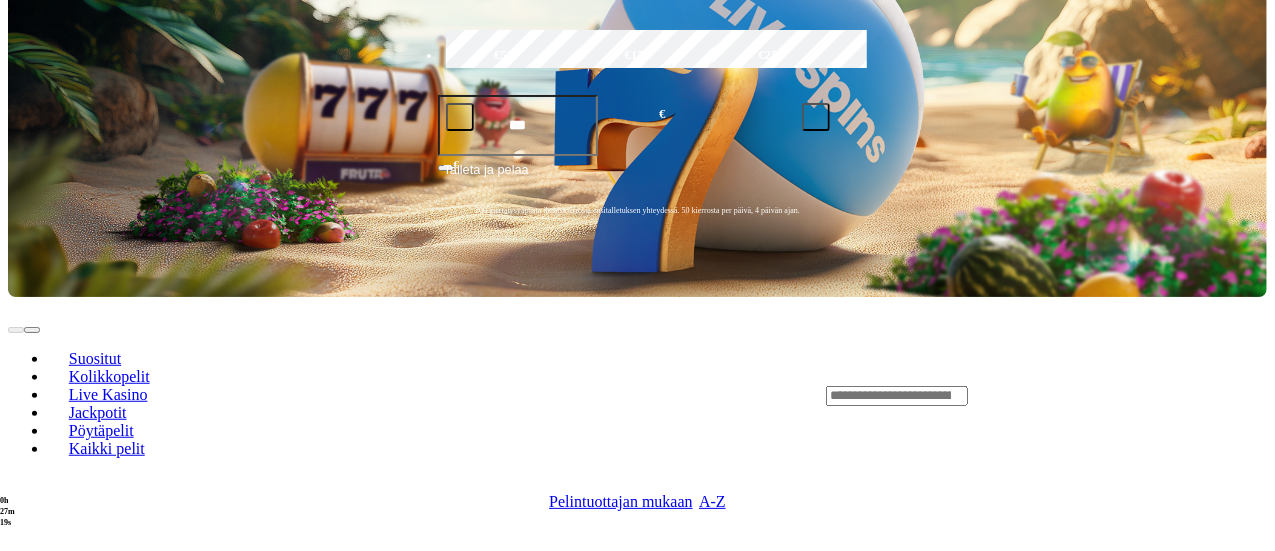 scroll, scrollTop: 503, scrollLeft: 0, axis: vertical 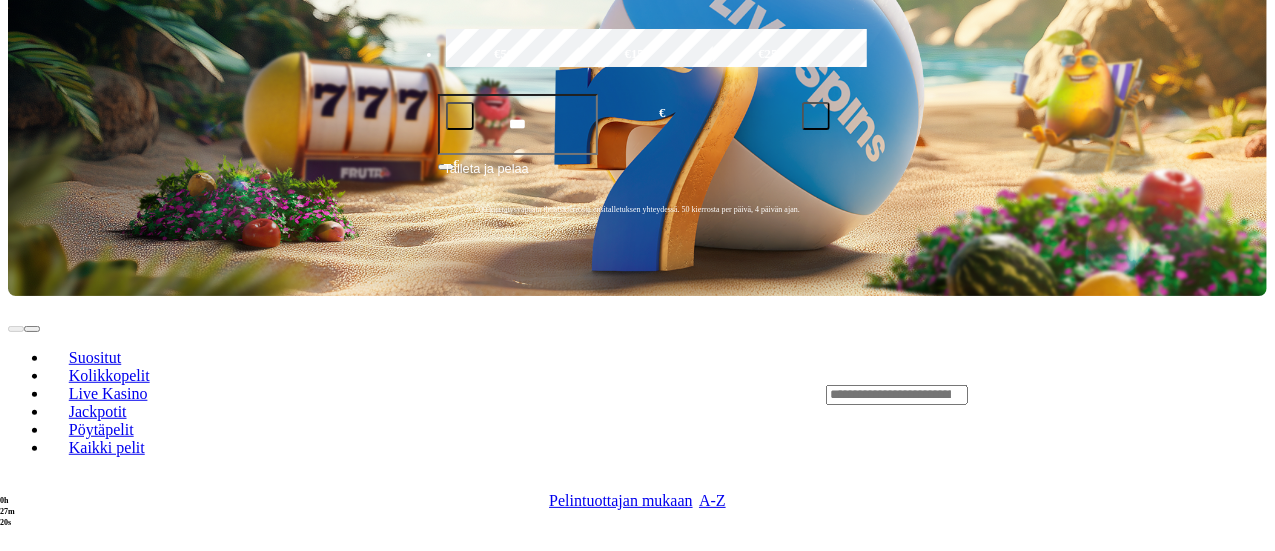 click at bounding box center [383, 1163] 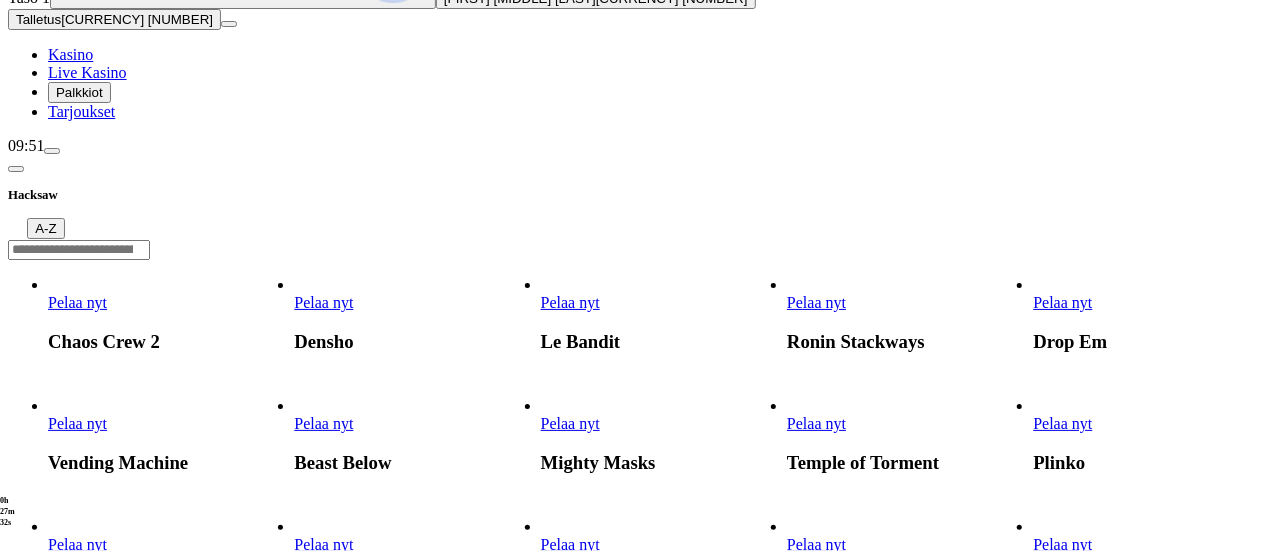 scroll, scrollTop: 209, scrollLeft: 0, axis: vertical 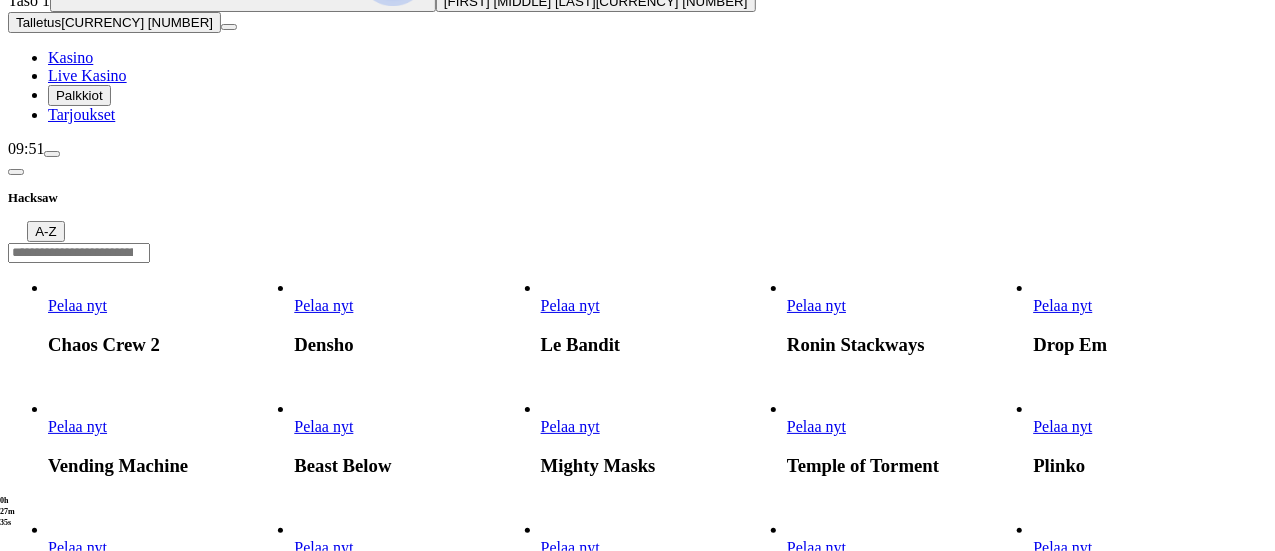 click on "Pelaa nyt" at bounding box center [570, 426] 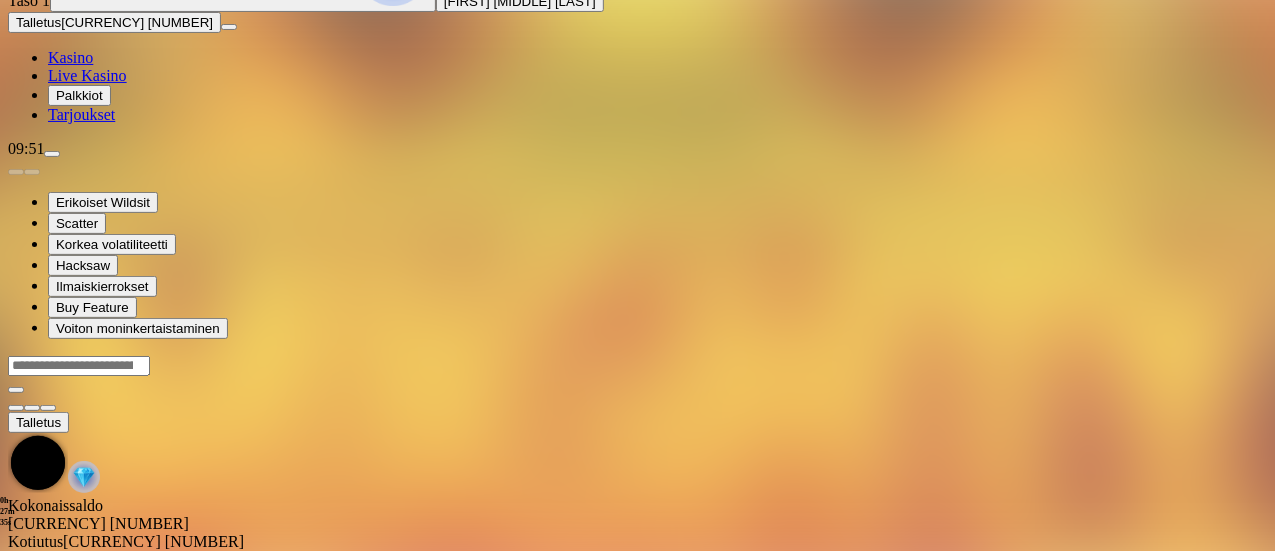 scroll, scrollTop: 0, scrollLeft: 0, axis: both 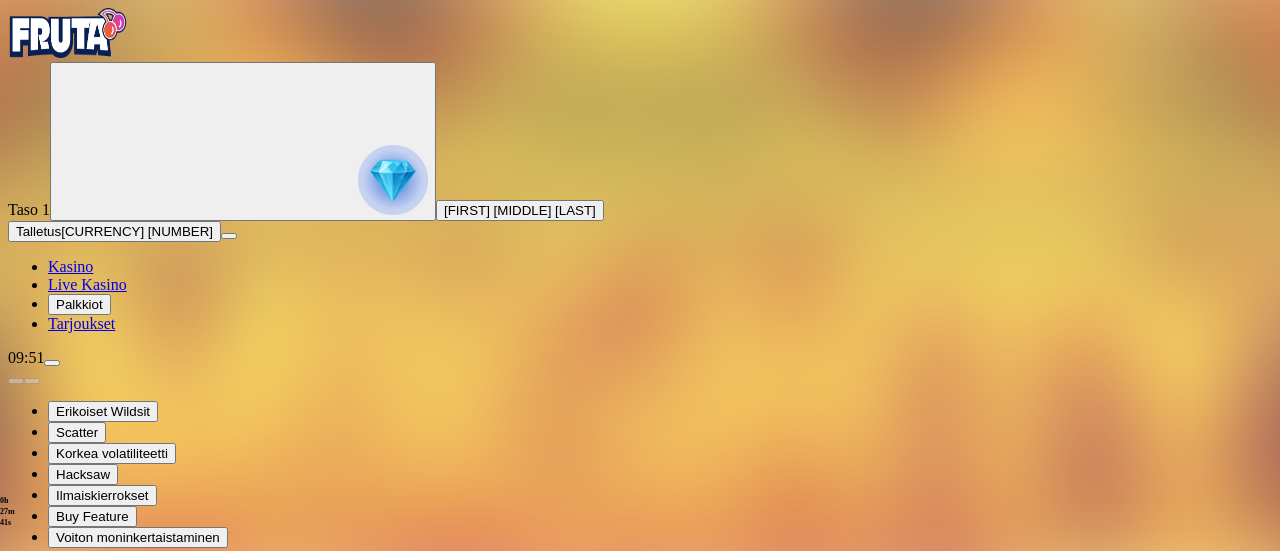 click at bounding box center [48, 757] 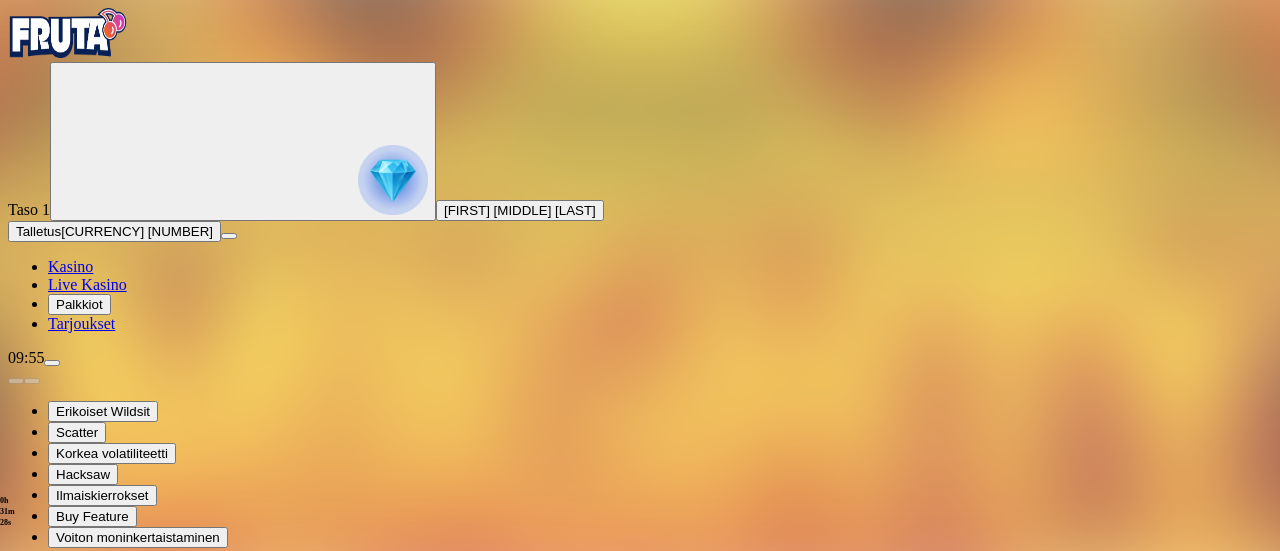 click at bounding box center [16, 757] 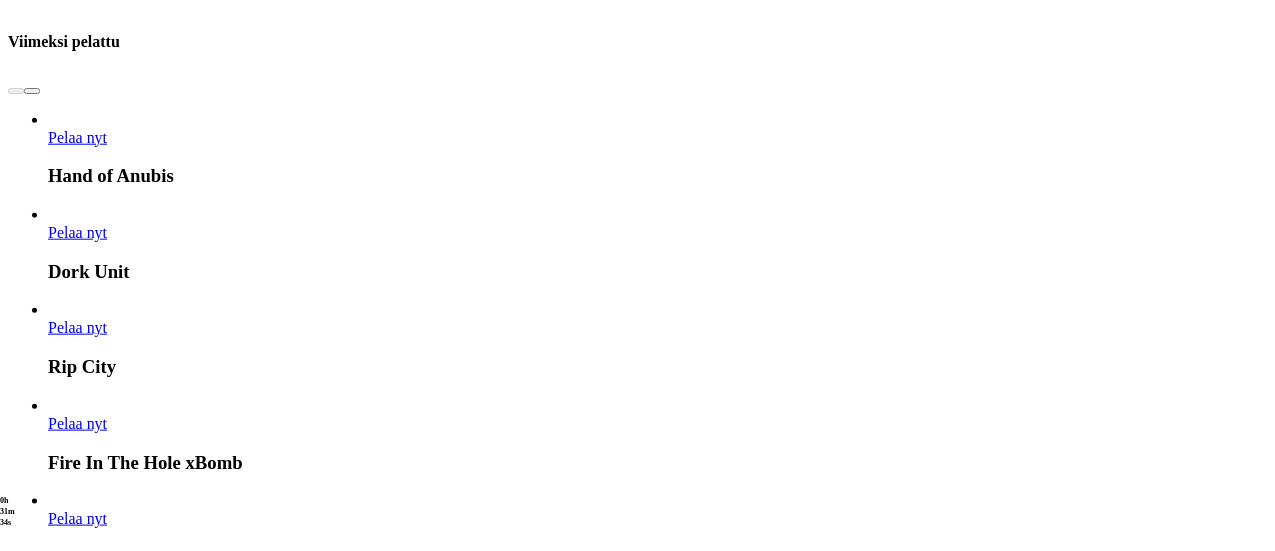 scroll, scrollTop: 980, scrollLeft: 0, axis: vertical 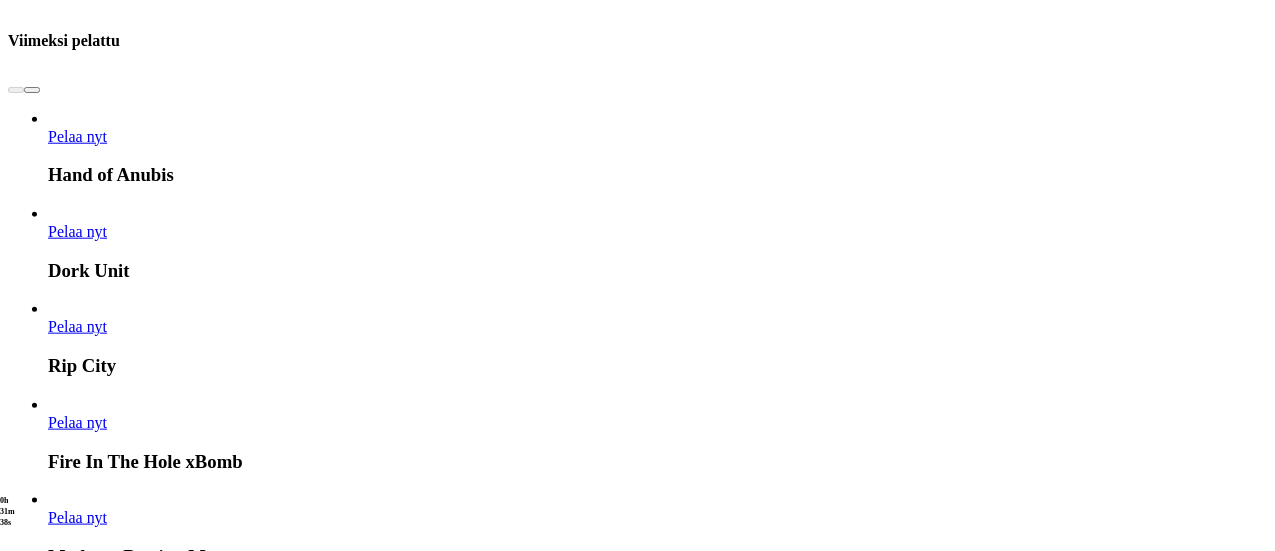 click on "Näytä kaikki" at bounding box center [1242, 3109] 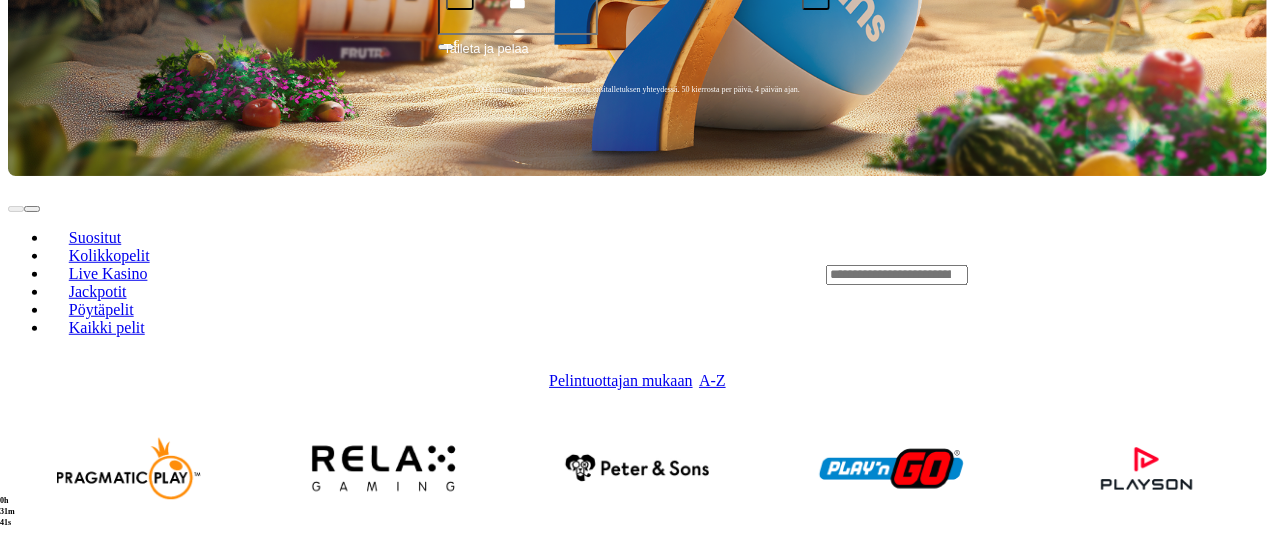 scroll, scrollTop: 624, scrollLeft: 0, axis: vertical 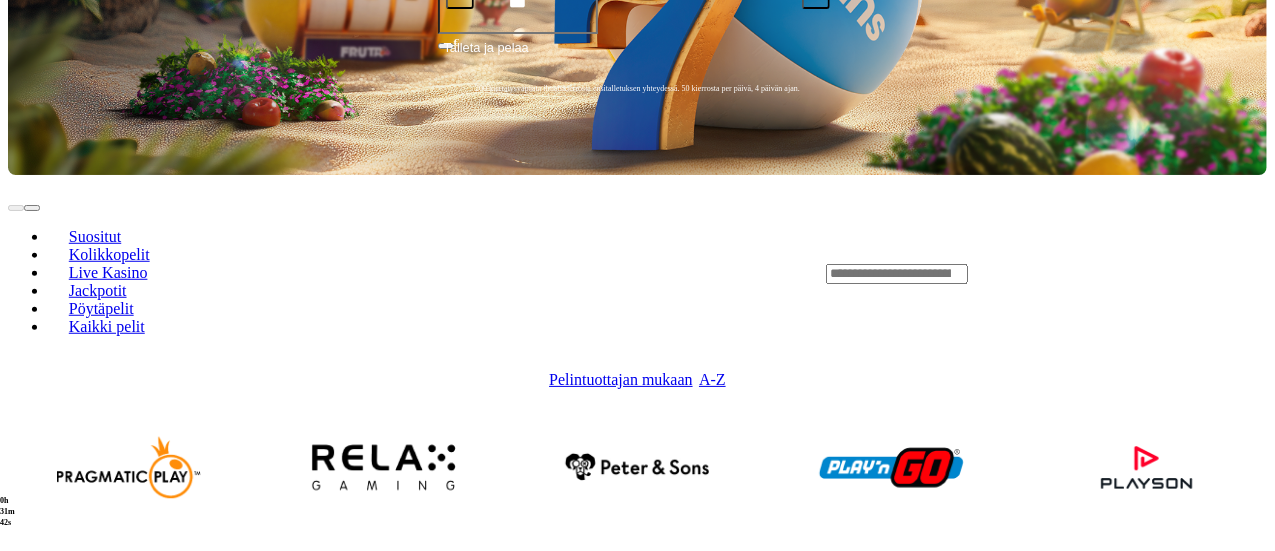 click at bounding box center [383, 1042] 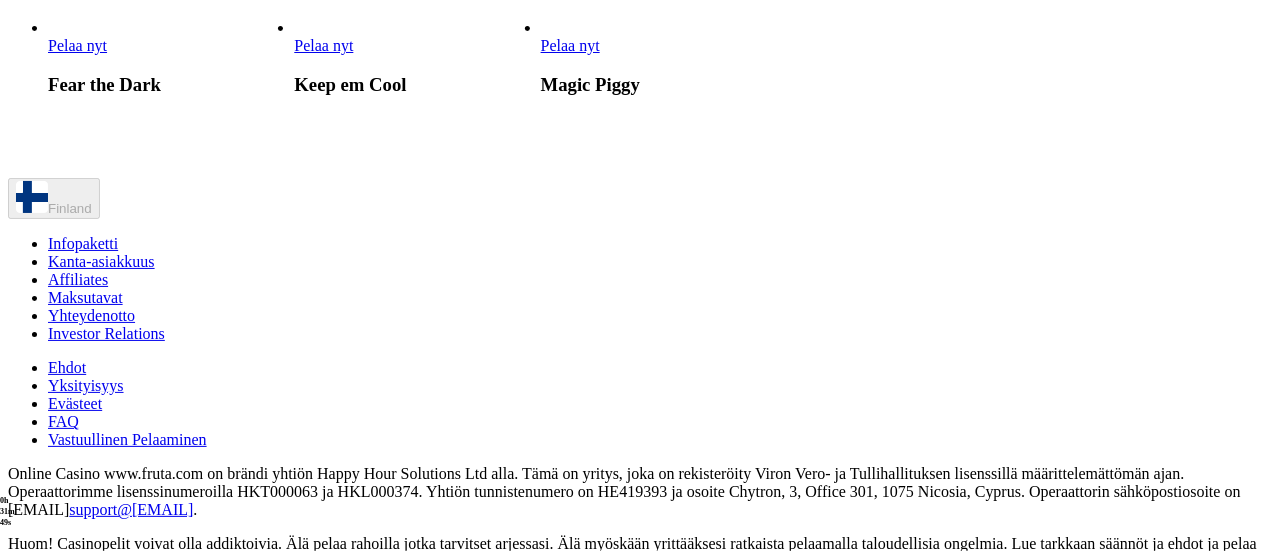 scroll, scrollTop: 1075, scrollLeft: 0, axis: vertical 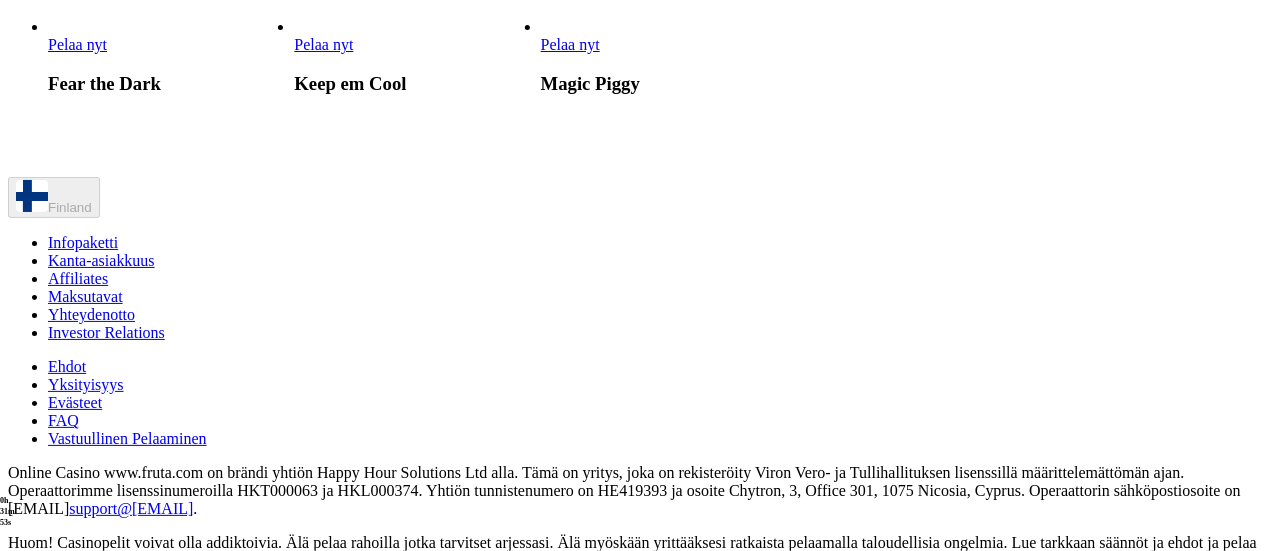 click on "Pelaa nyt" at bounding box center (1062, -77) 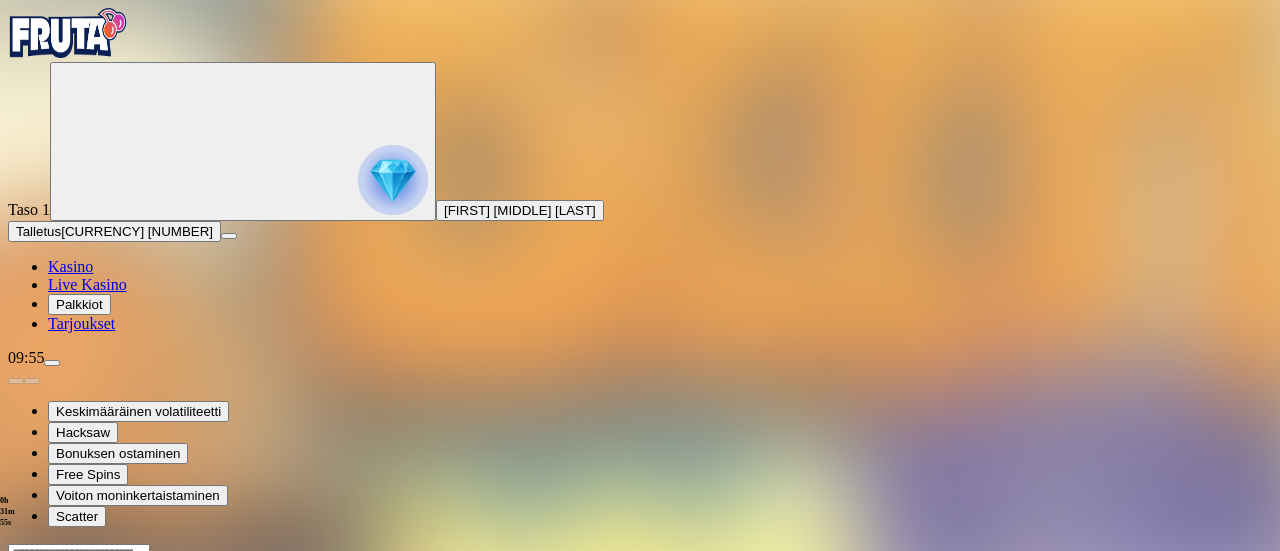 click at bounding box center [48, 736] 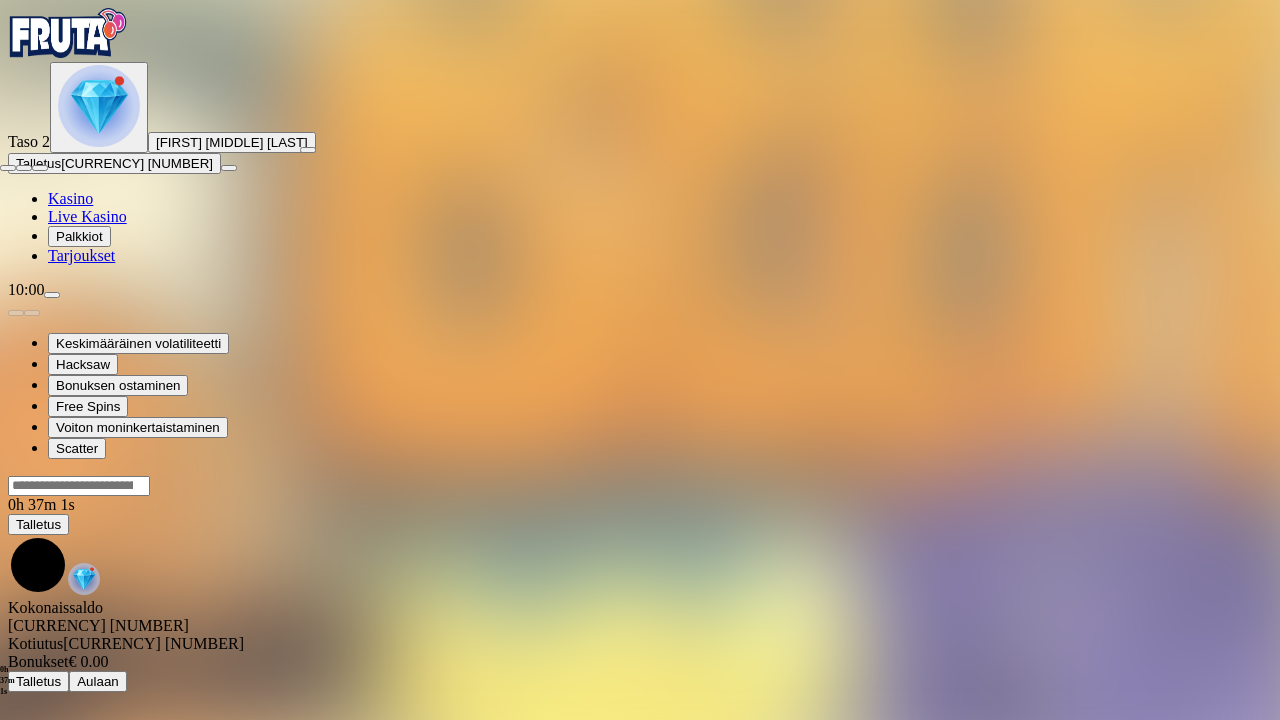 click at bounding box center [8, 168] 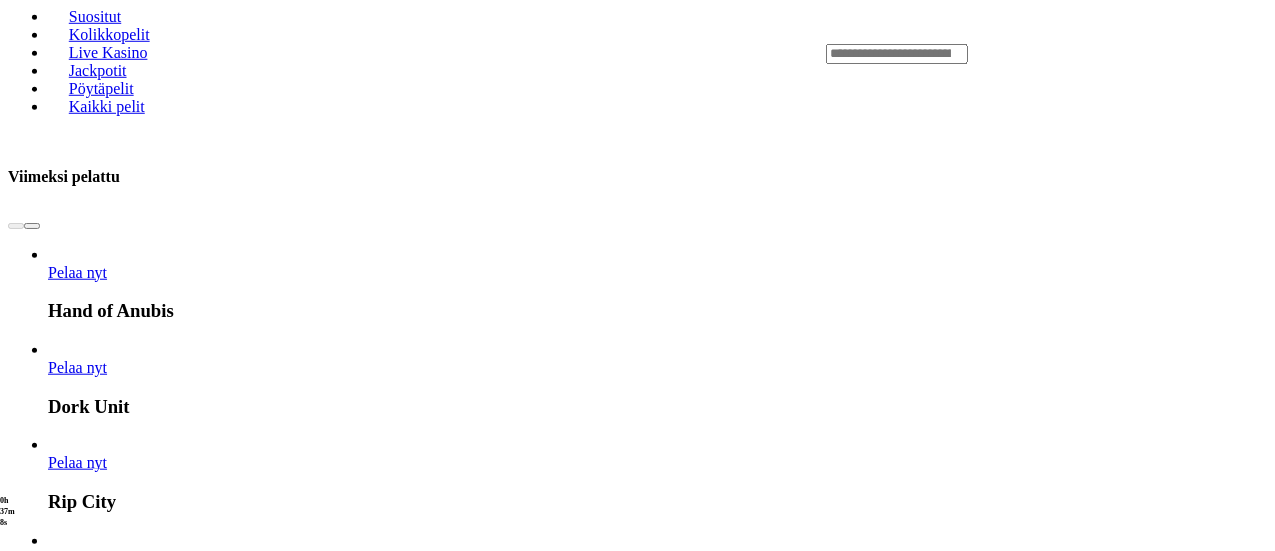 scroll, scrollTop: 778, scrollLeft: 0, axis: vertical 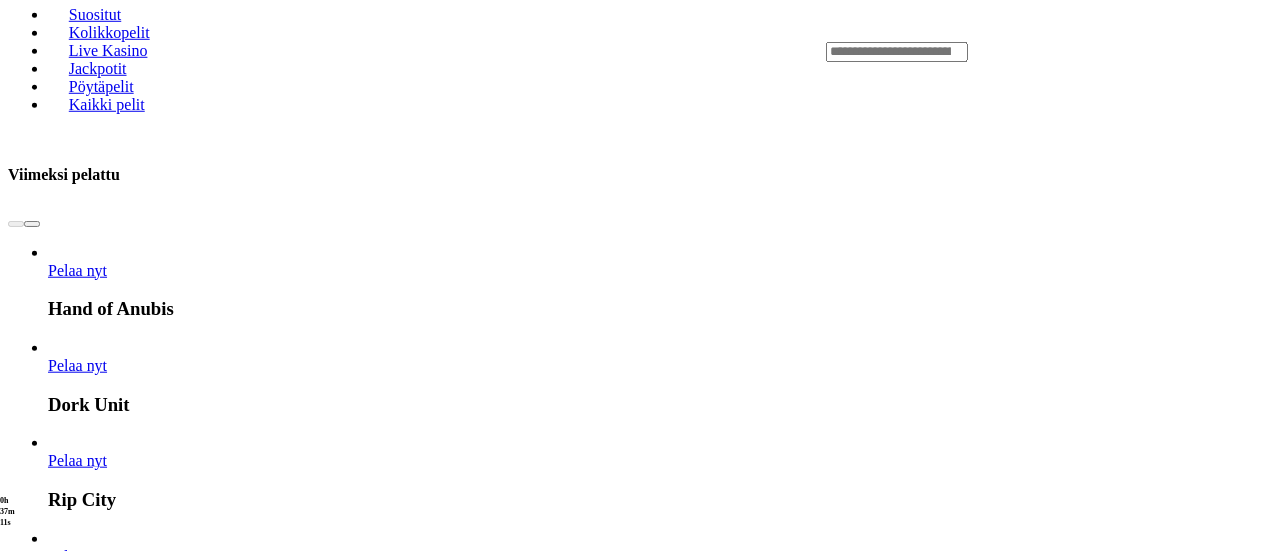 click on "Näytä kaikki" at bounding box center [1242, 3338] 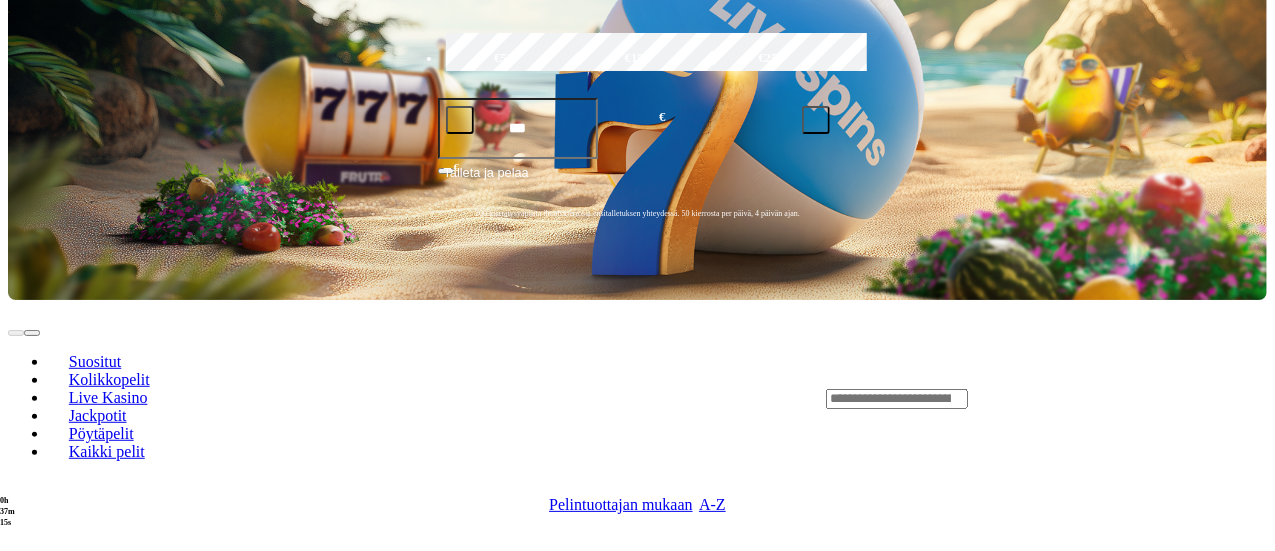 scroll, scrollTop: 432, scrollLeft: 0, axis: vertical 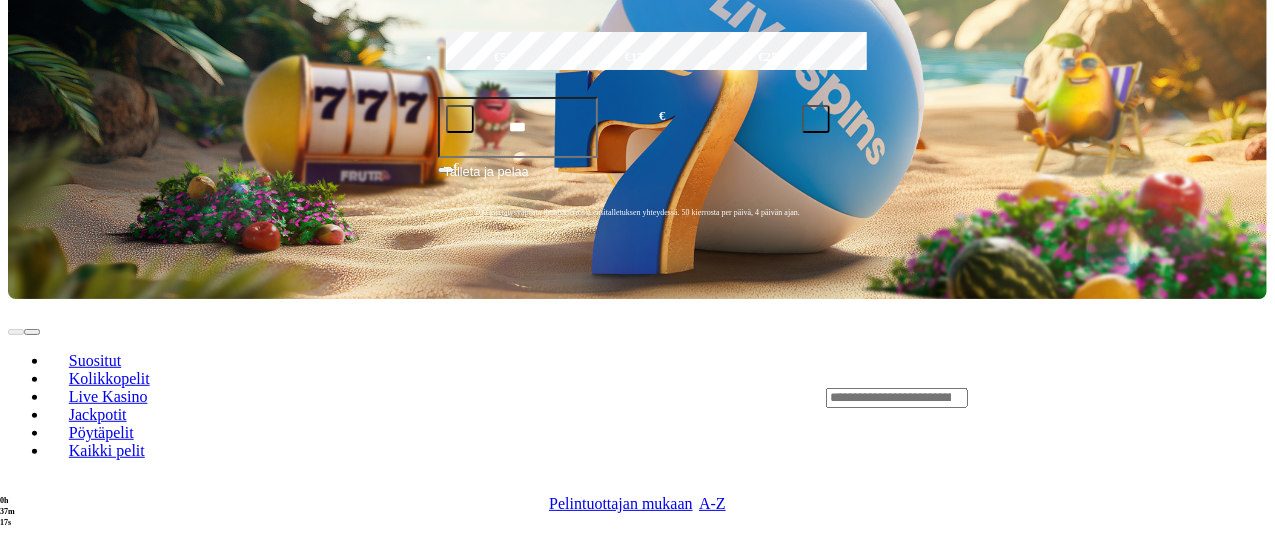 click at bounding box center [383, 1166] 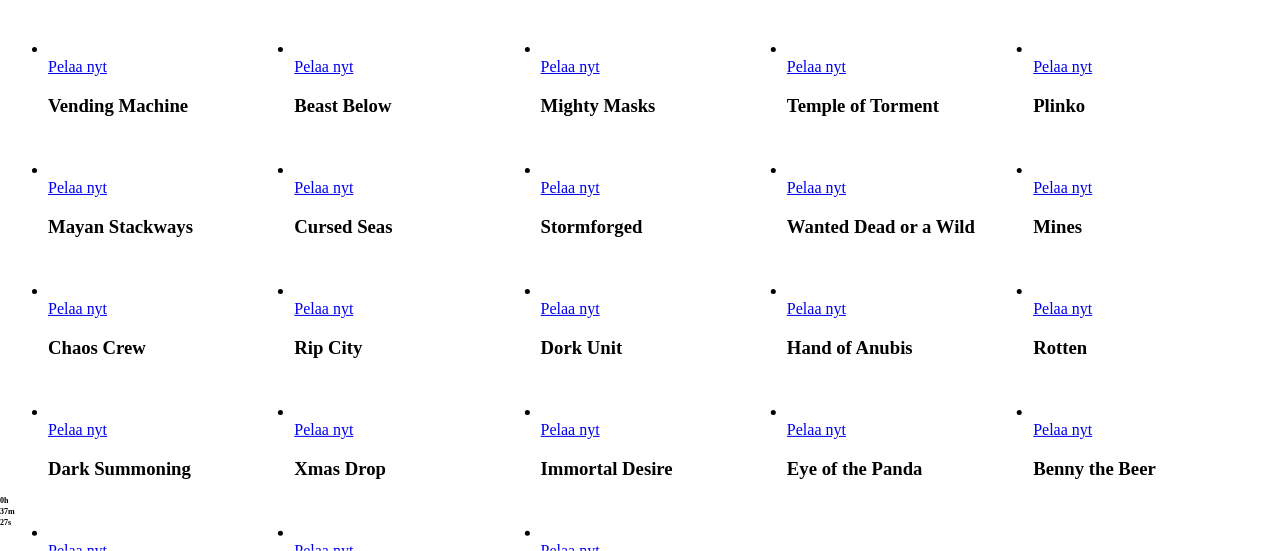 scroll, scrollTop: 503, scrollLeft: 0, axis: vertical 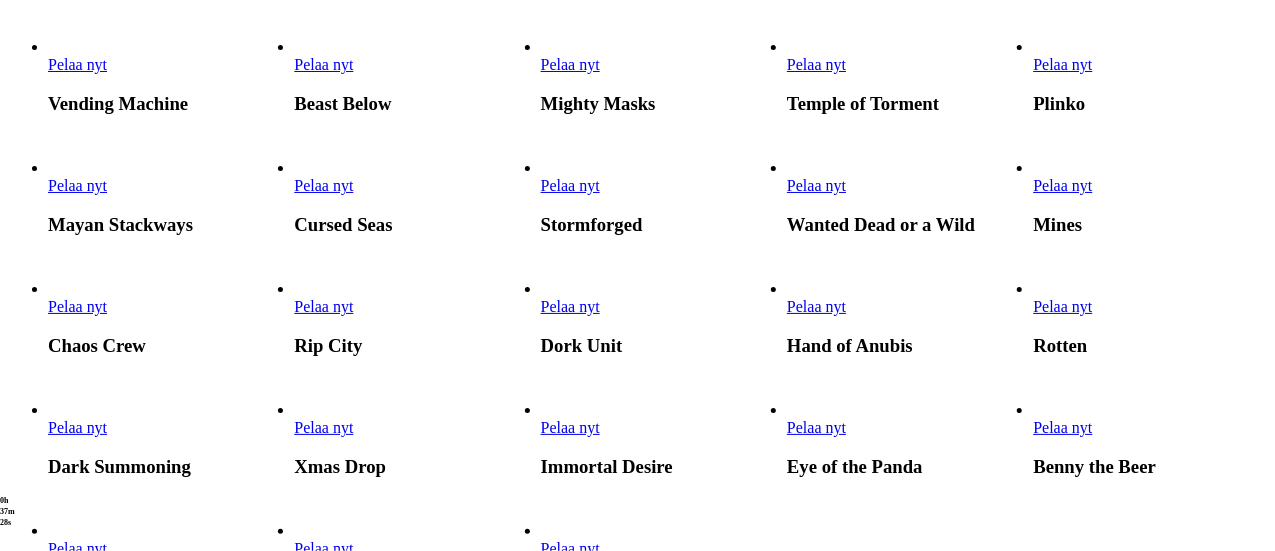 click on "Pelaa nyt" at bounding box center [323, 185] 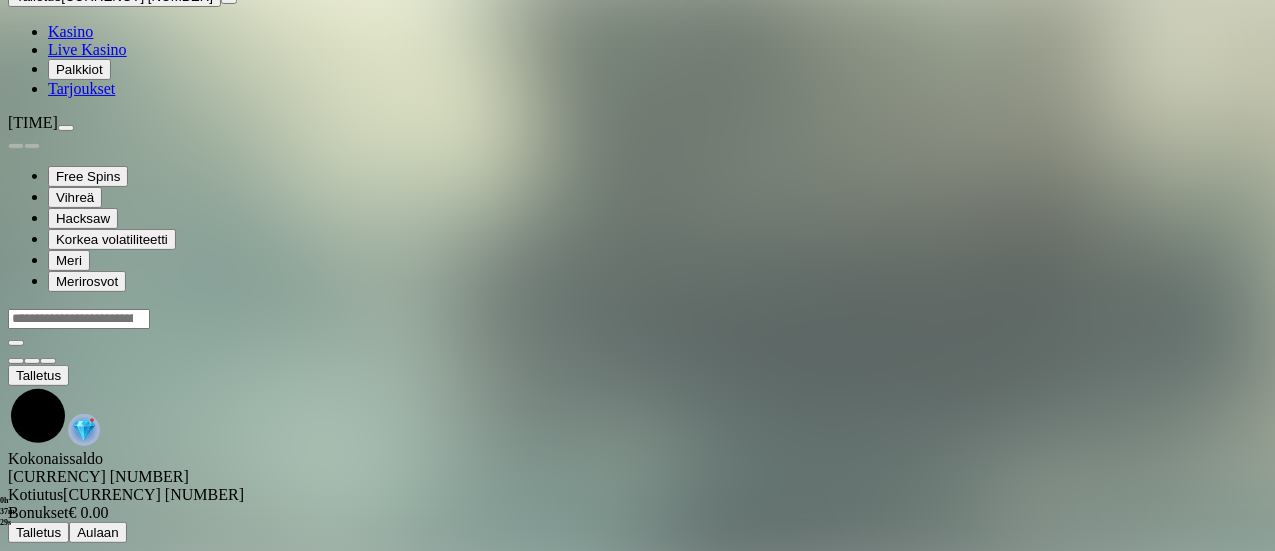 scroll, scrollTop: 0, scrollLeft: 0, axis: both 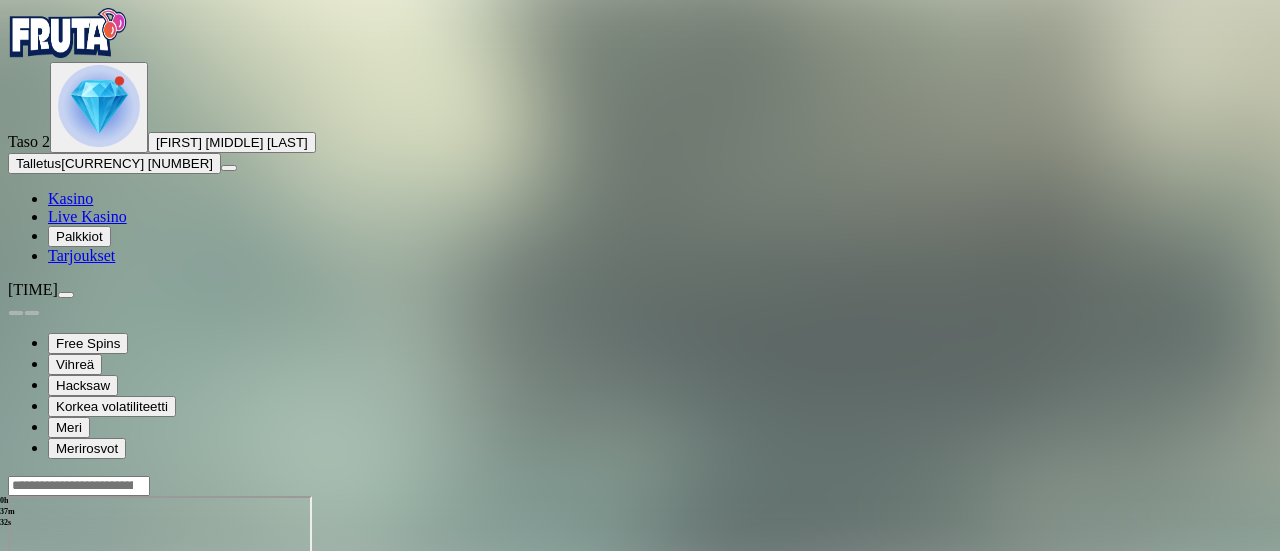 click at bounding box center (48, 668) 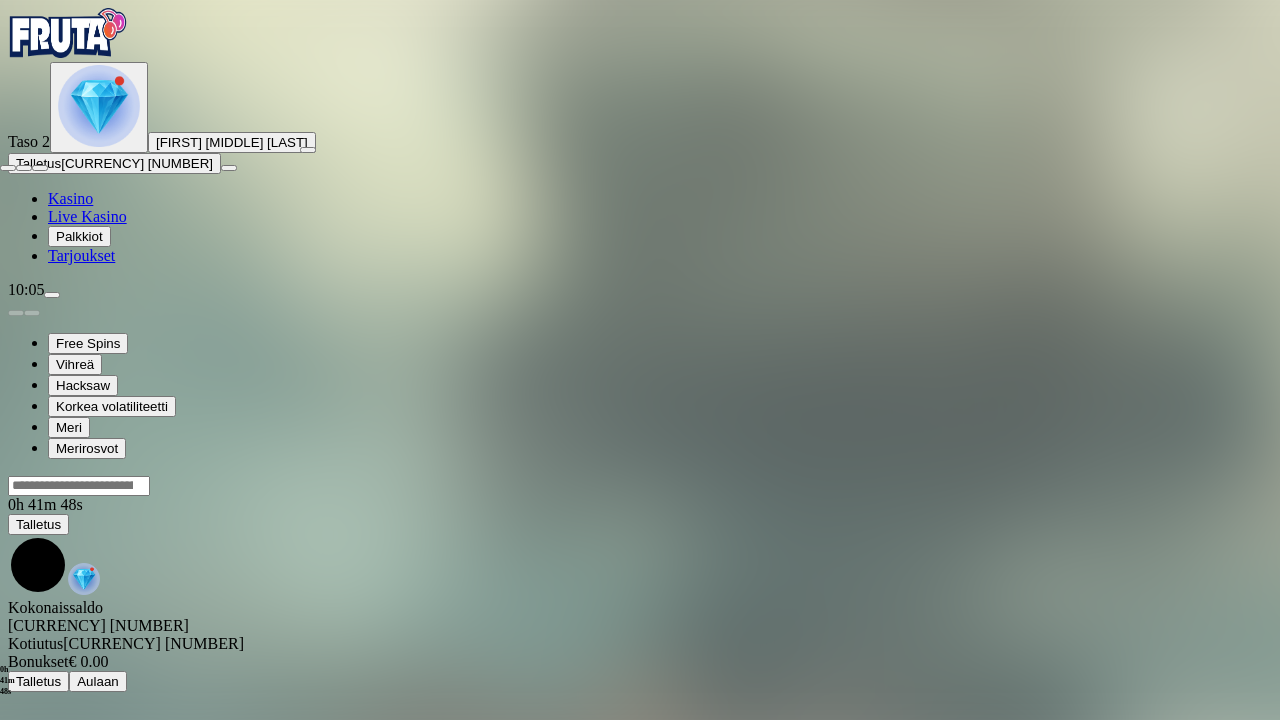 click at bounding box center [8, 168] 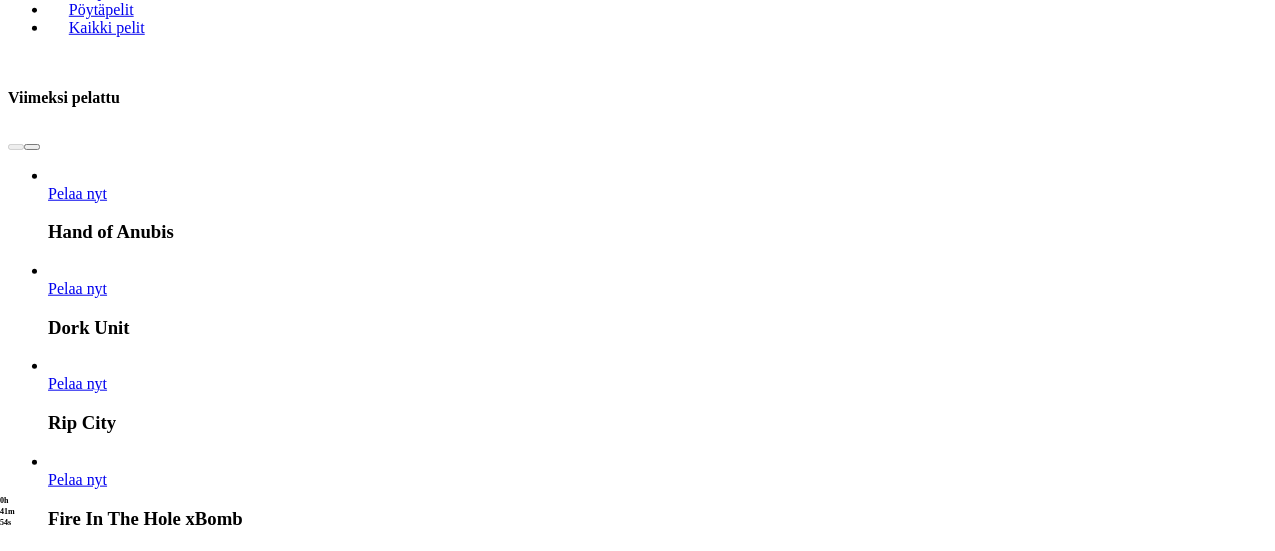 scroll, scrollTop: 856, scrollLeft: 0, axis: vertical 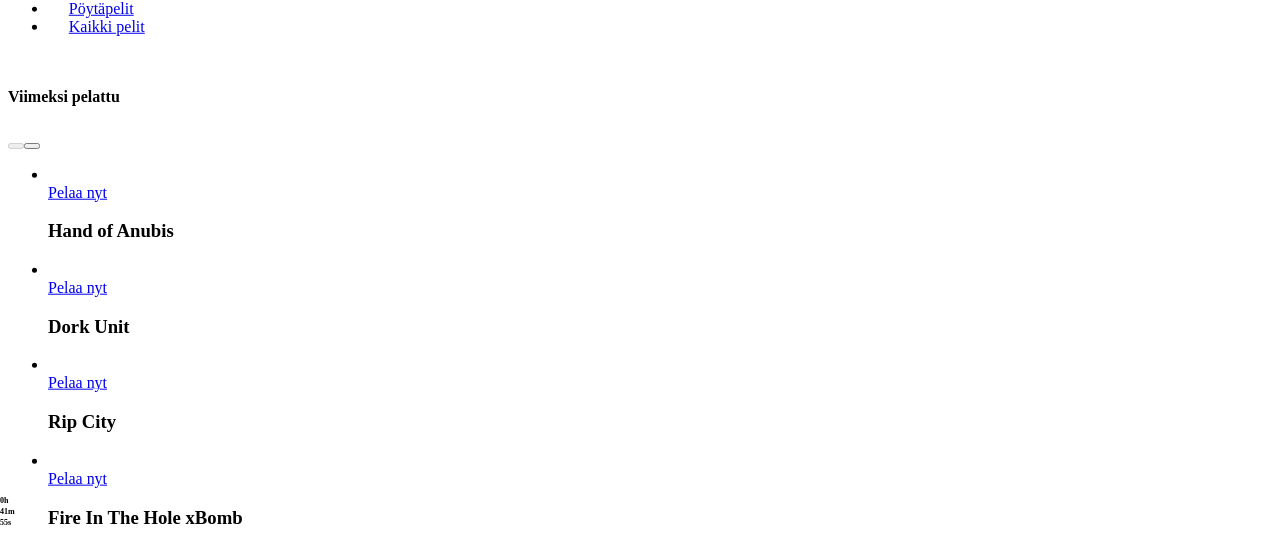 click on "Näytä kaikki" at bounding box center [1242, 3356] 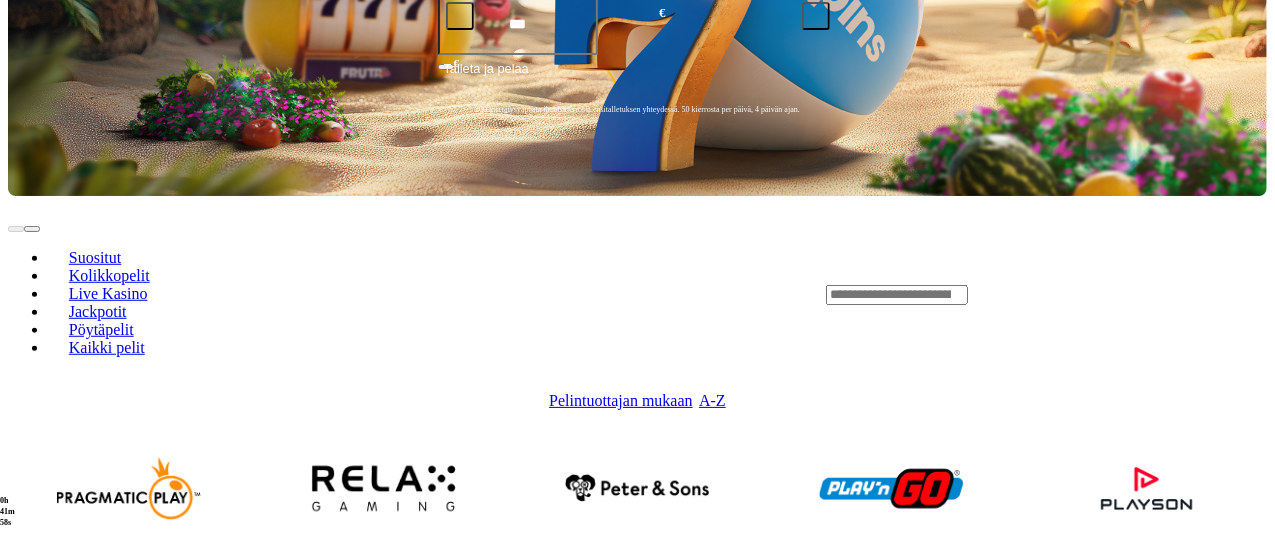 scroll, scrollTop: 536, scrollLeft: 0, axis: vertical 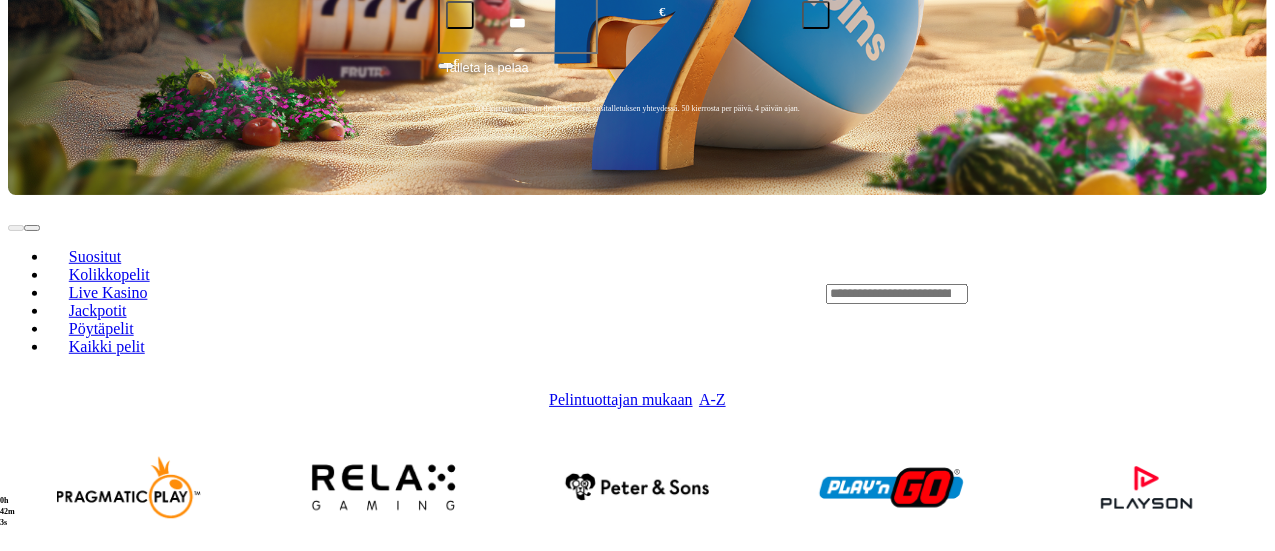 click at bounding box center [383, 1062] 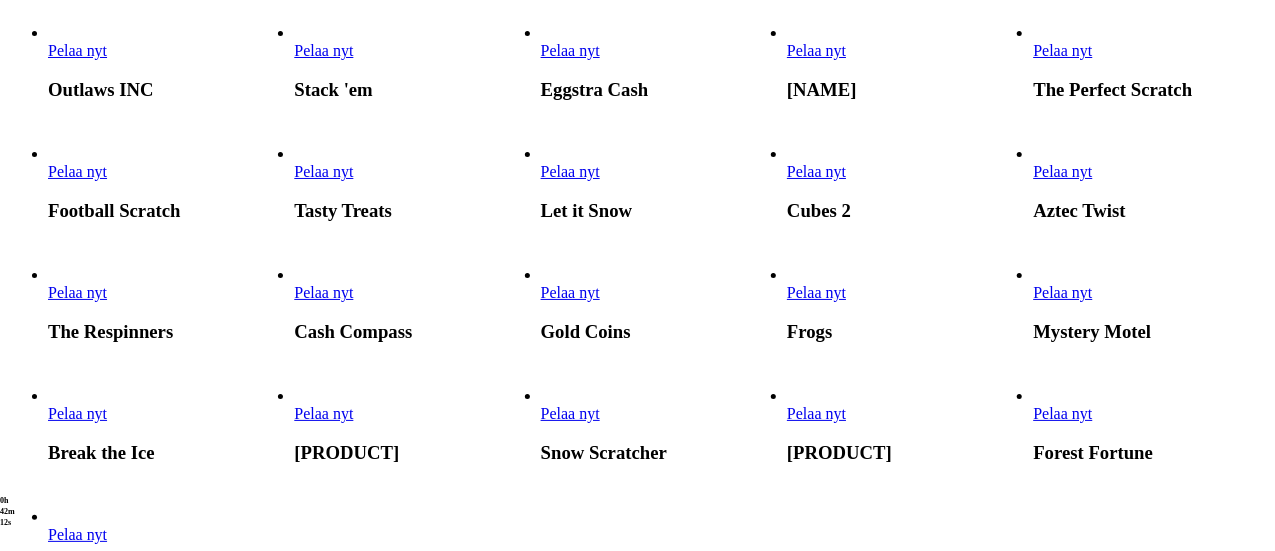 scroll, scrollTop: 1244, scrollLeft: 0, axis: vertical 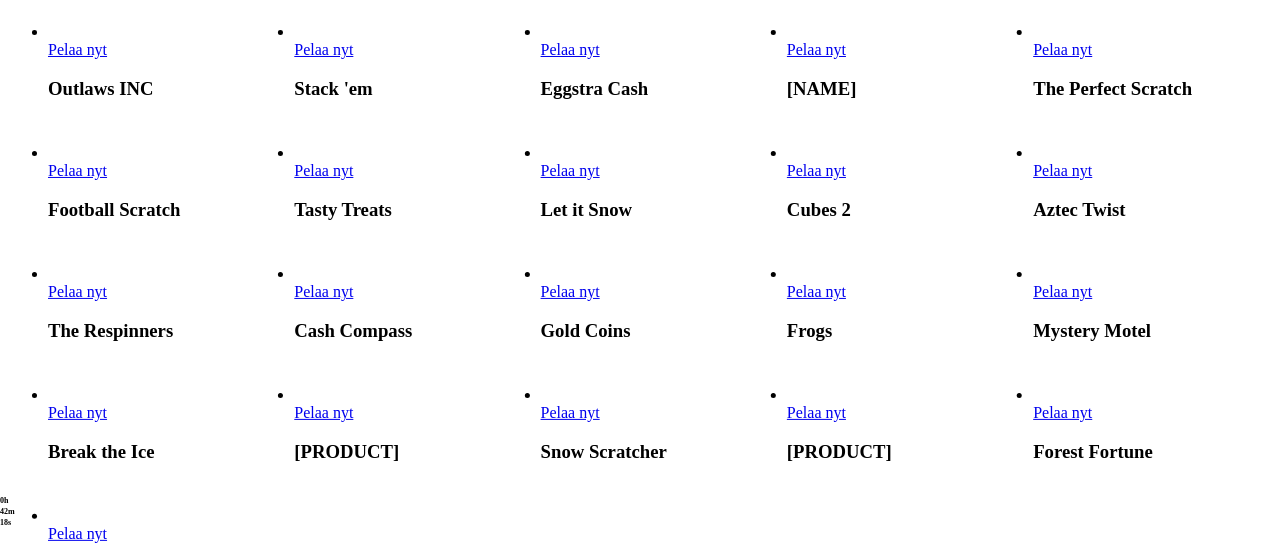 click on "Pelaa nyt" at bounding box center (570, -193) 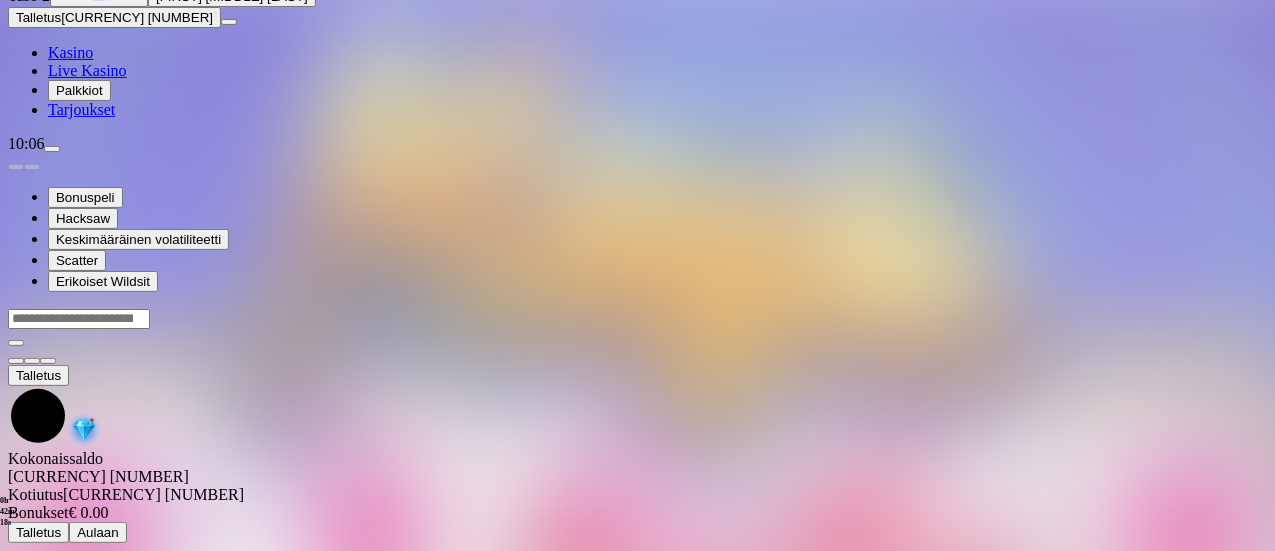 scroll, scrollTop: 0, scrollLeft: 0, axis: both 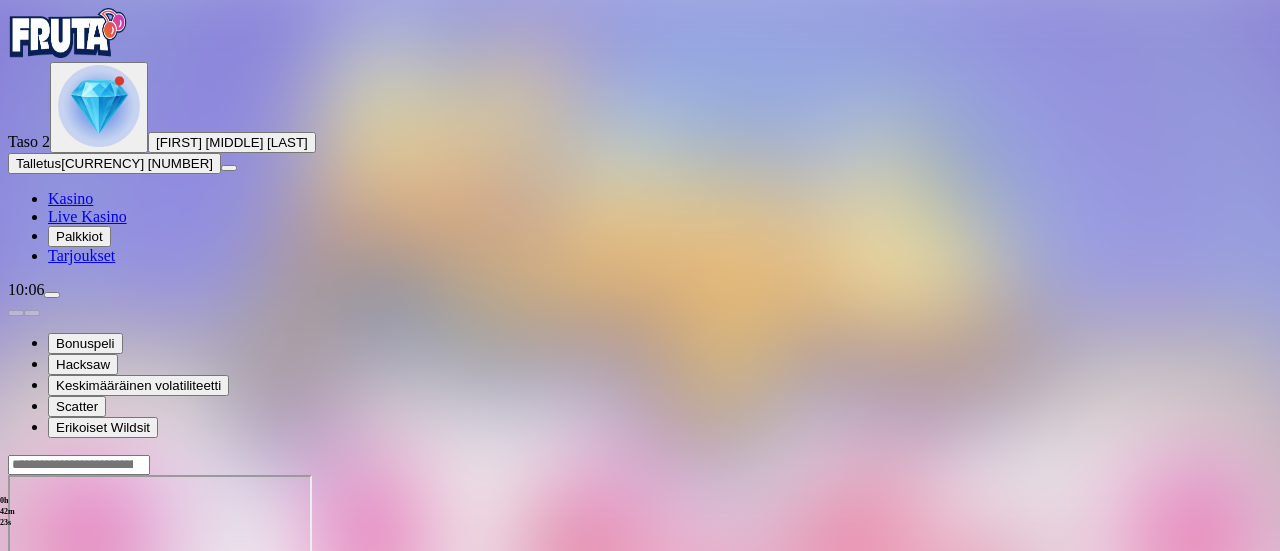 click at bounding box center [48, 647] 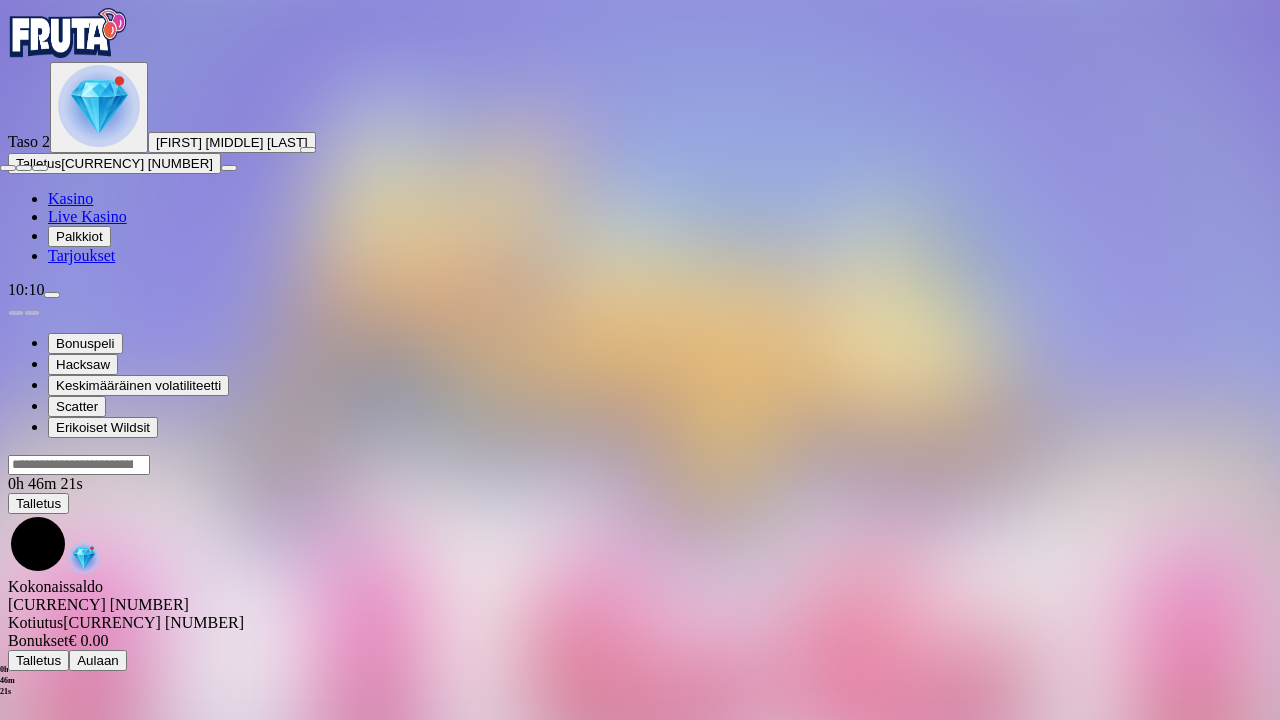click at bounding box center (8, 168) 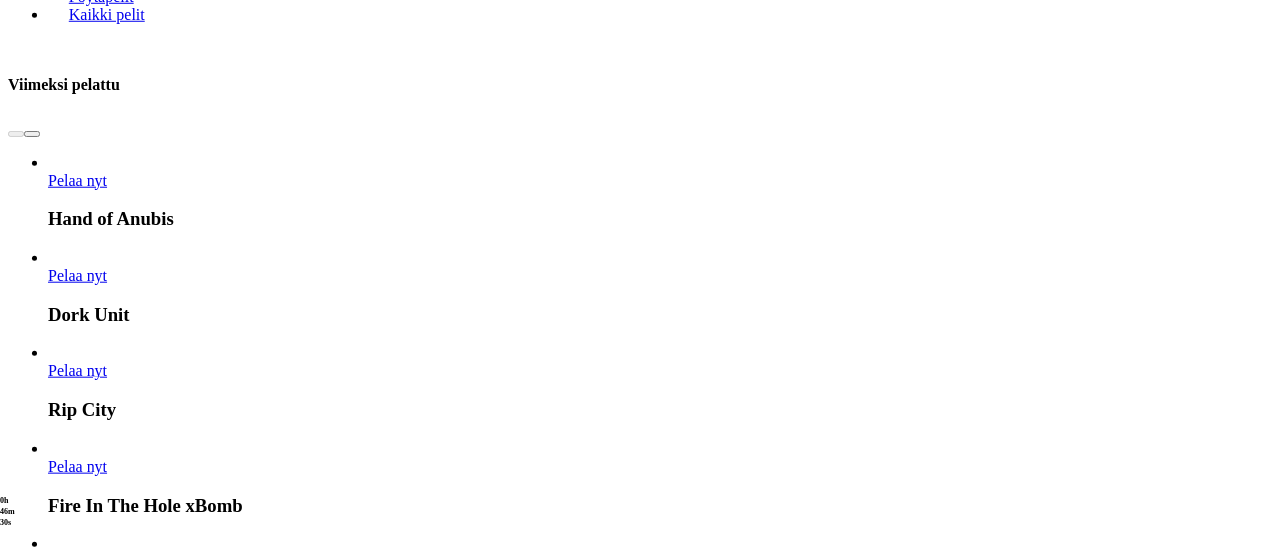 scroll, scrollTop: 869, scrollLeft: 0, axis: vertical 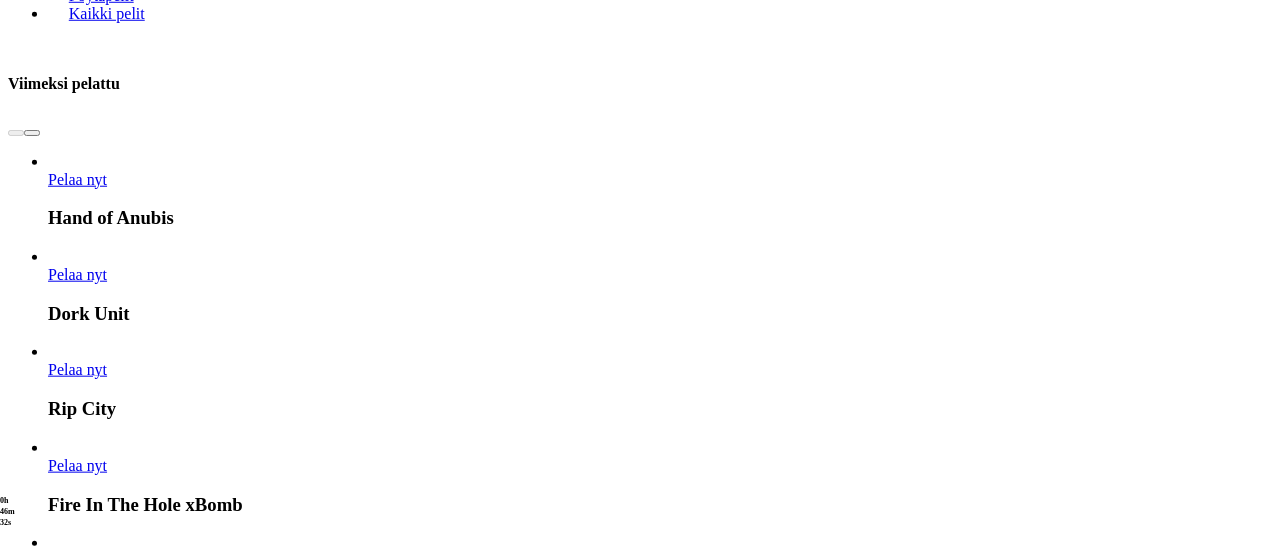 click on "Näytä kaikki" at bounding box center (1242, 3438) 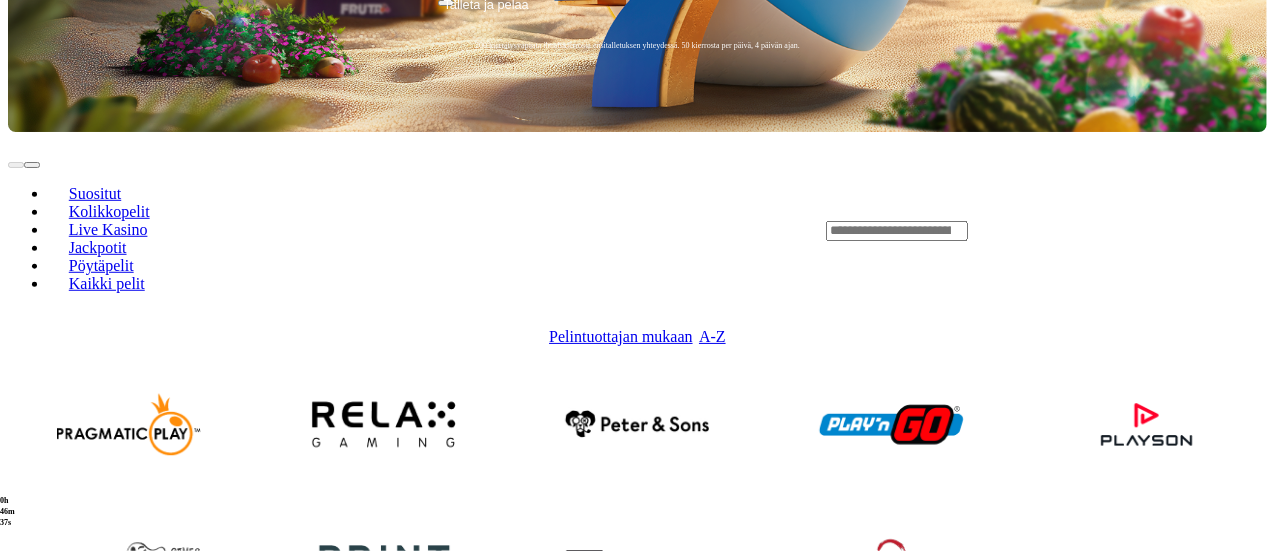 scroll, scrollTop: 600, scrollLeft: 0, axis: vertical 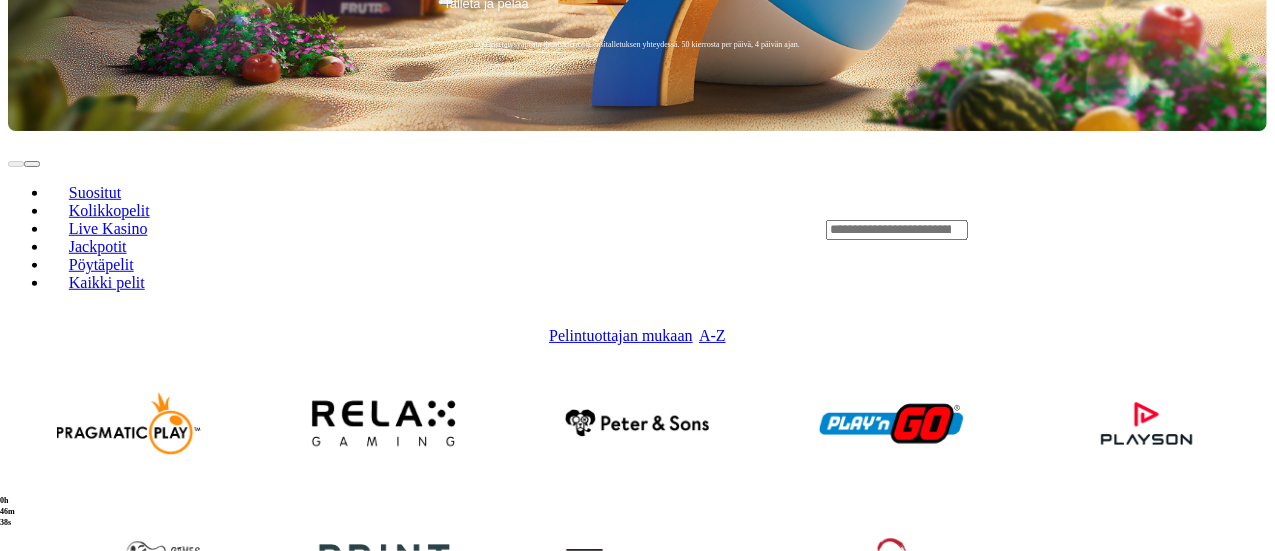 click at bounding box center [383, 998] 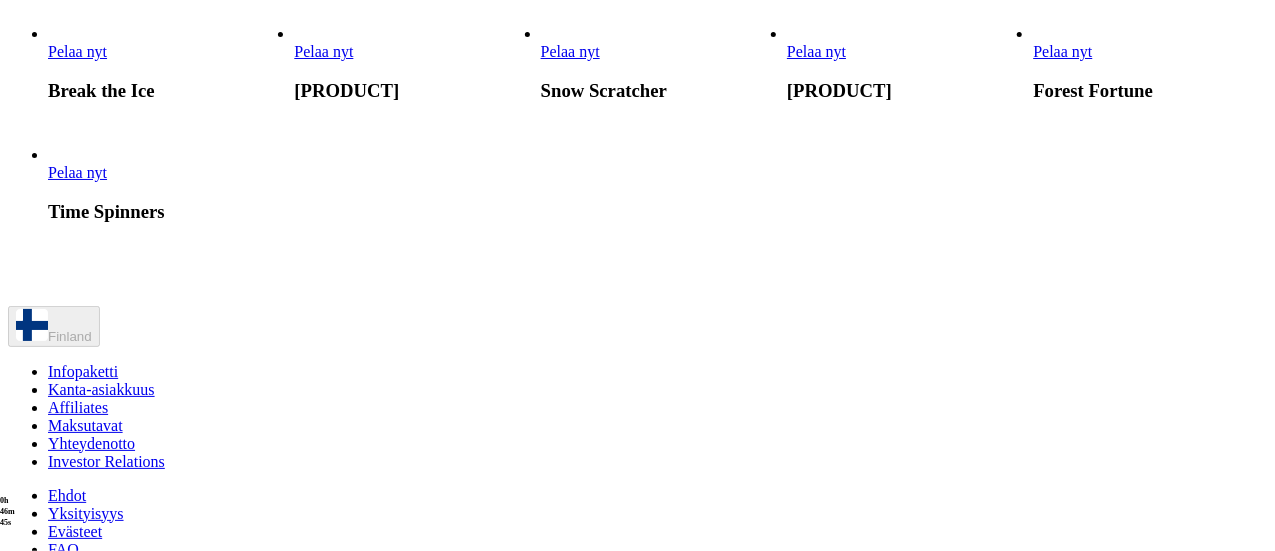 scroll, scrollTop: 1606, scrollLeft: 0, axis: vertical 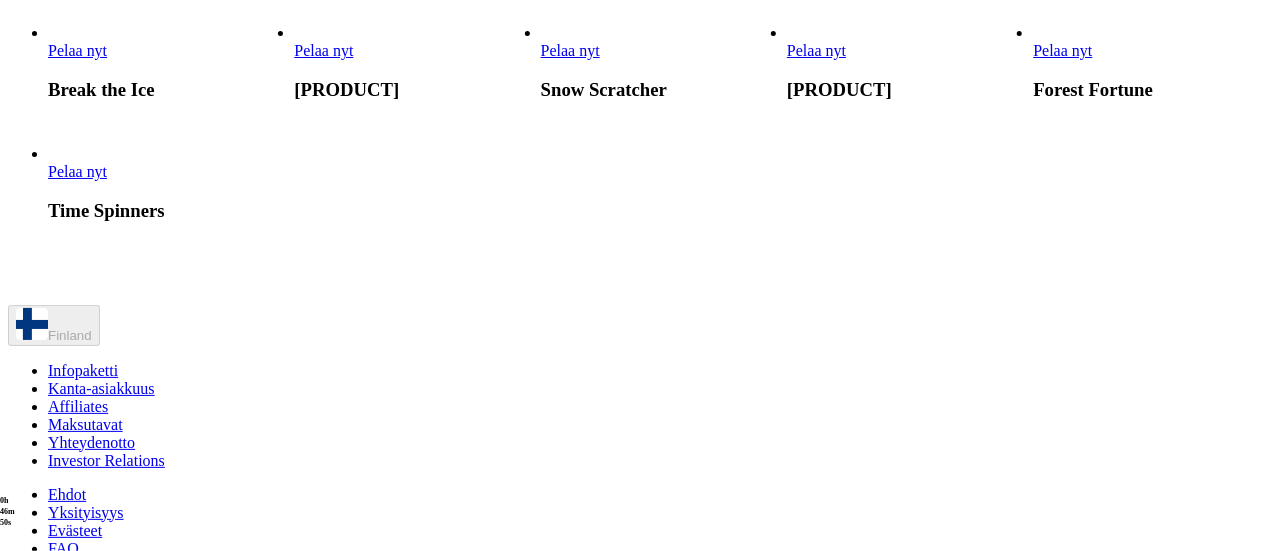 click on "Pelaa nyt" at bounding box center [323, -434] 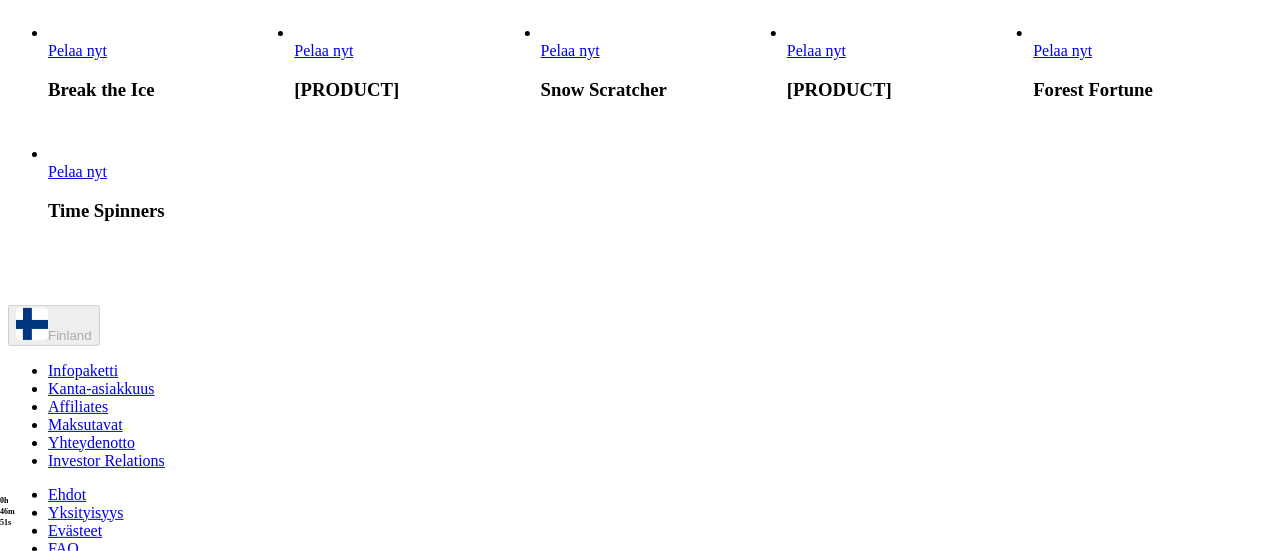 scroll, scrollTop: 0, scrollLeft: 0, axis: both 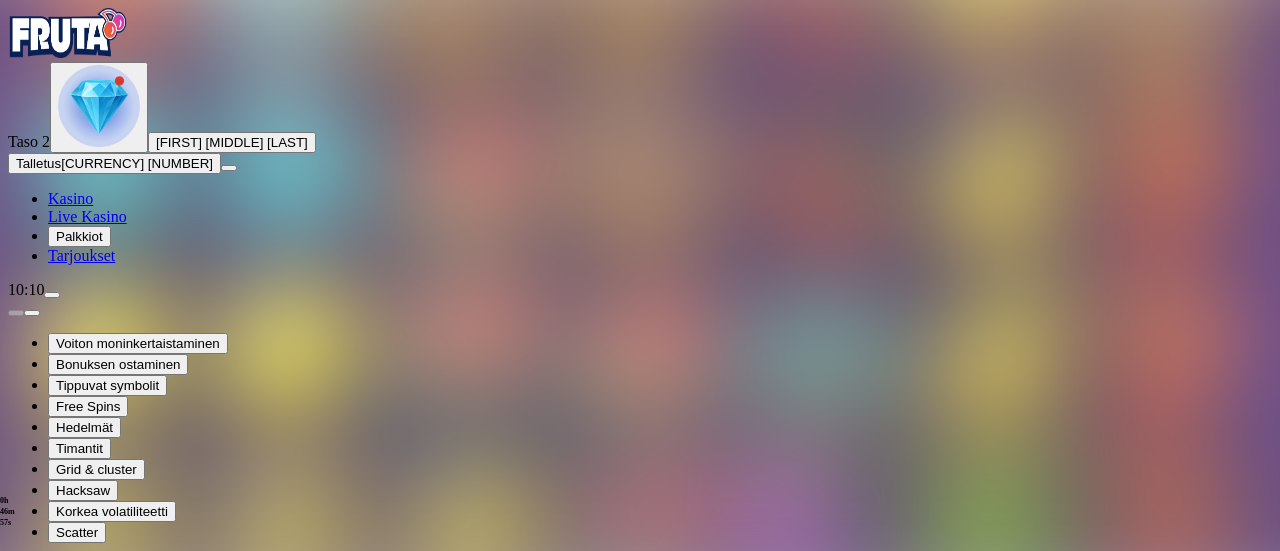 click at bounding box center (48, 752) 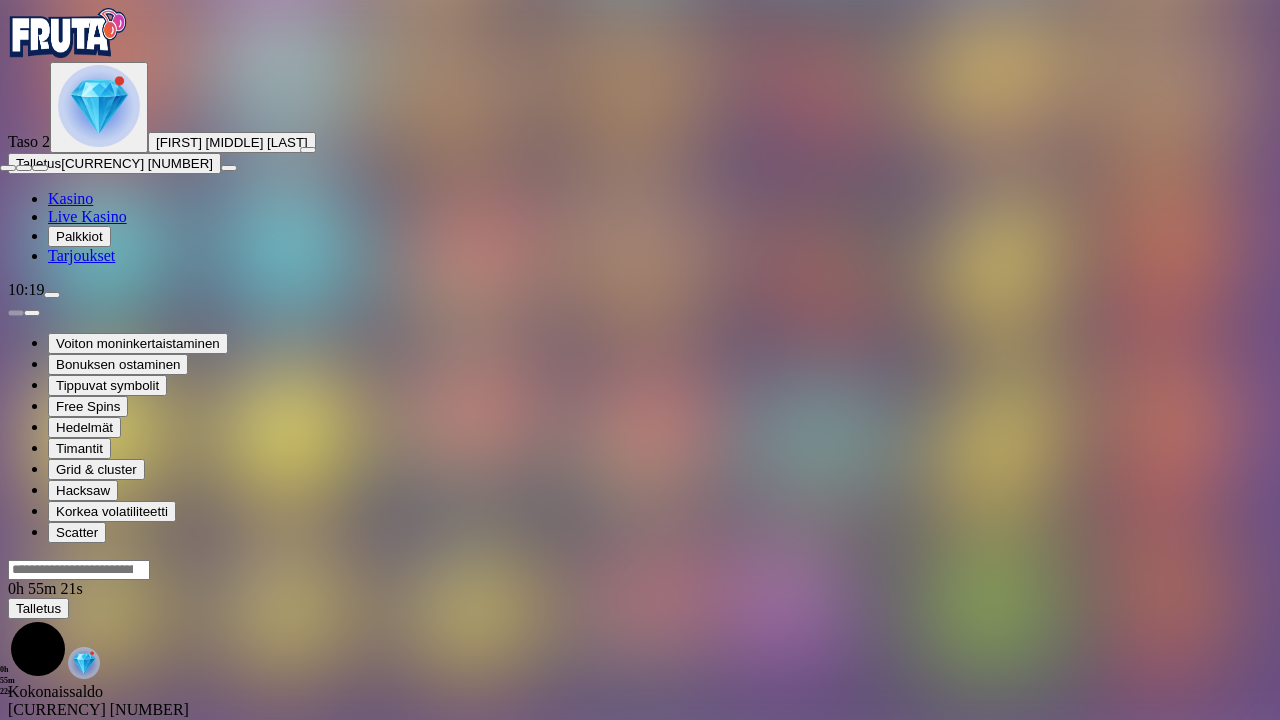 click at bounding box center [8, 168] 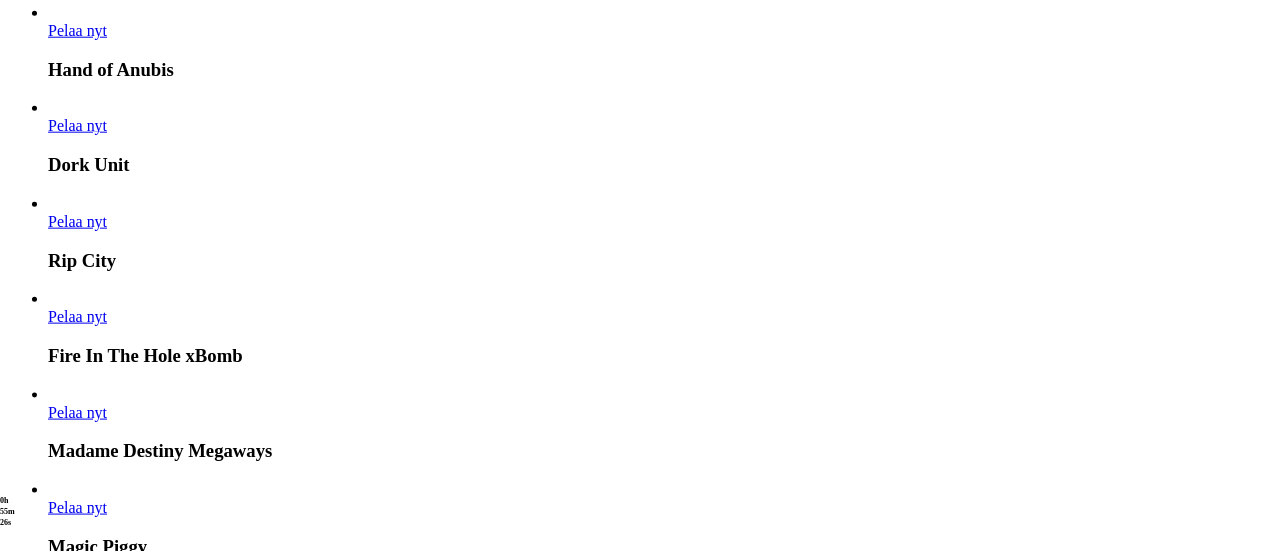 scroll, scrollTop: 1124, scrollLeft: 0, axis: vertical 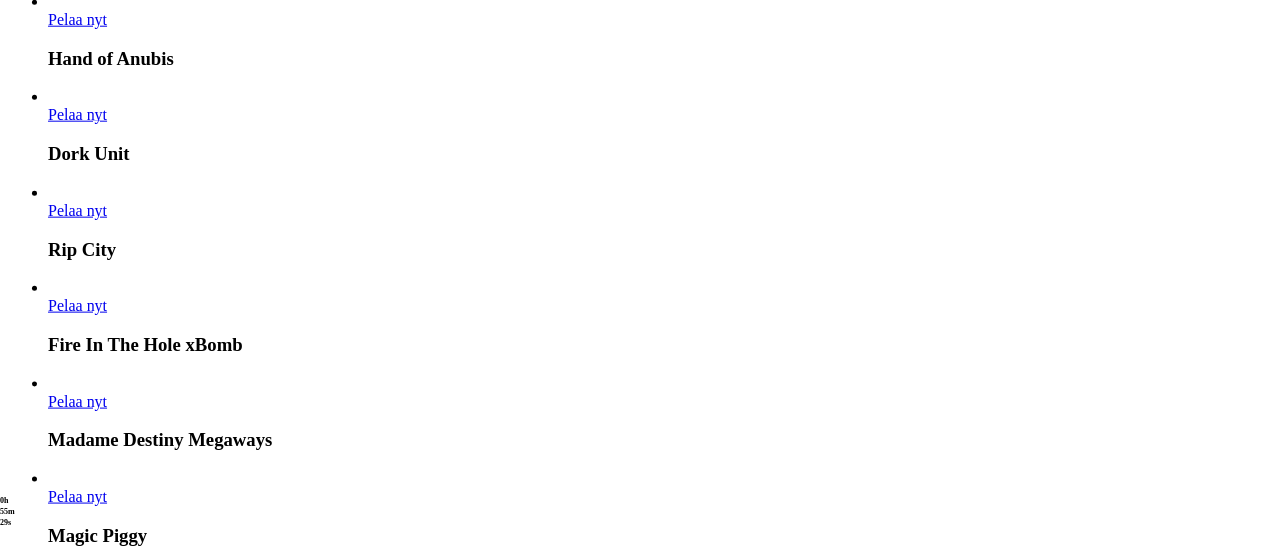 click on "Näytä kaikki" at bounding box center [1242, 3279] 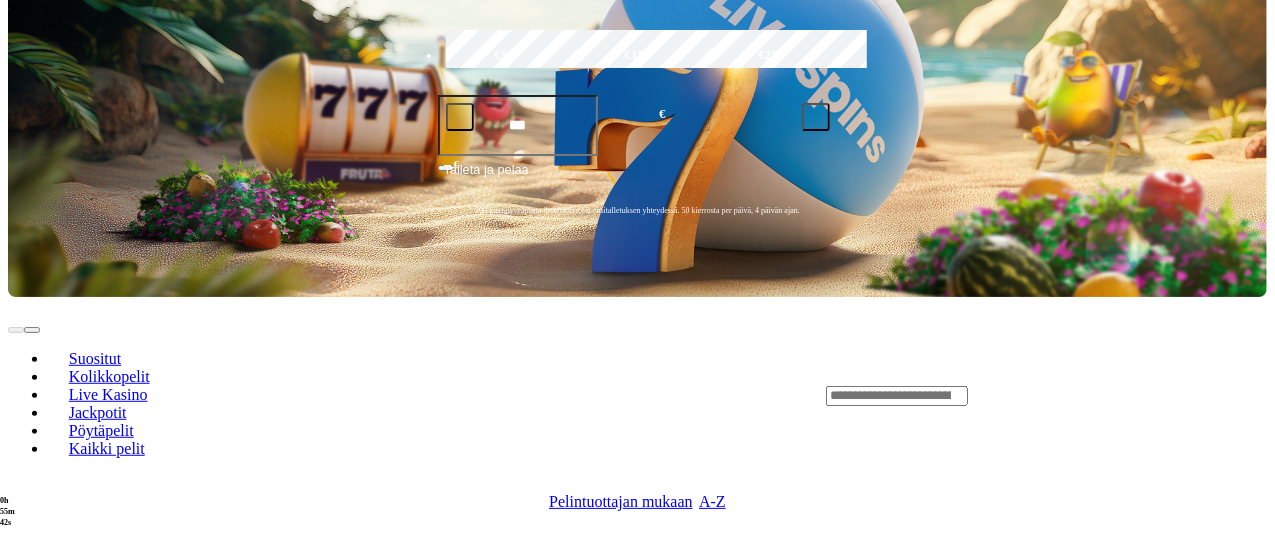 scroll, scrollTop: 440, scrollLeft: 0, axis: vertical 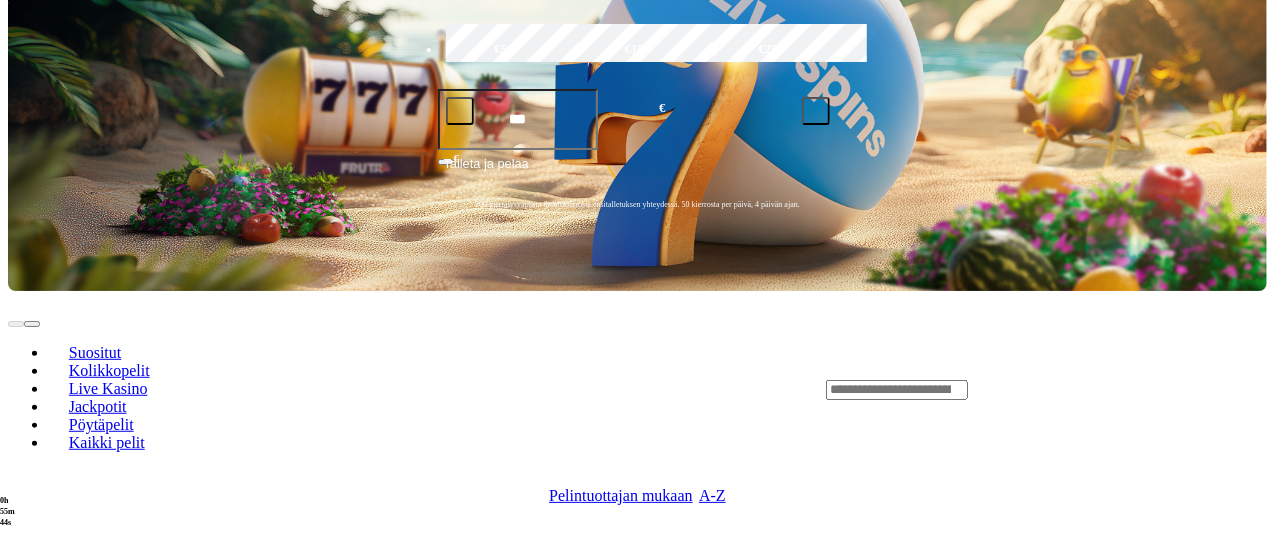 click at bounding box center [1146, 871] 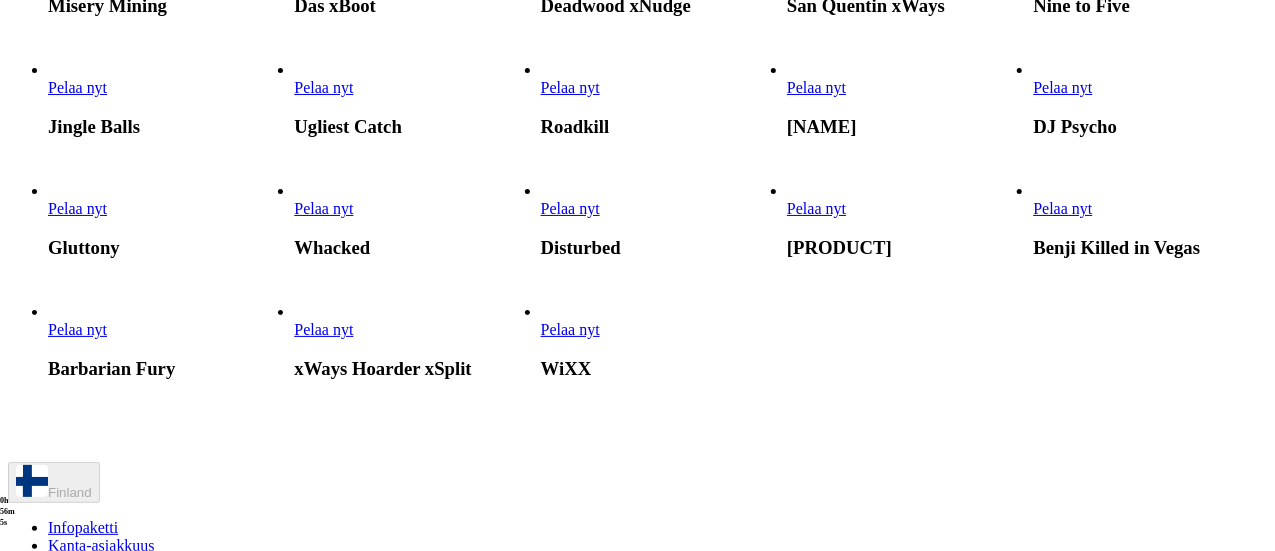 scroll, scrollTop: 723, scrollLeft: 0, axis: vertical 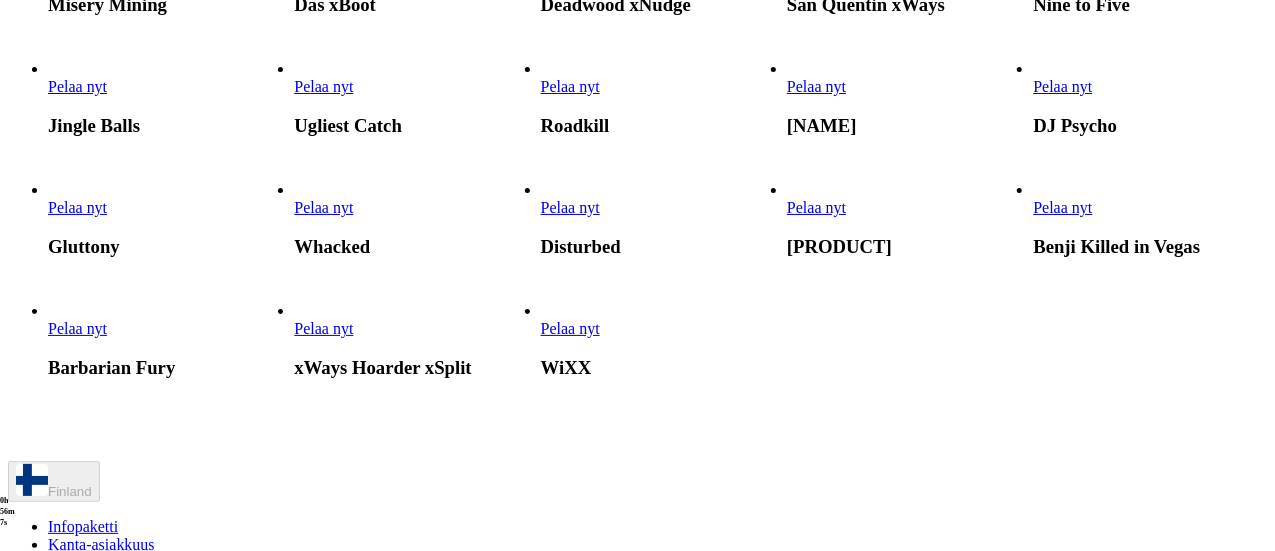 click on "Pelaa nyt" at bounding box center (570, 86) 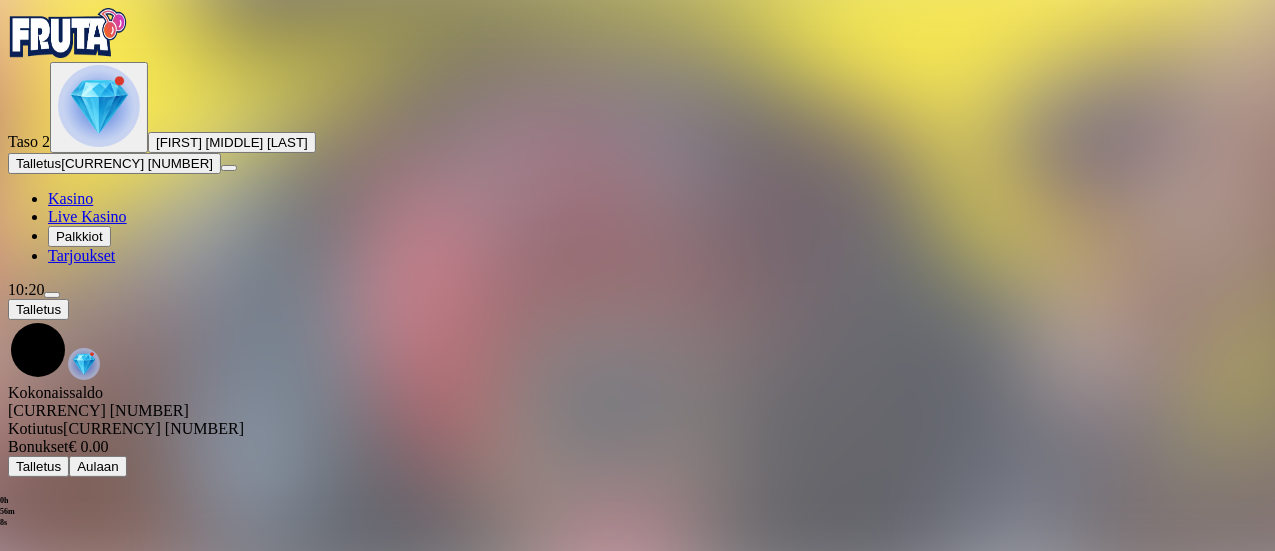 scroll, scrollTop: 0, scrollLeft: 0, axis: both 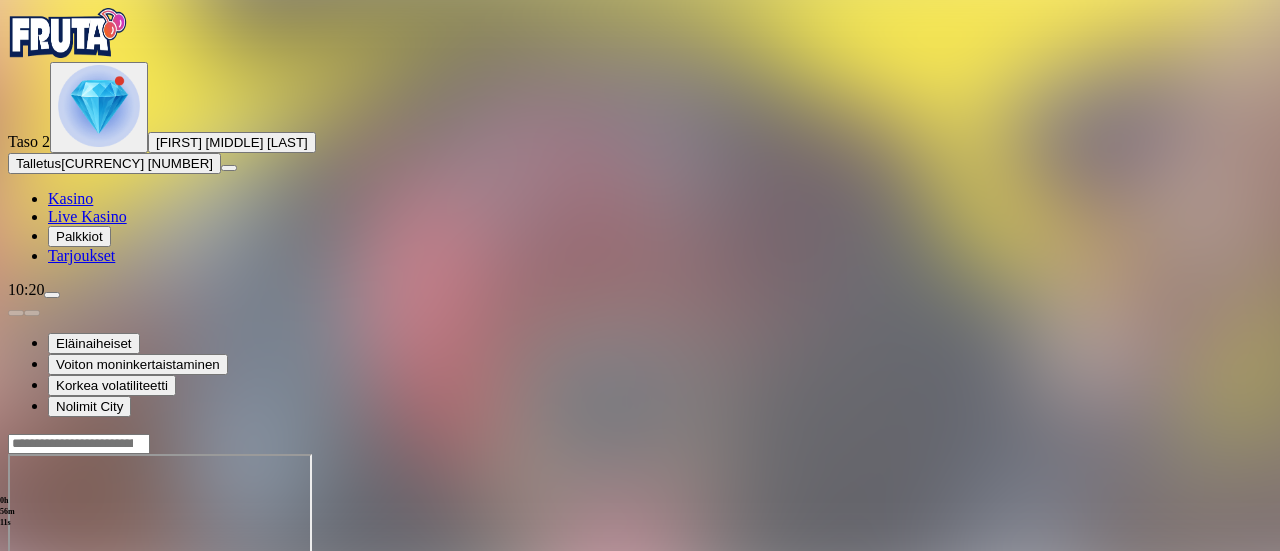 click at bounding box center [48, 626] 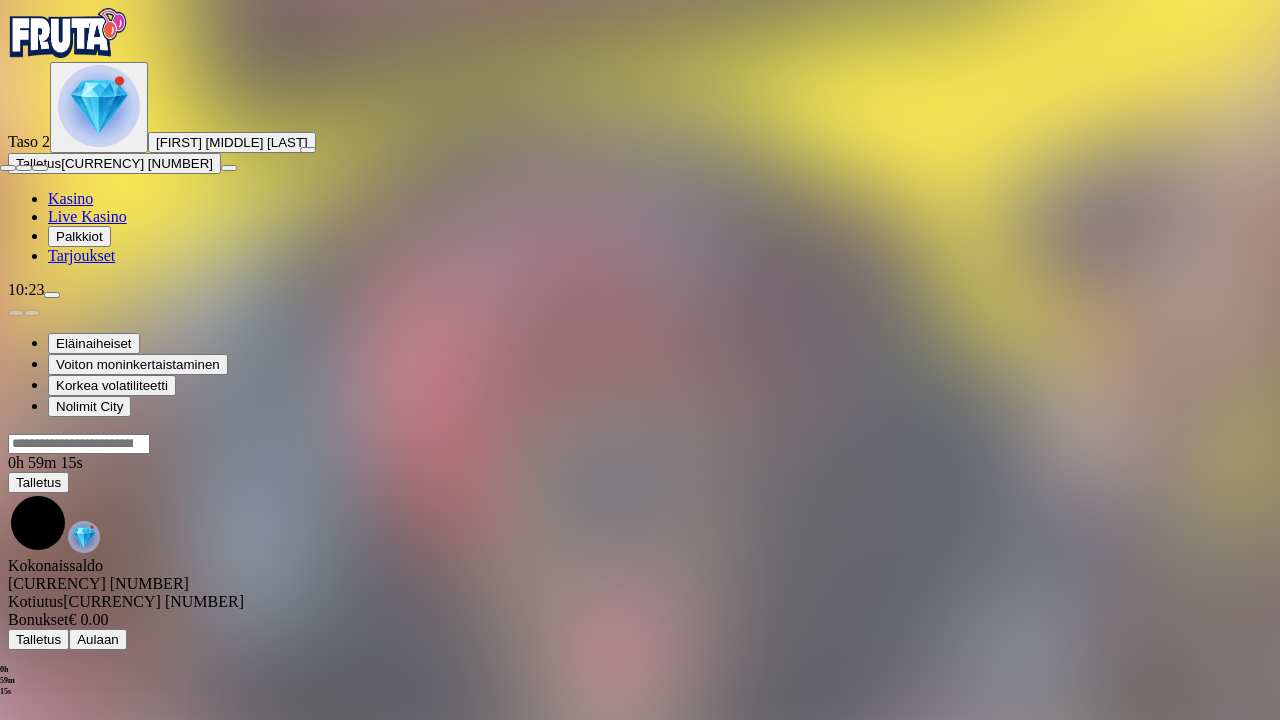 click at bounding box center (8, 168) 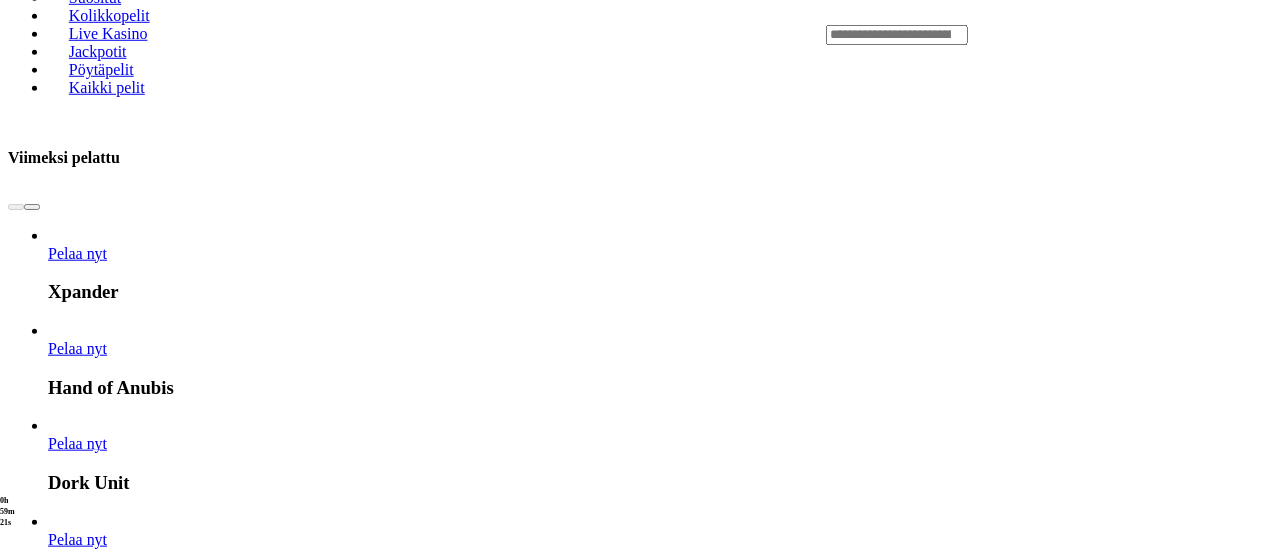 scroll, scrollTop: 796, scrollLeft: 0, axis: vertical 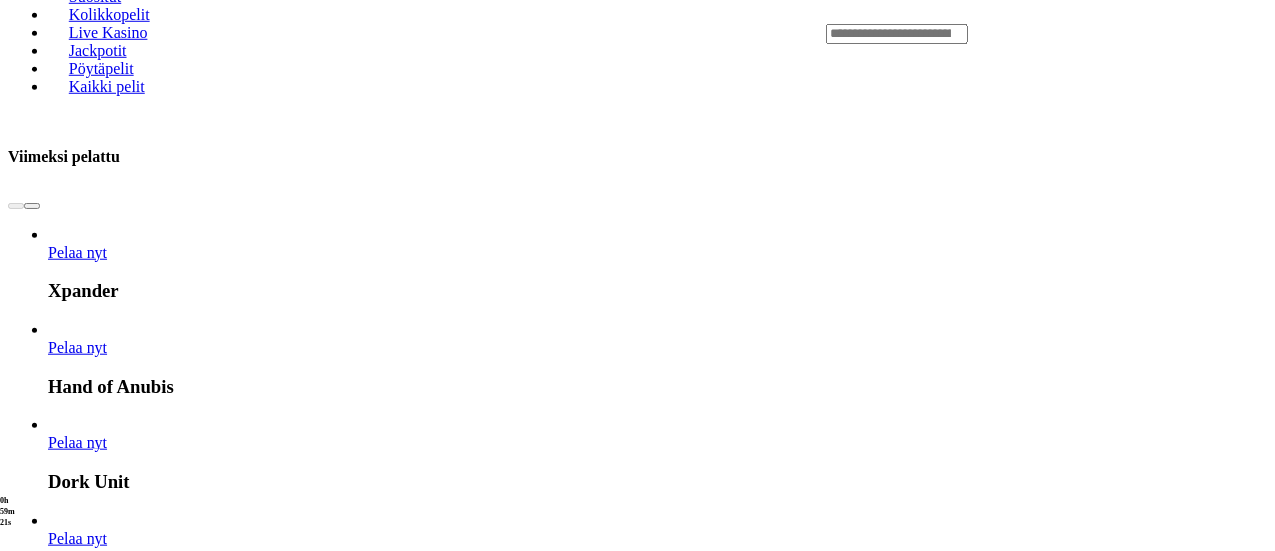 click at bounding box center [721, 4061] 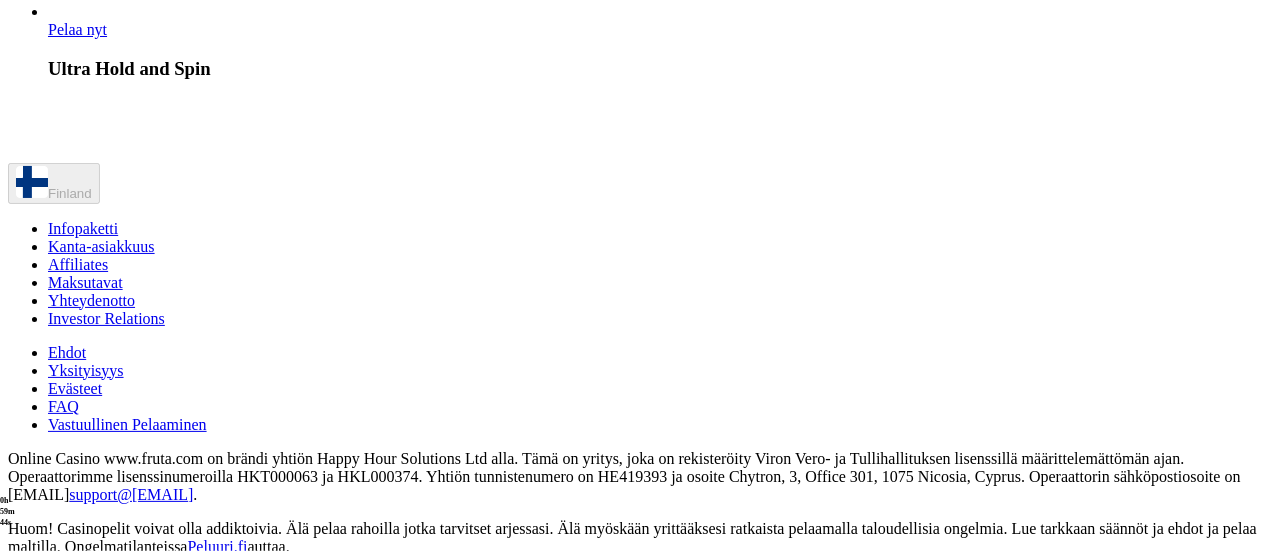 scroll, scrollTop: 1881, scrollLeft: 0, axis: vertical 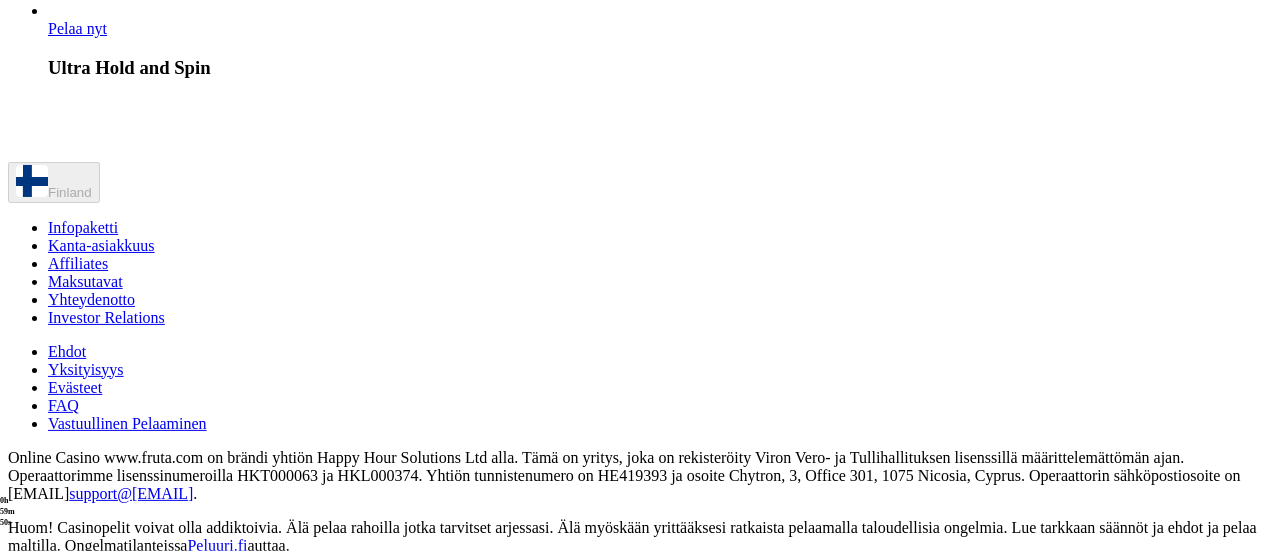 click on "Pelaa nyt" at bounding box center (323, -500) 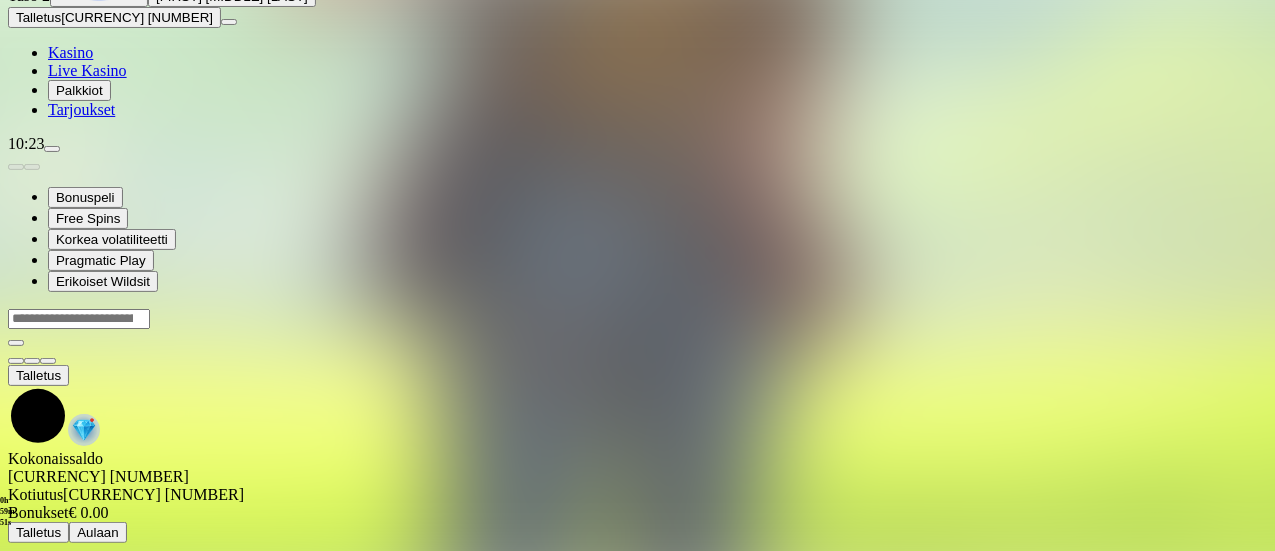 scroll, scrollTop: 0, scrollLeft: 0, axis: both 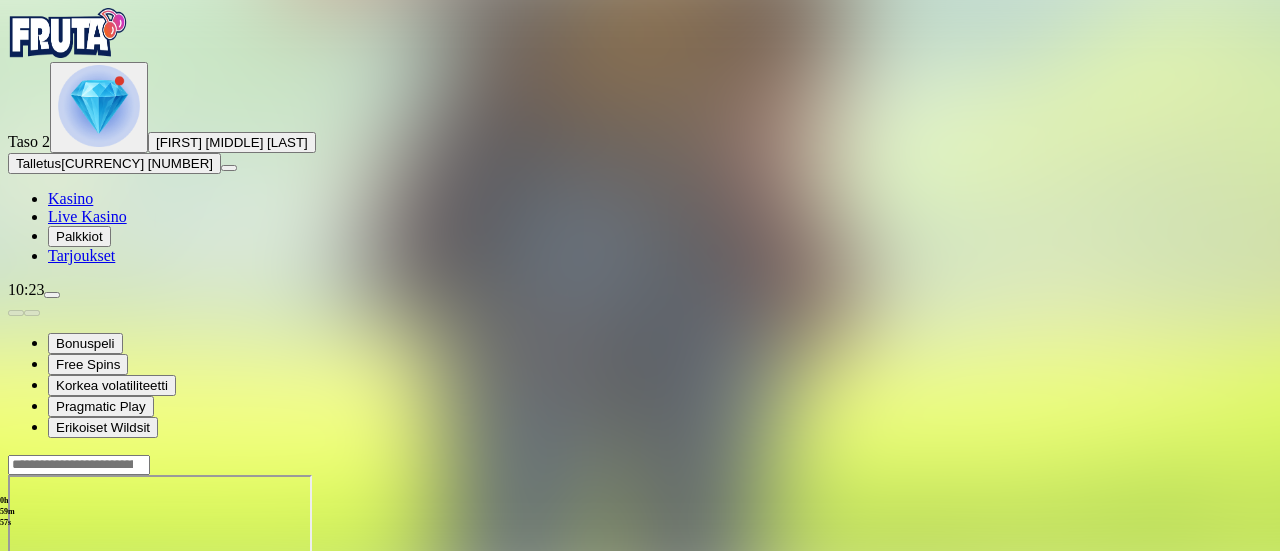 drag, startPoint x: 1116, startPoint y: 193, endPoint x: 1116, endPoint y: 314, distance: 121 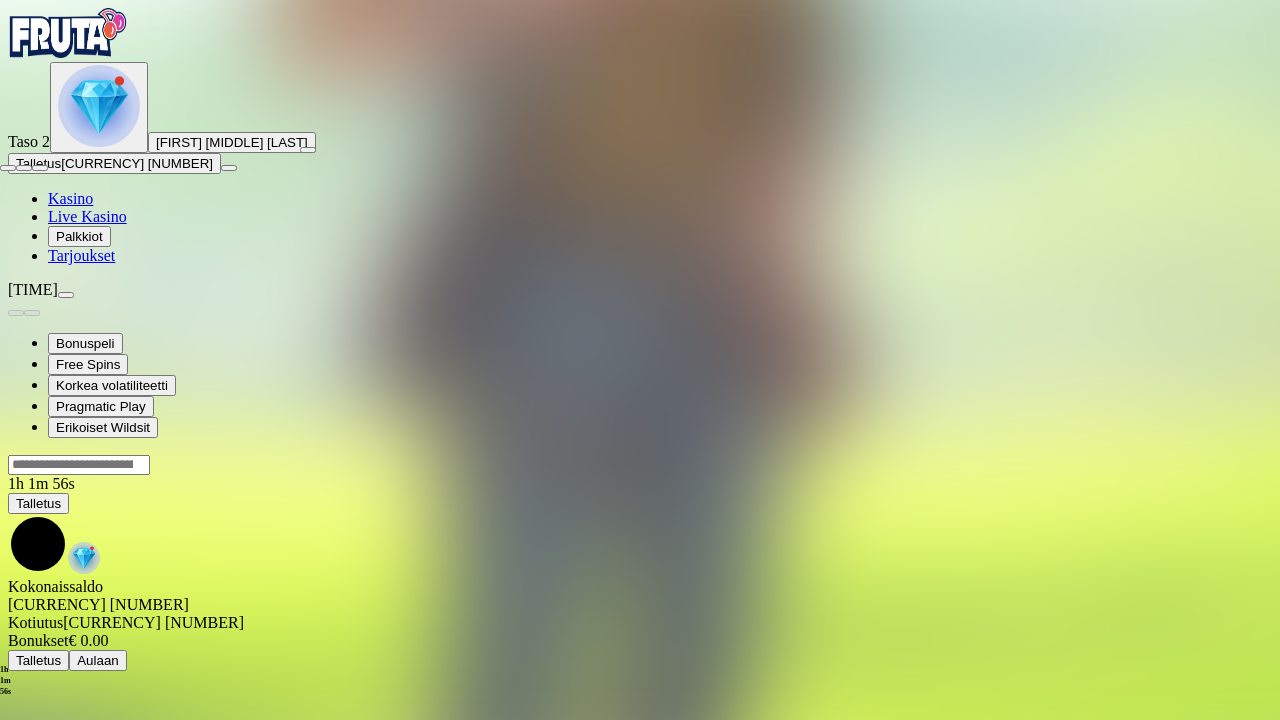click at bounding box center (8, 168) 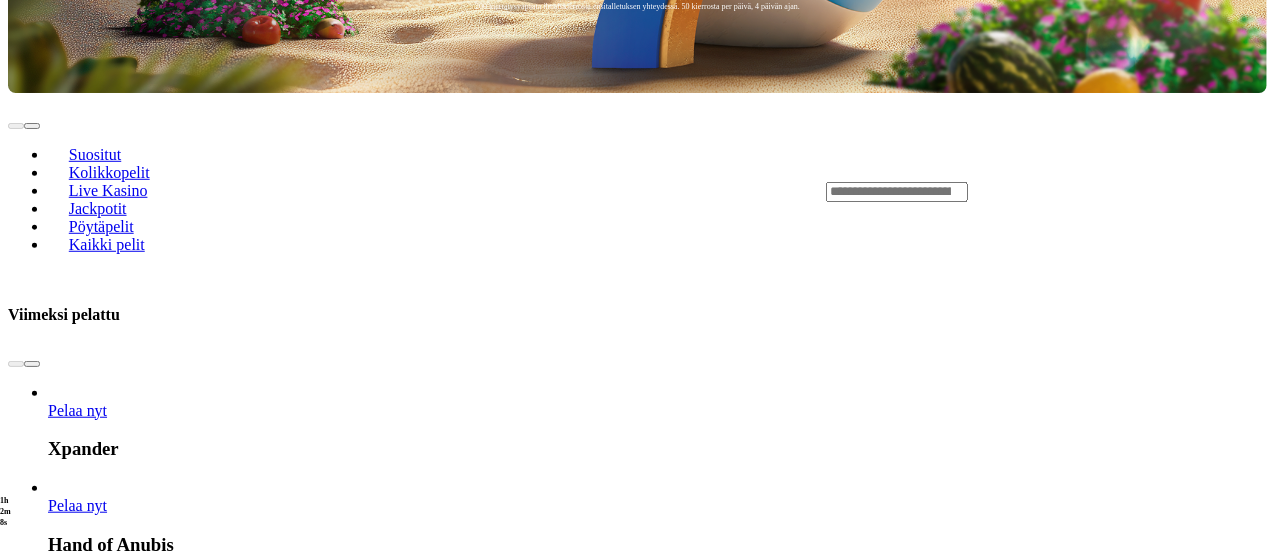scroll, scrollTop: 639, scrollLeft: 0, axis: vertical 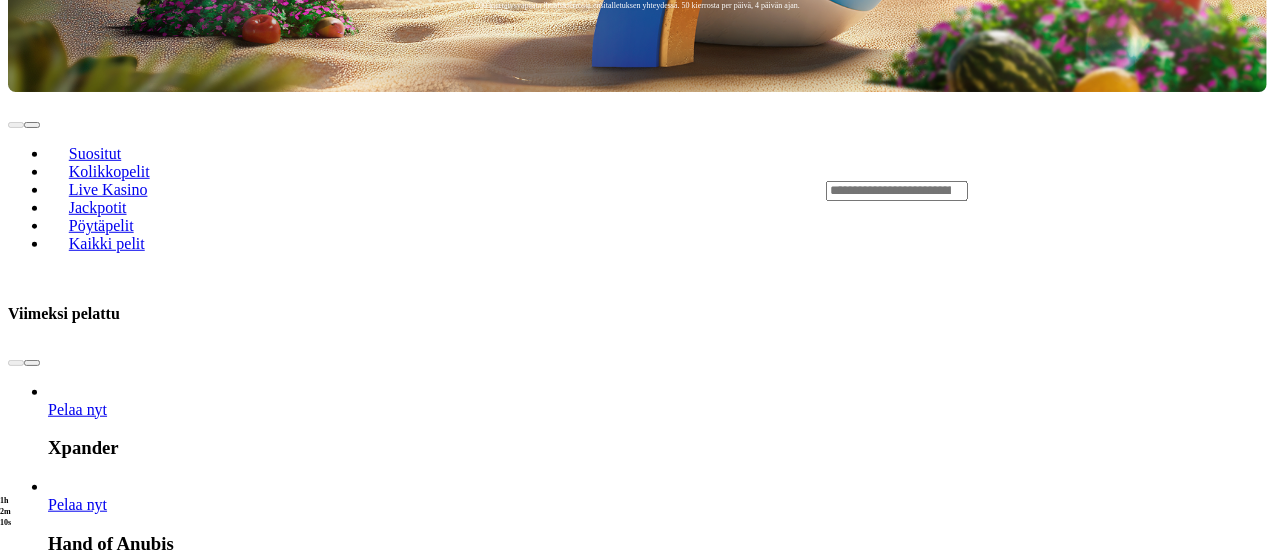 click on "Pelaa nyt" at bounding box center (77, 1565) 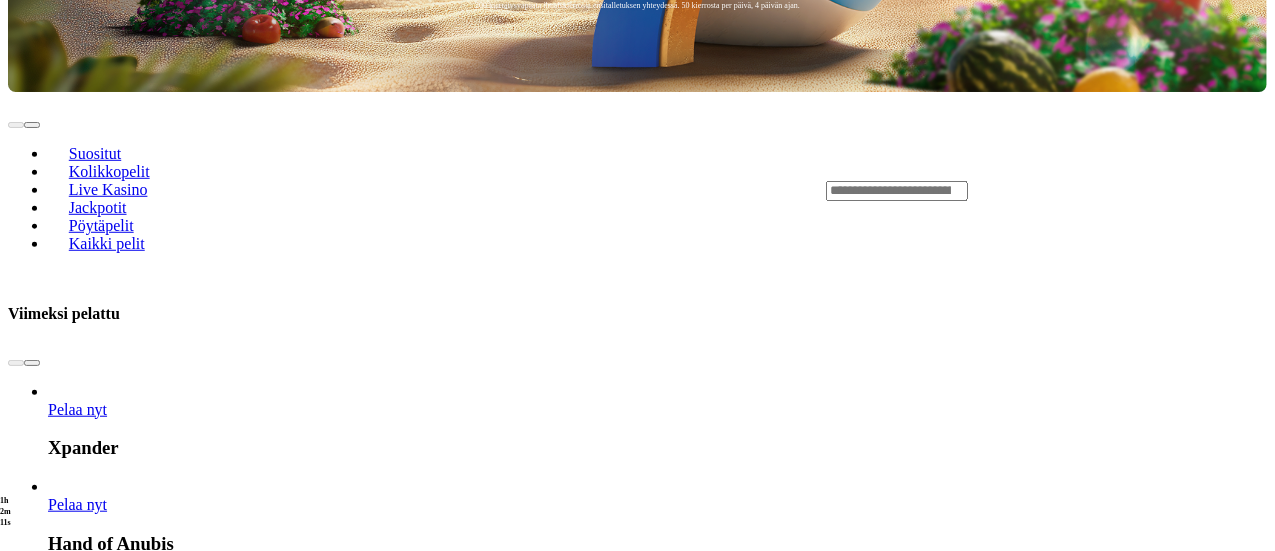 scroll, scrollTop: 0, scrollLeft: 0, axis: both 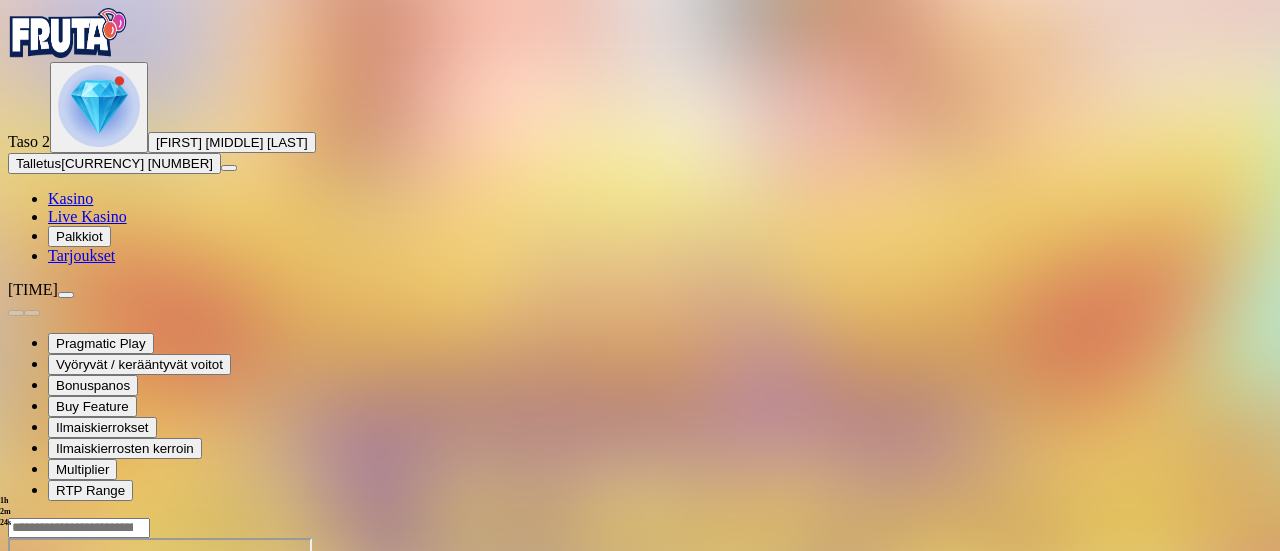 click at bounding box center (48, 710) 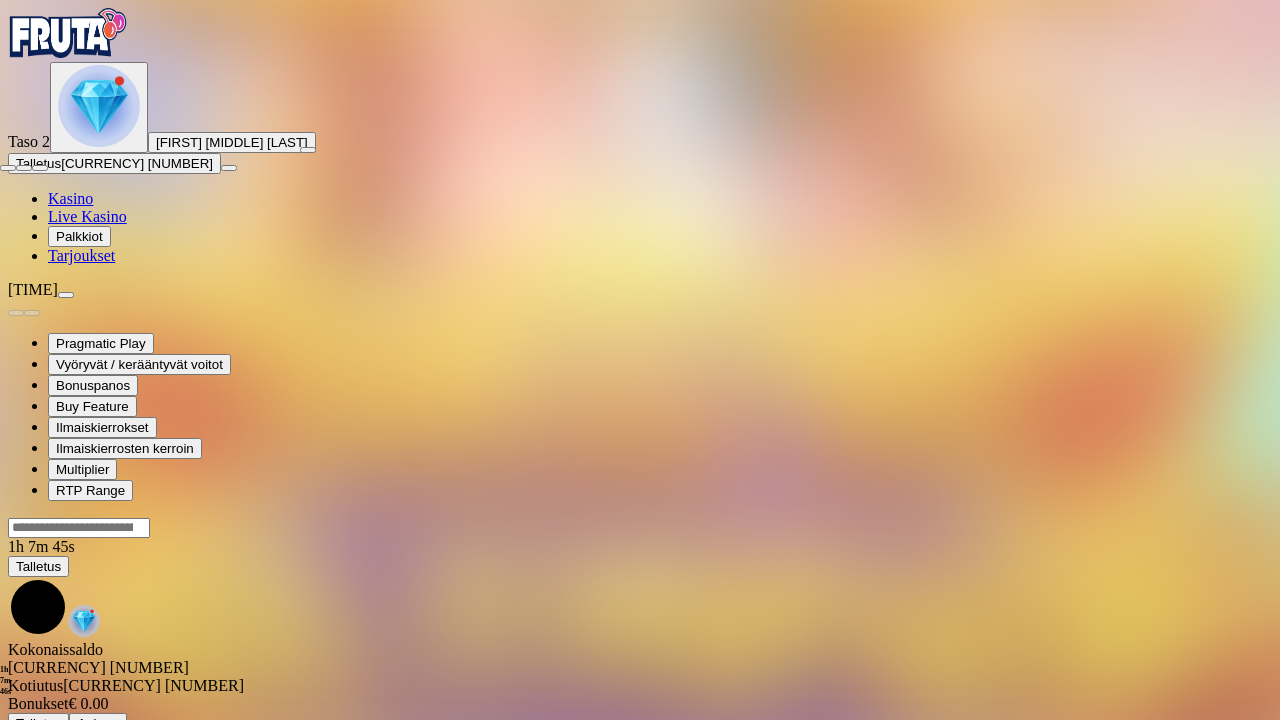 click at bounding box center [8, 168] 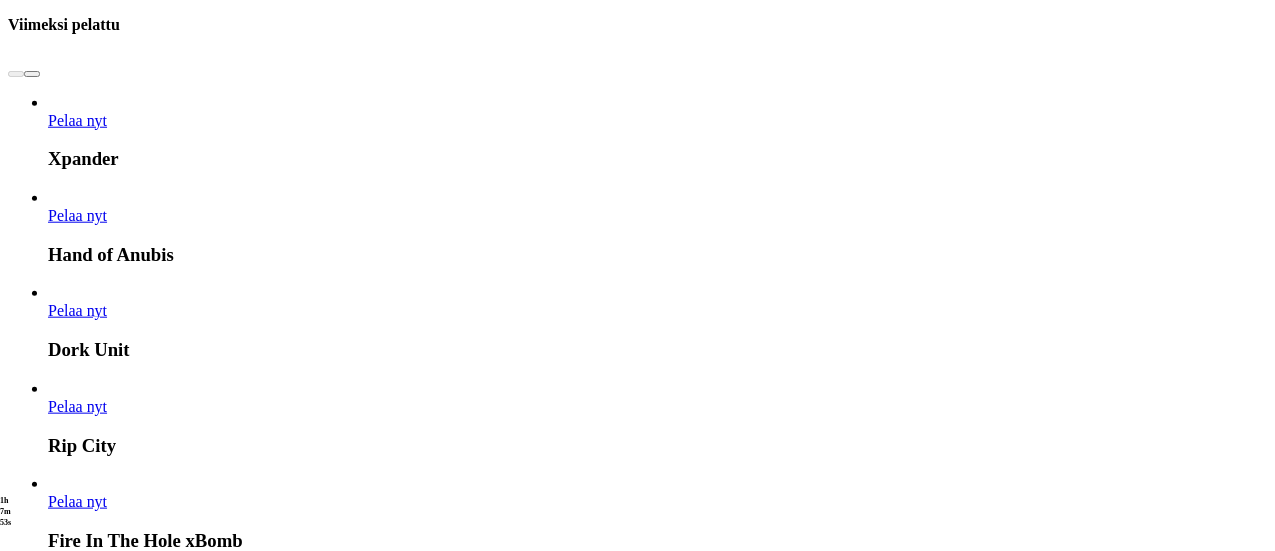 scroll, scrollTop: 934, scrollLeft: 0, axis: vertical 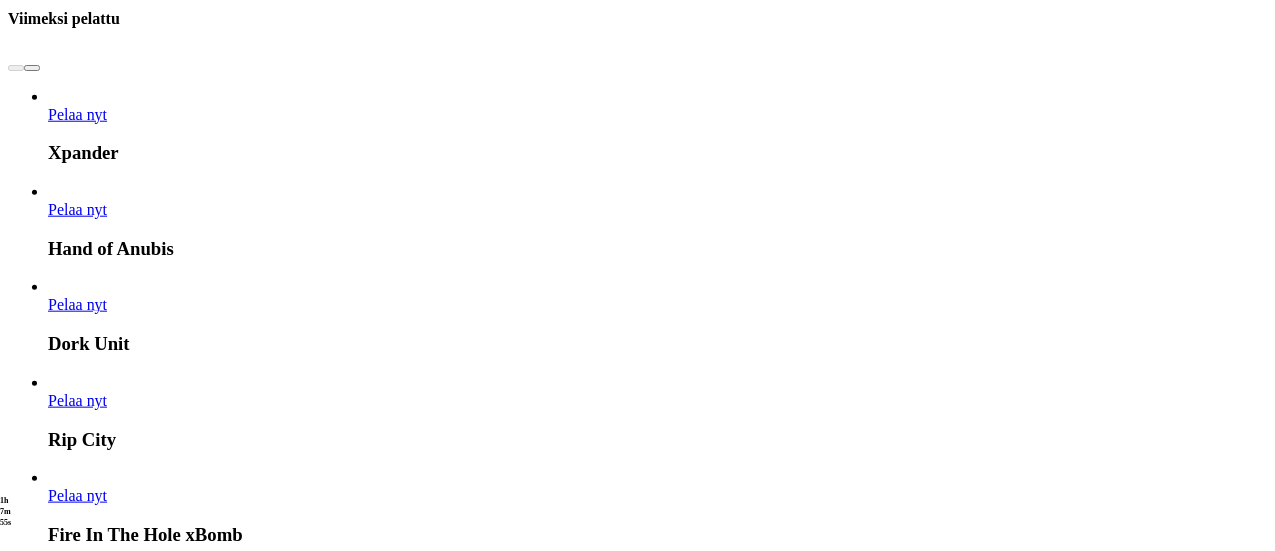 click at bounding box center (721, 3923) 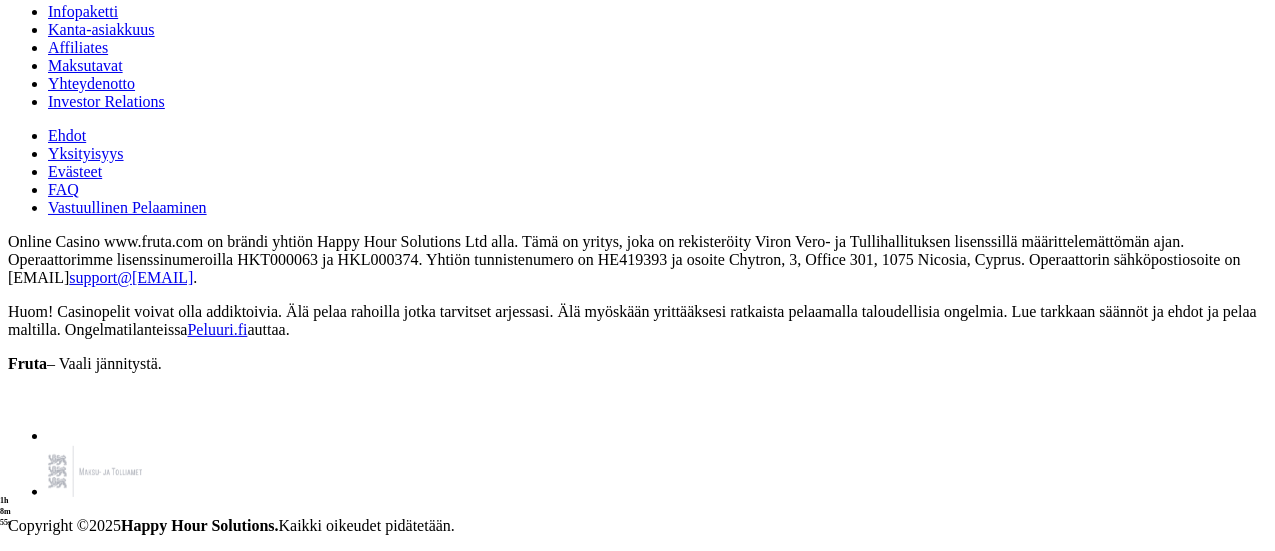 scroll, scrollTop: 5053, scrollLeft: 0, axis: vertical 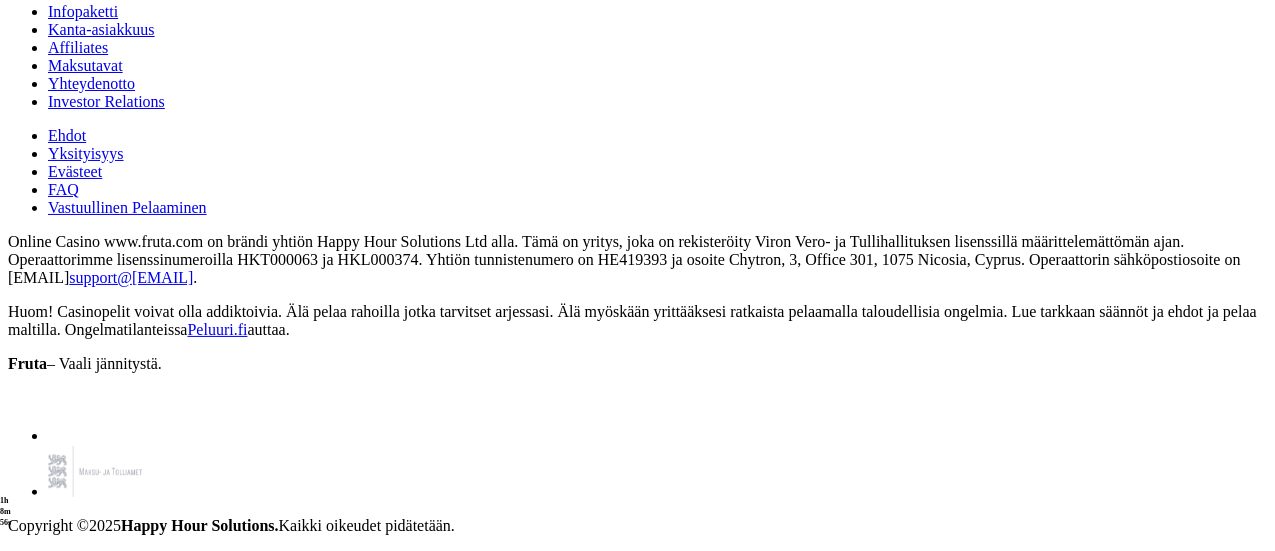 click on "Pelaa nyt" at bounding box center (1062, -595) 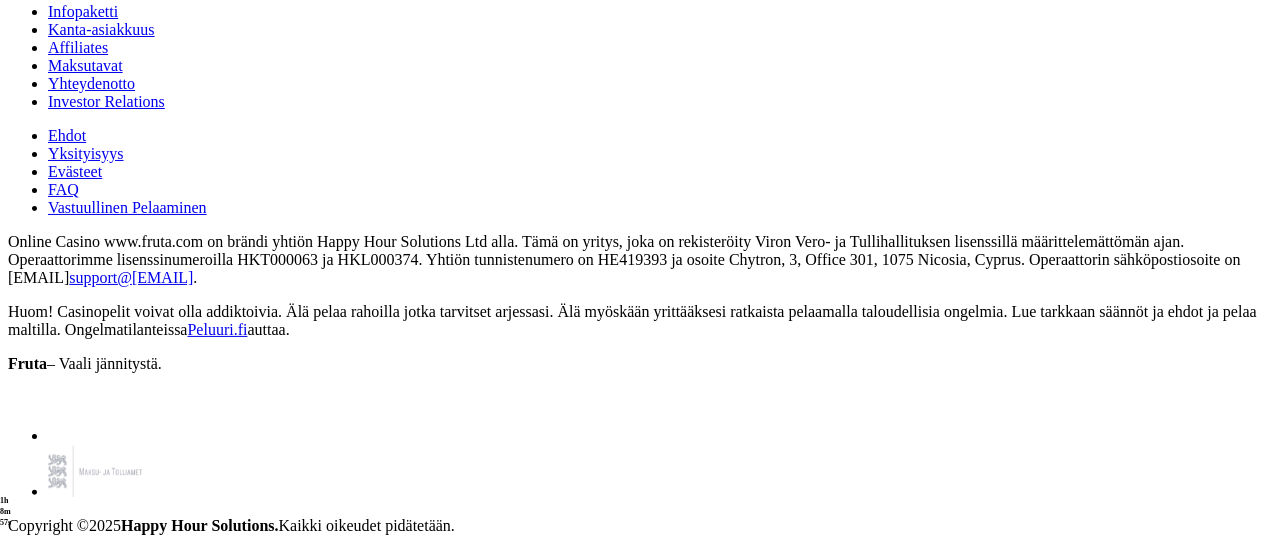 scroll, scrollTop: 0, scrollLeft: 0, axis: both 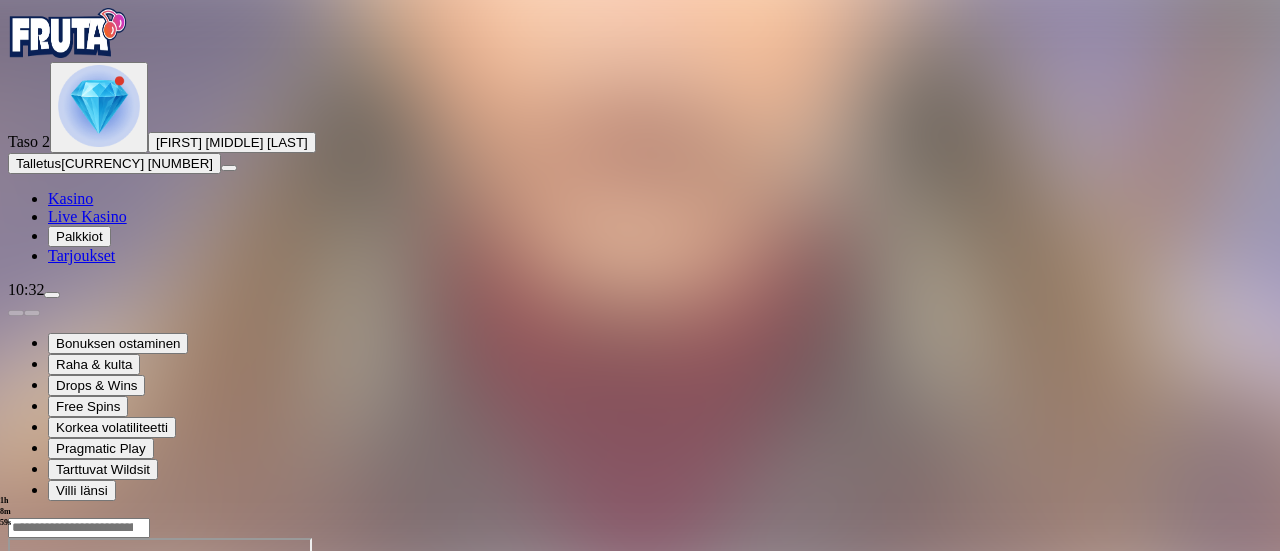click at bounding box center (48, 710) 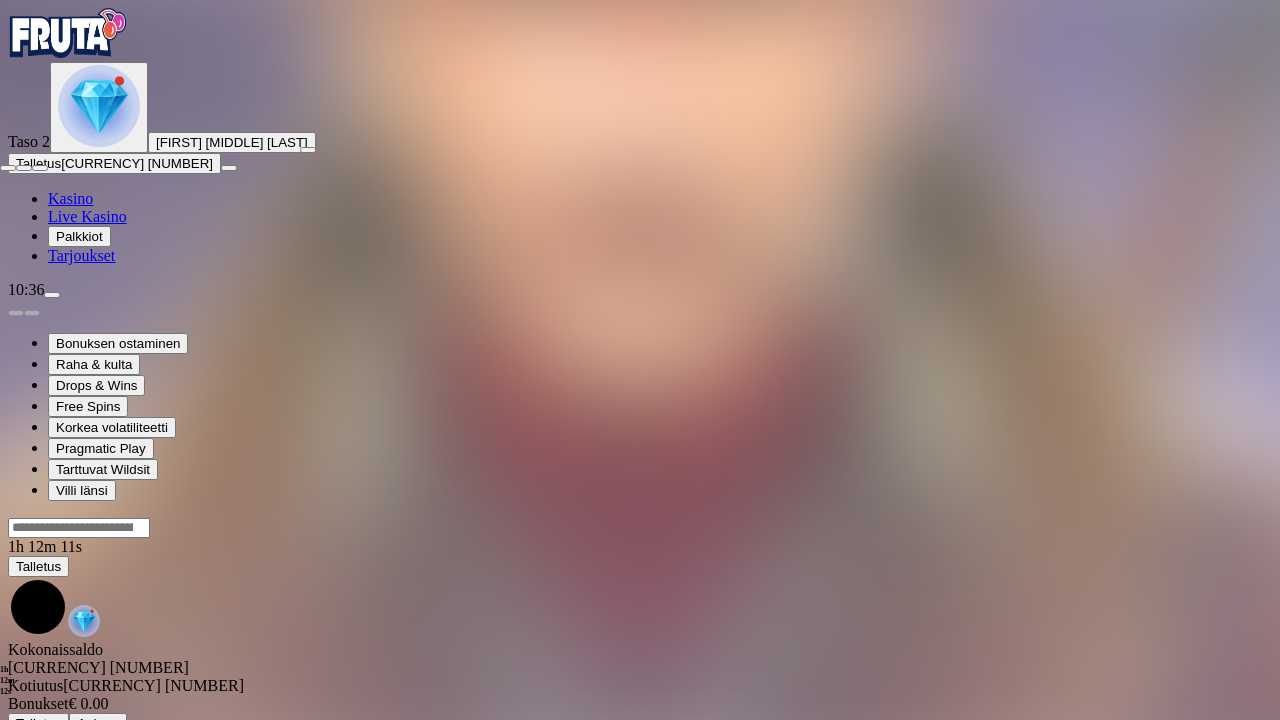 click at bounding box center [8, 168] 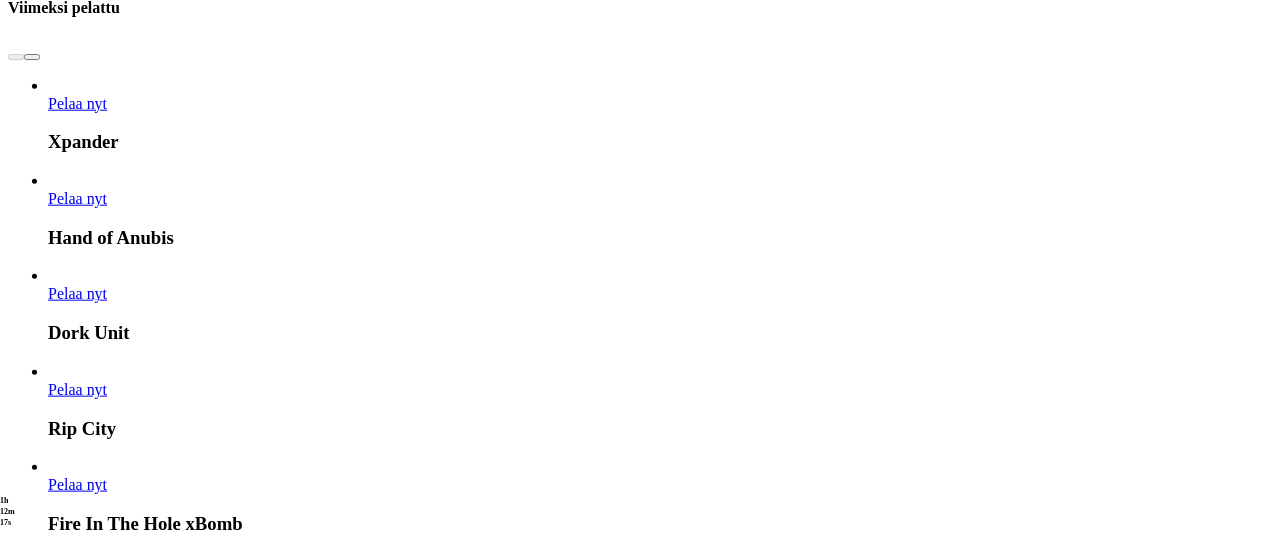 scroll, scrollTop: 946, scrollLeft: 0, axis: vertical 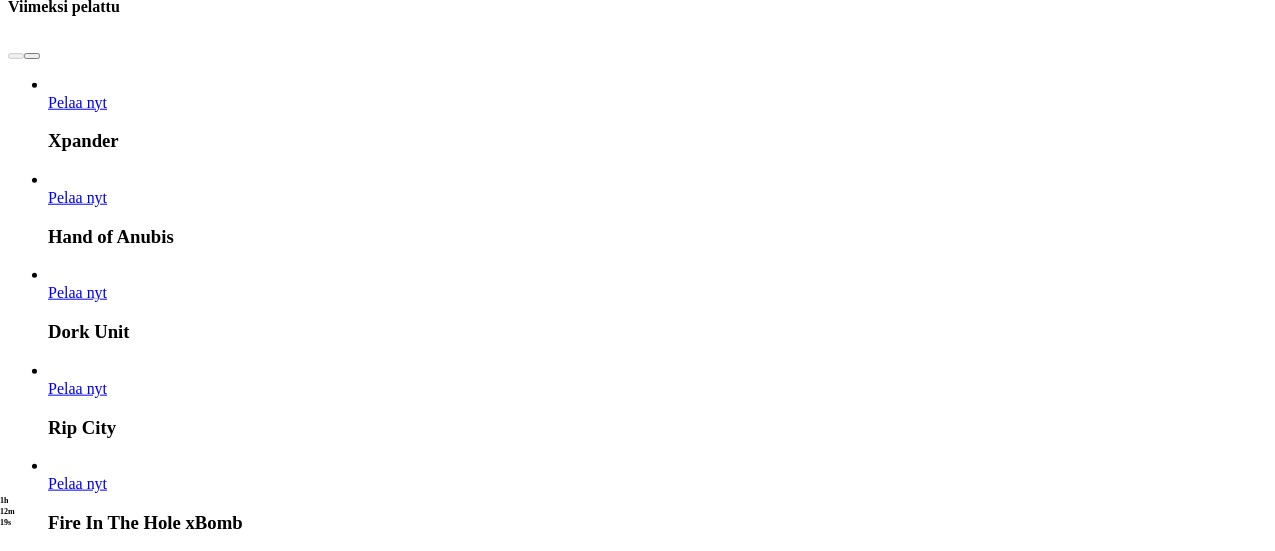 click at bounding box center (721, 3911) 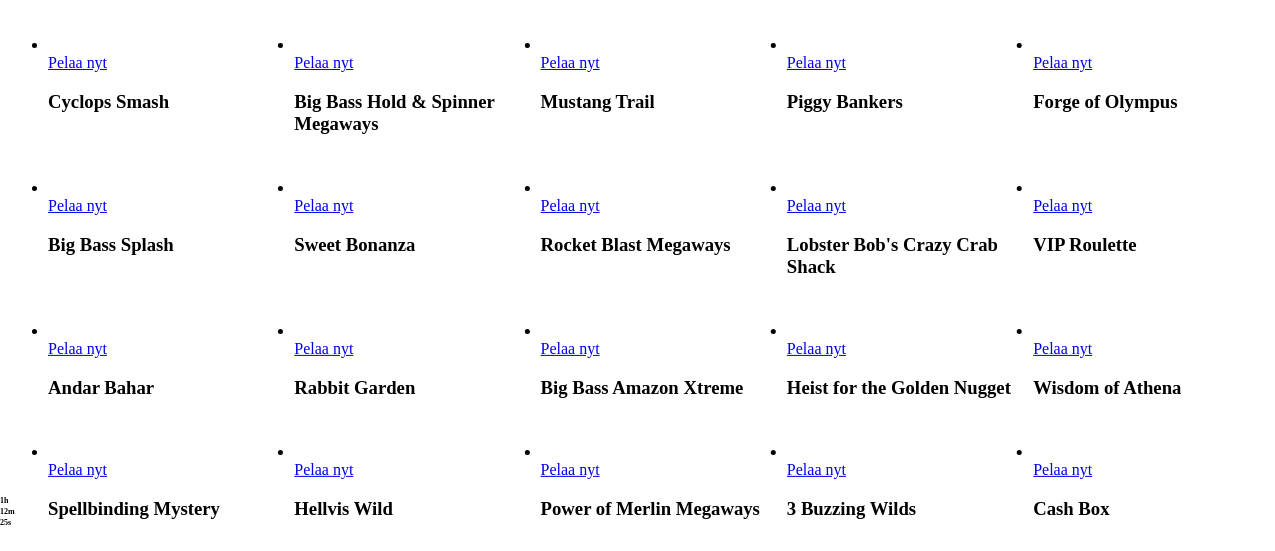 scroll, scrollTop: 526, scrollLeft: 0, axis: vertical 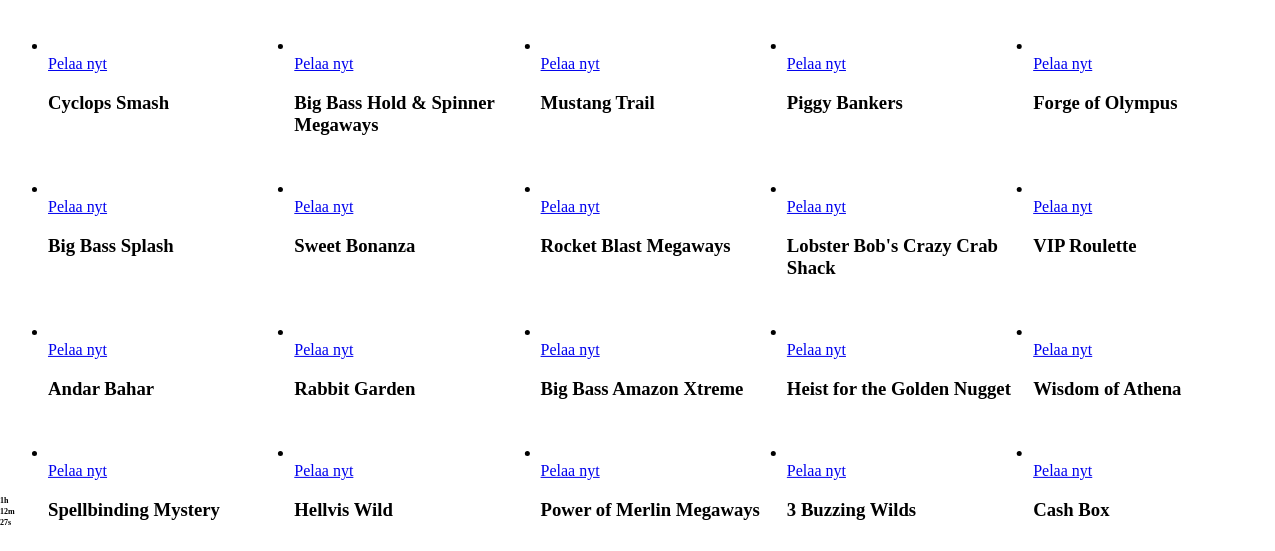 click on "Pelaa nyt" at bounding box center (570, 206) 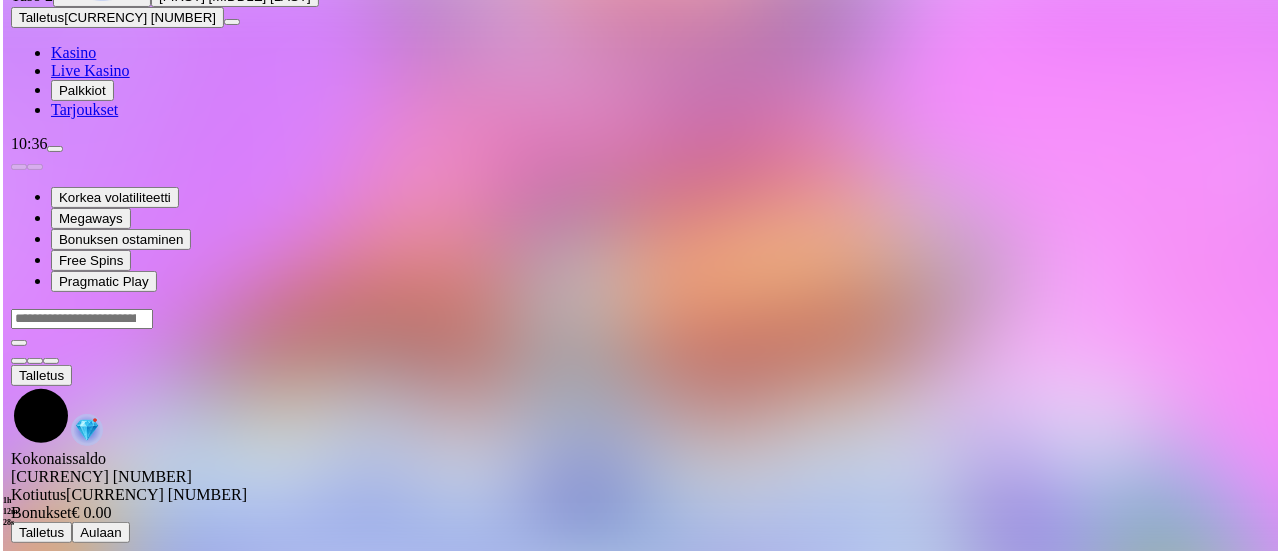 scroll, scrollTop: 0, scrollLeft: 0, axis: both 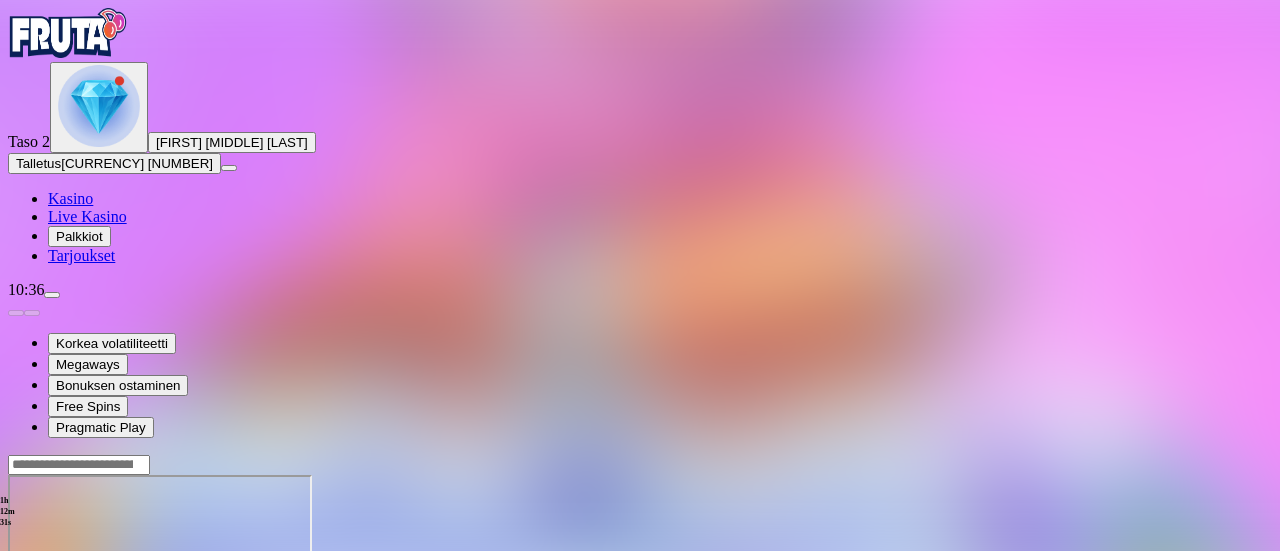 click at bounding box center (48, 647) 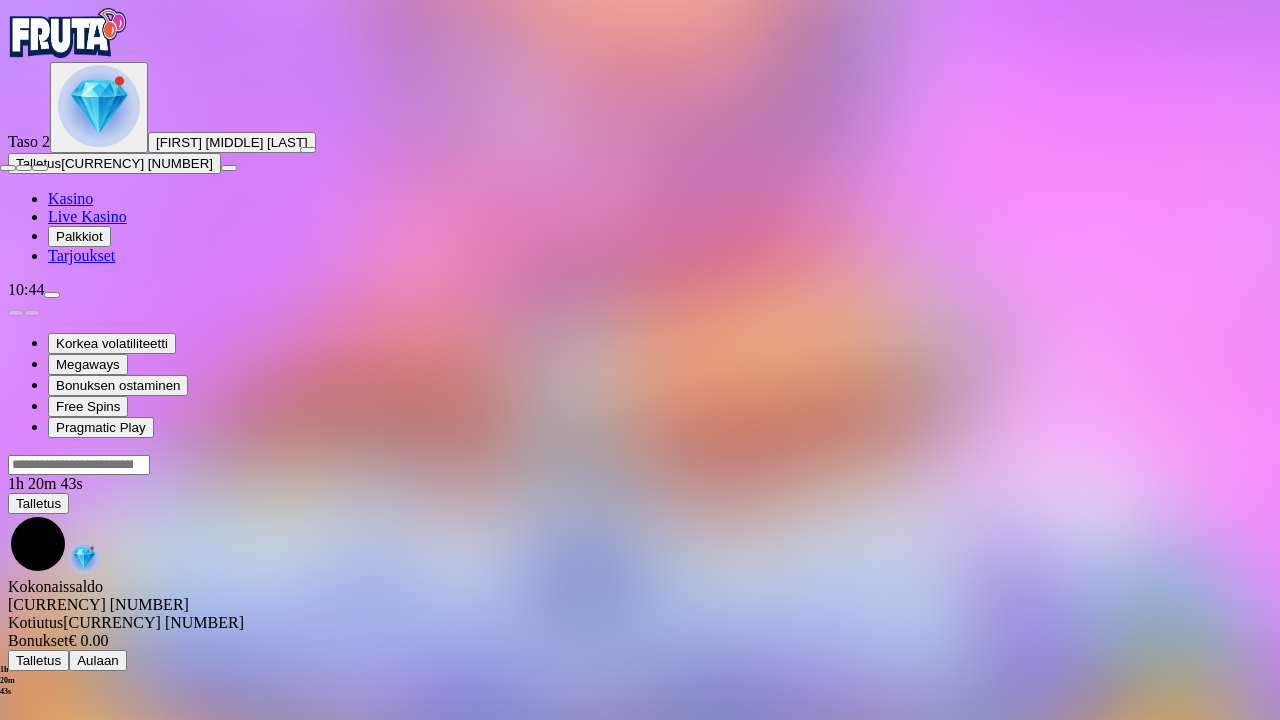 click at bounding box center (8, 168) 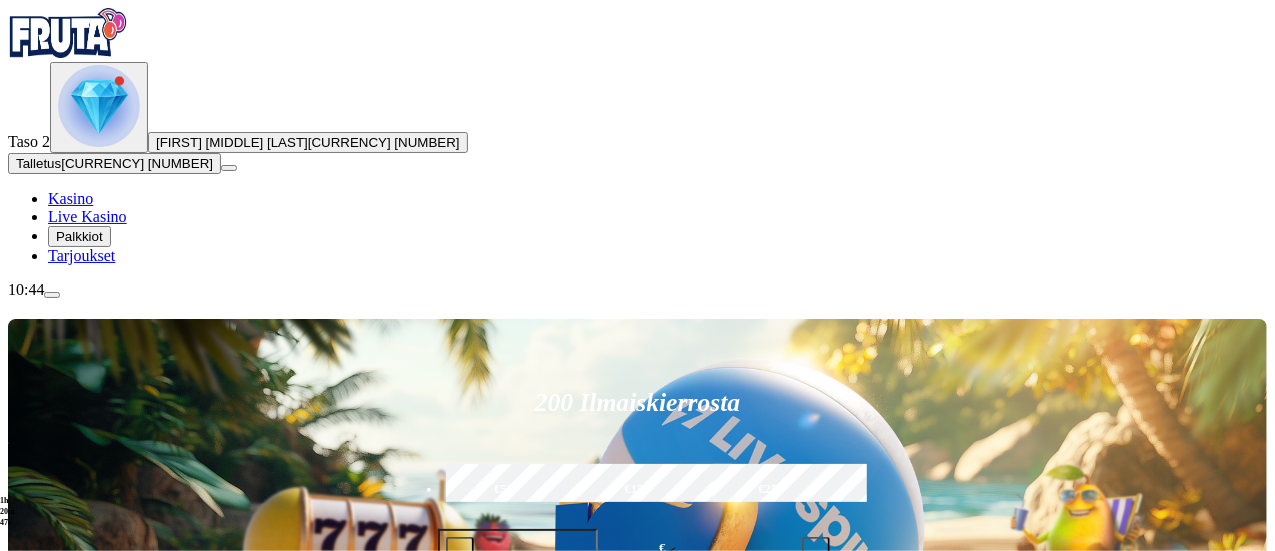 click at bounding box center [99, 106] 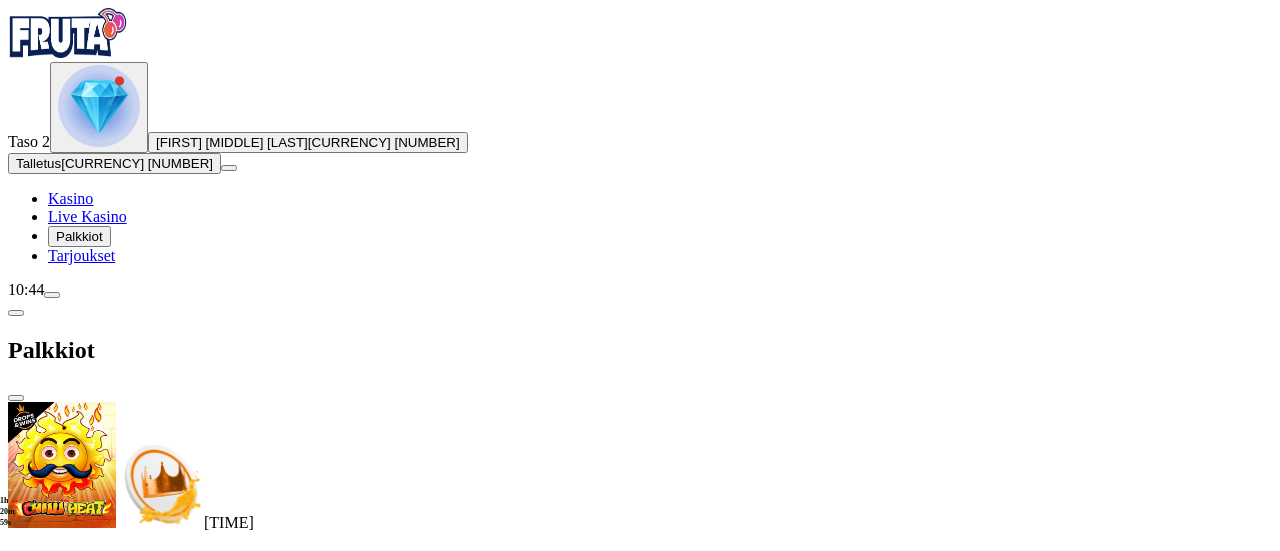 scroll, scrollTop: 470, scrollLeft: 0, axis: vertical 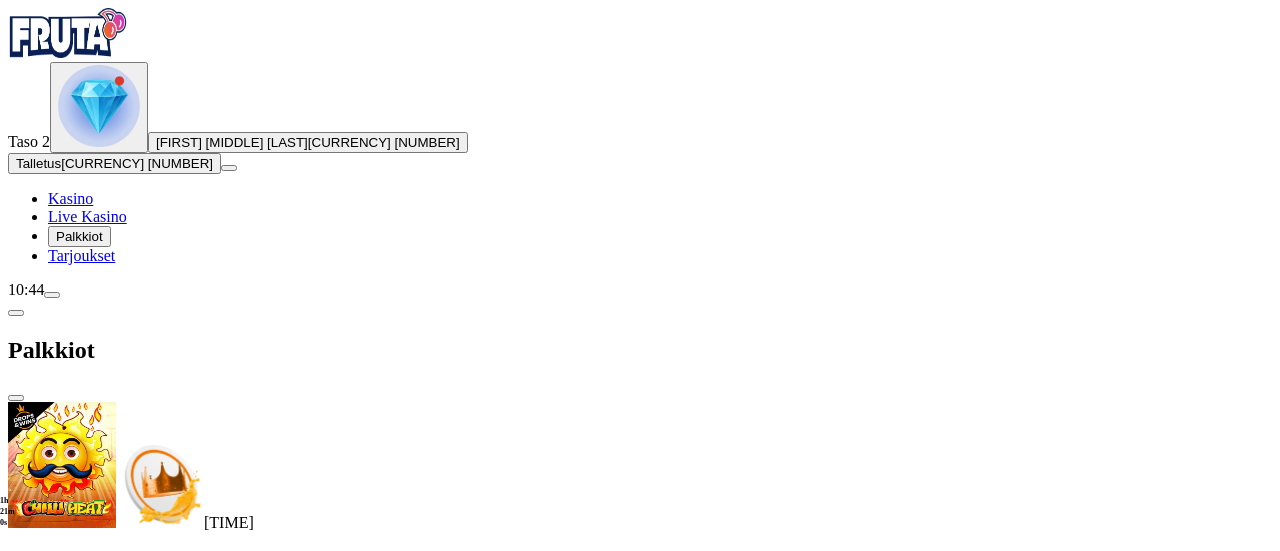 click at bounding box center (112, 1657) 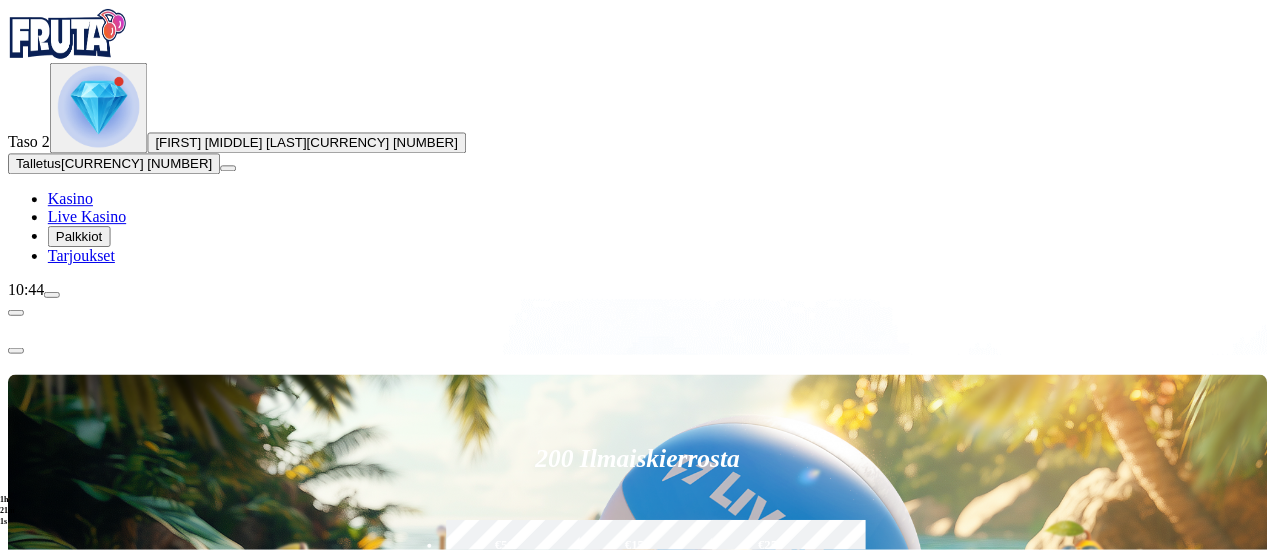 scroll, scrollTop: 0, scrollLeft: 0, axis: both 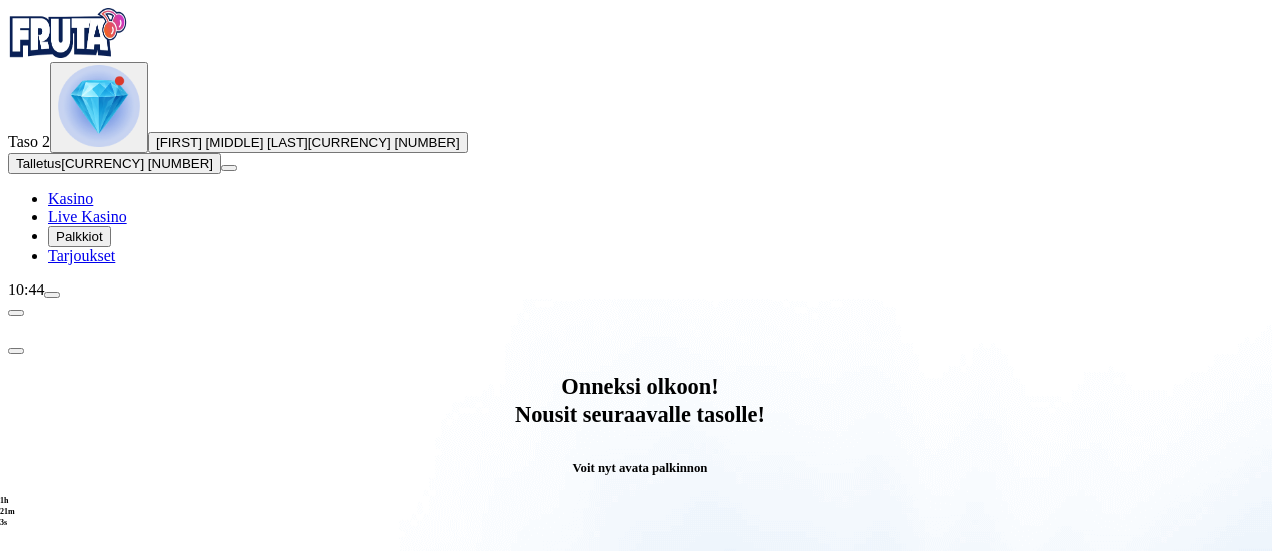 click on "Avaa palkinto" at bounding box center (640, 795) 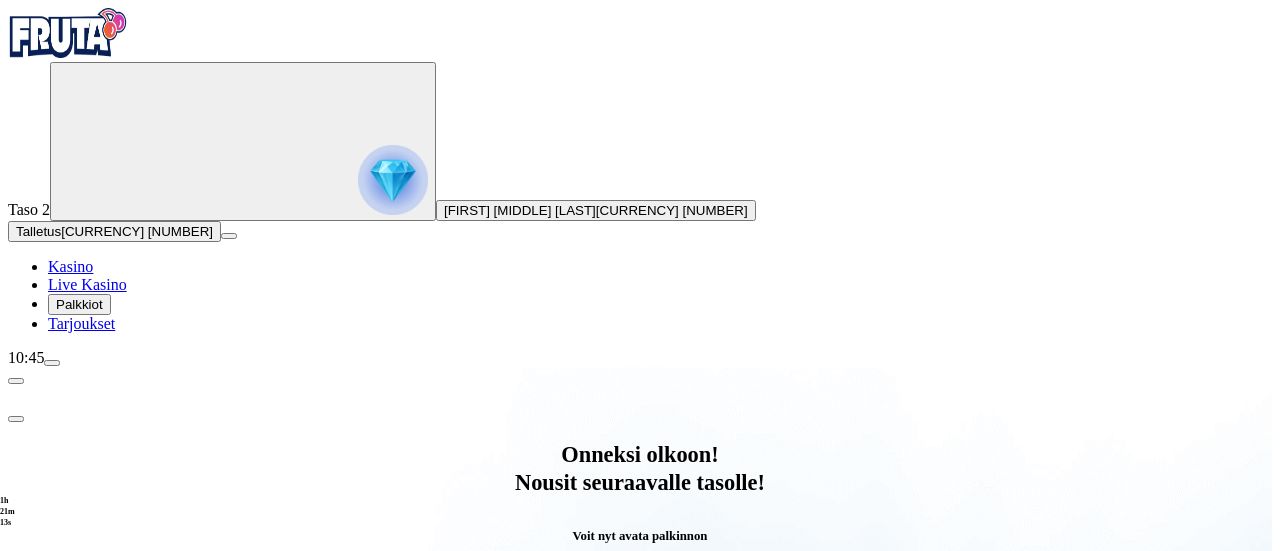 click on "Säästä myöhemmäksi" at bounding box center (639, 1109) 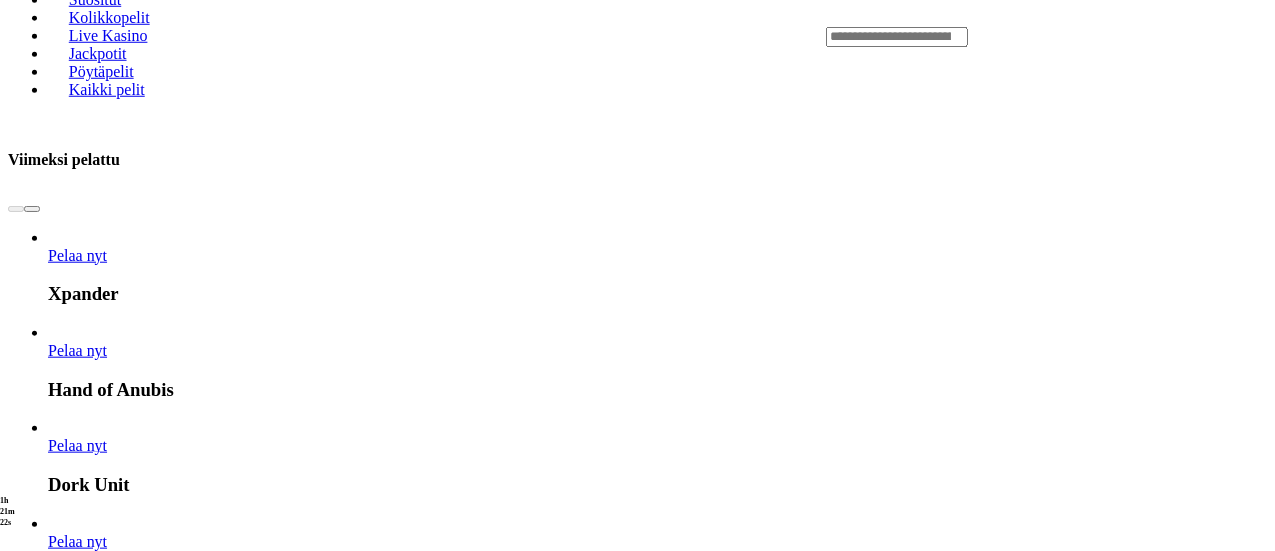 scroll, scrollTop: 862, scrollLeft: 0, axis: vertical 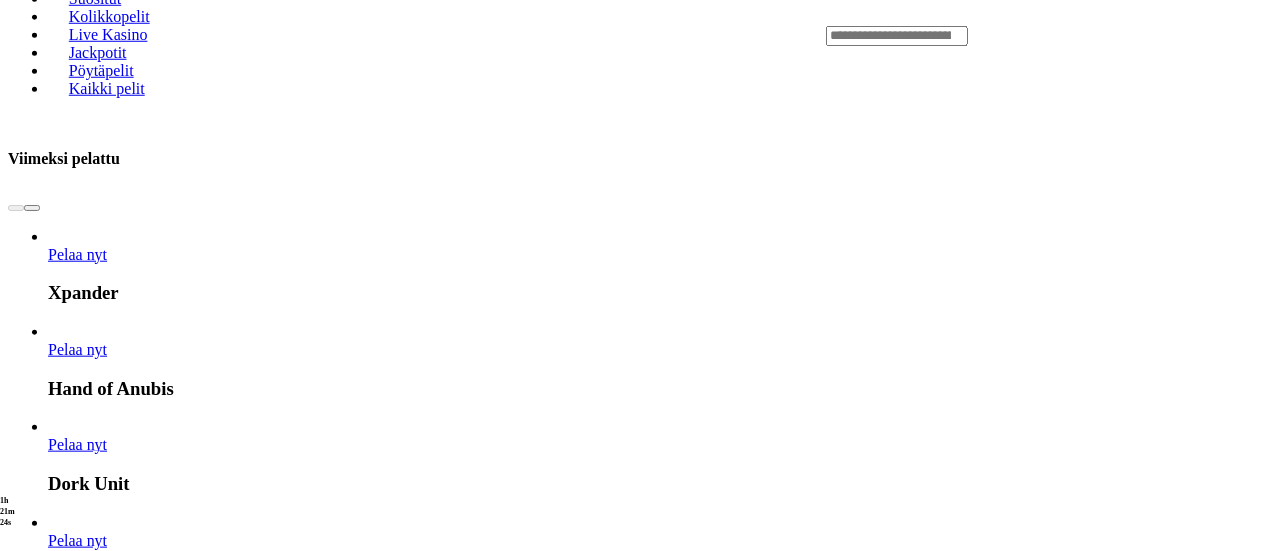 click at bounding box center [721, 4063] 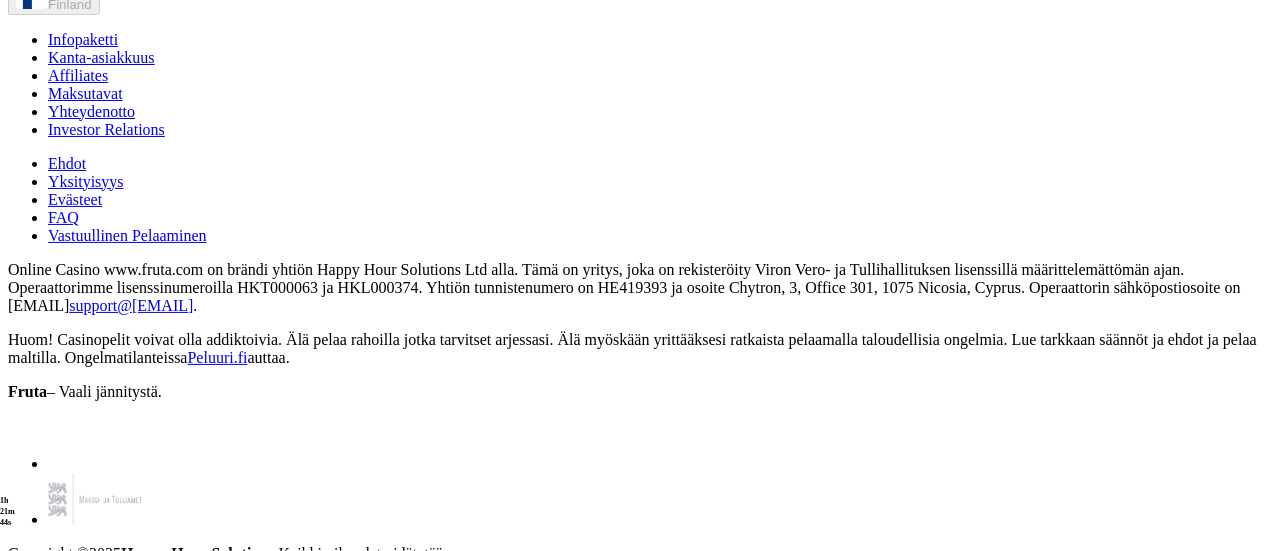 scroll, scrollTop: 2139, scrollLeft: 0, axis: vertical 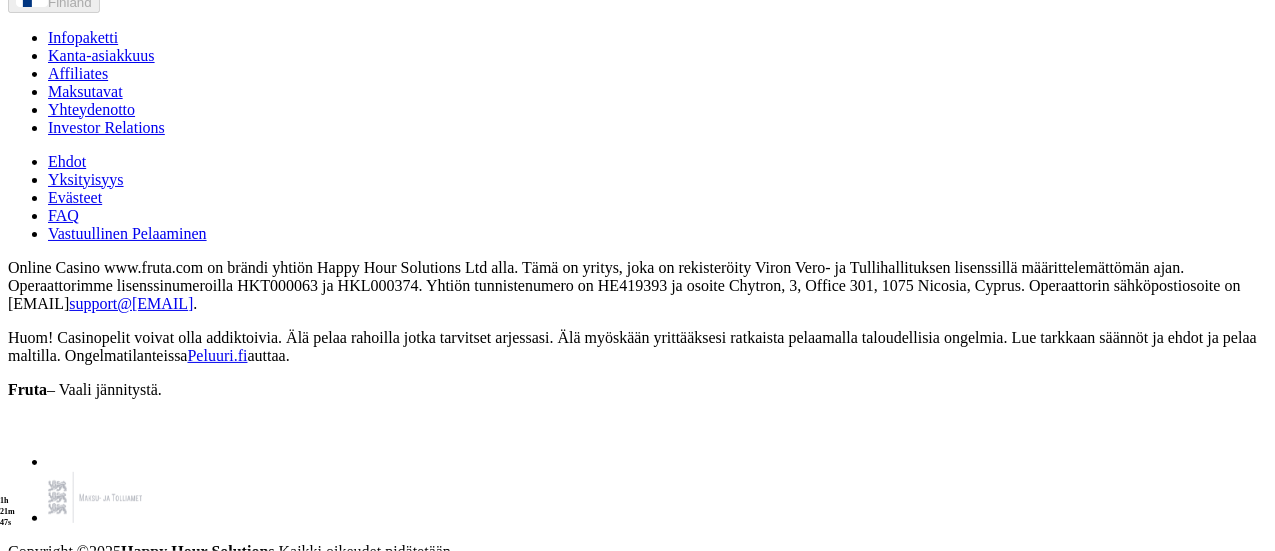 click on "Pelaa nyt" at bounding box center (816, -547) 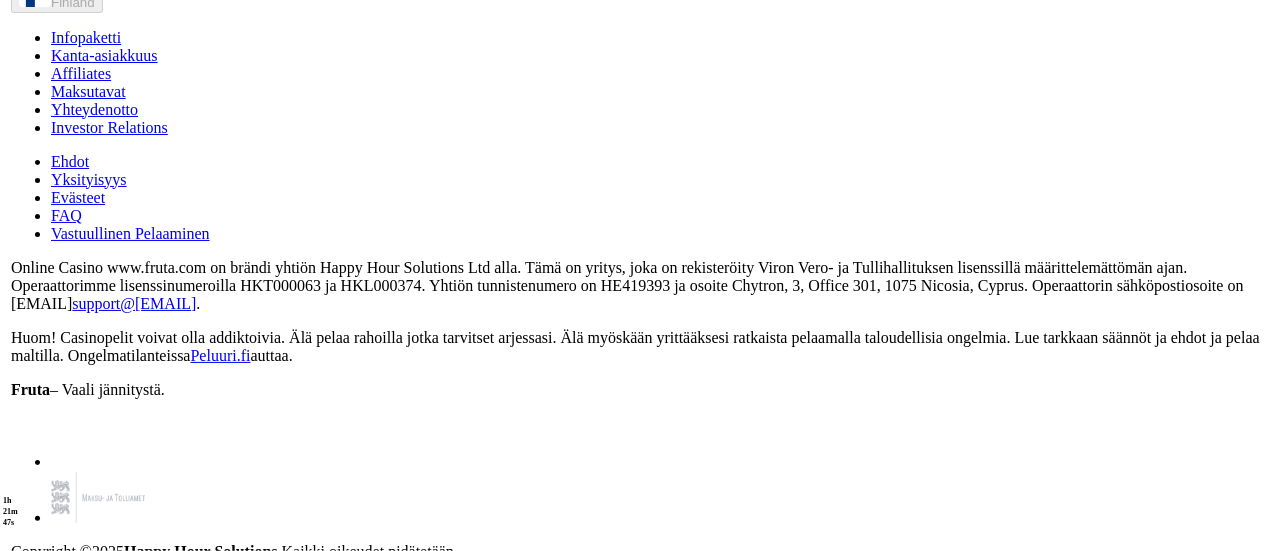scroll, scrollTop: 0, scrollLeft: 0, axis: both 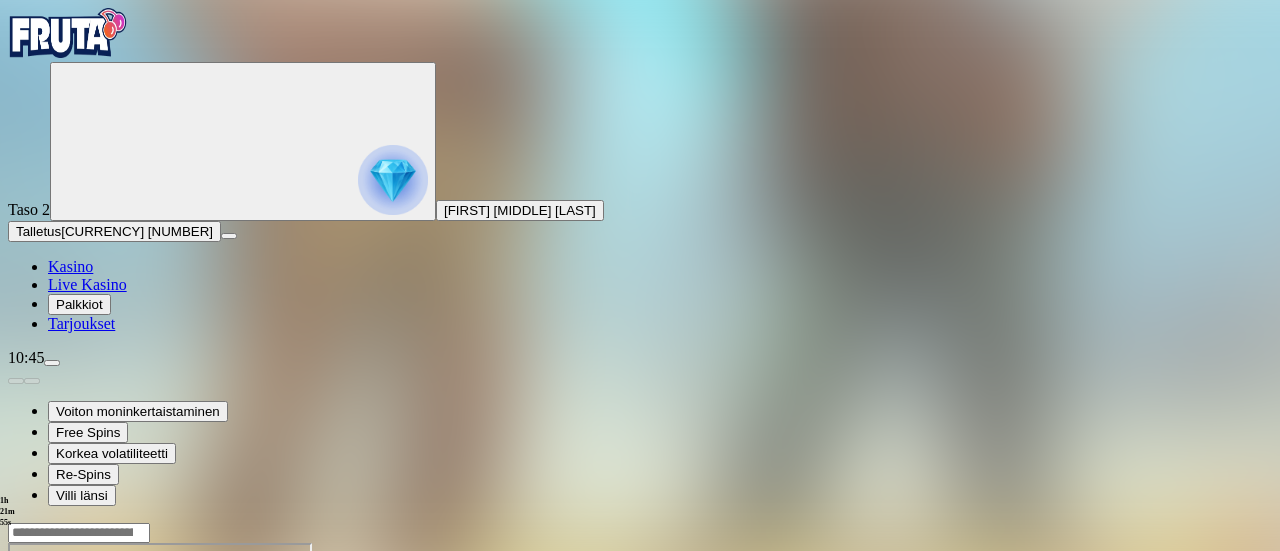 click at bounding box center (48, 715) 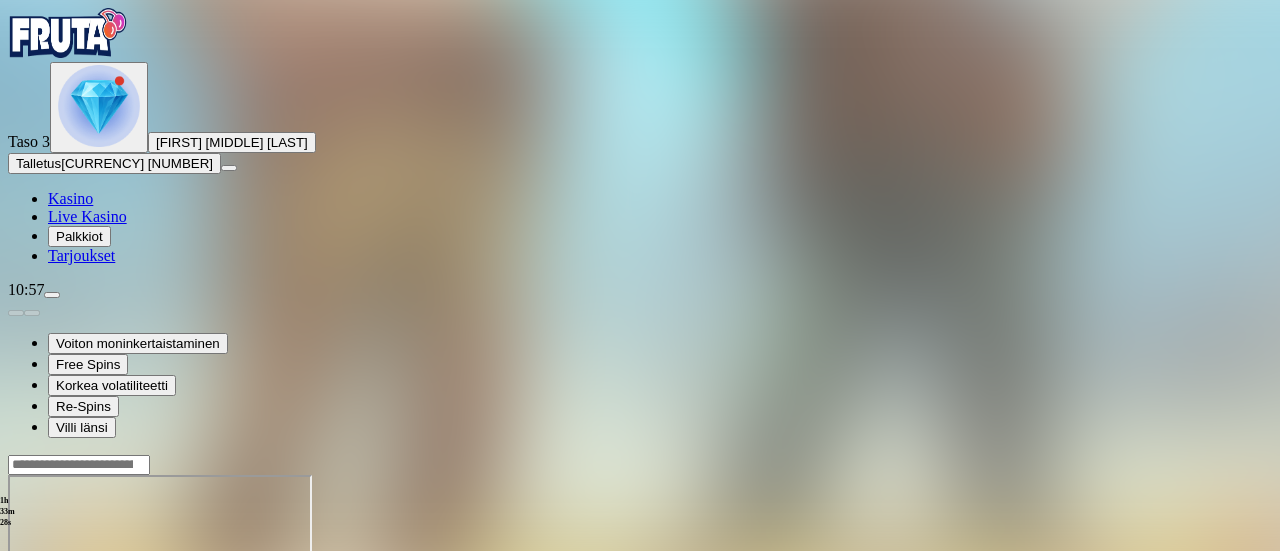 click at bounding box center [16, 647] 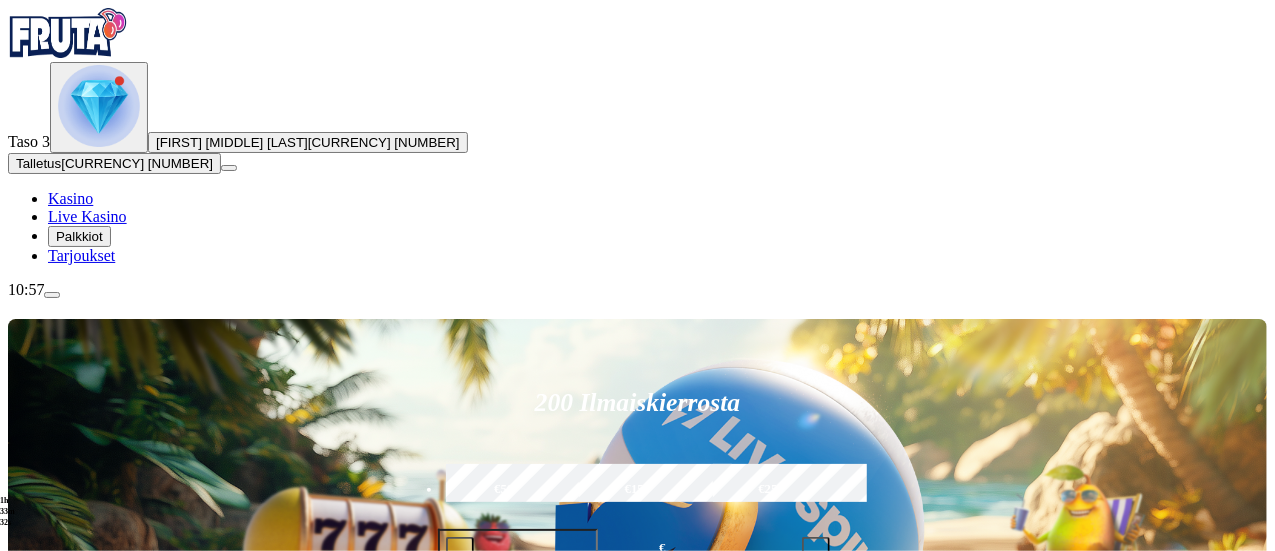 click at bounding box center (99, 106) 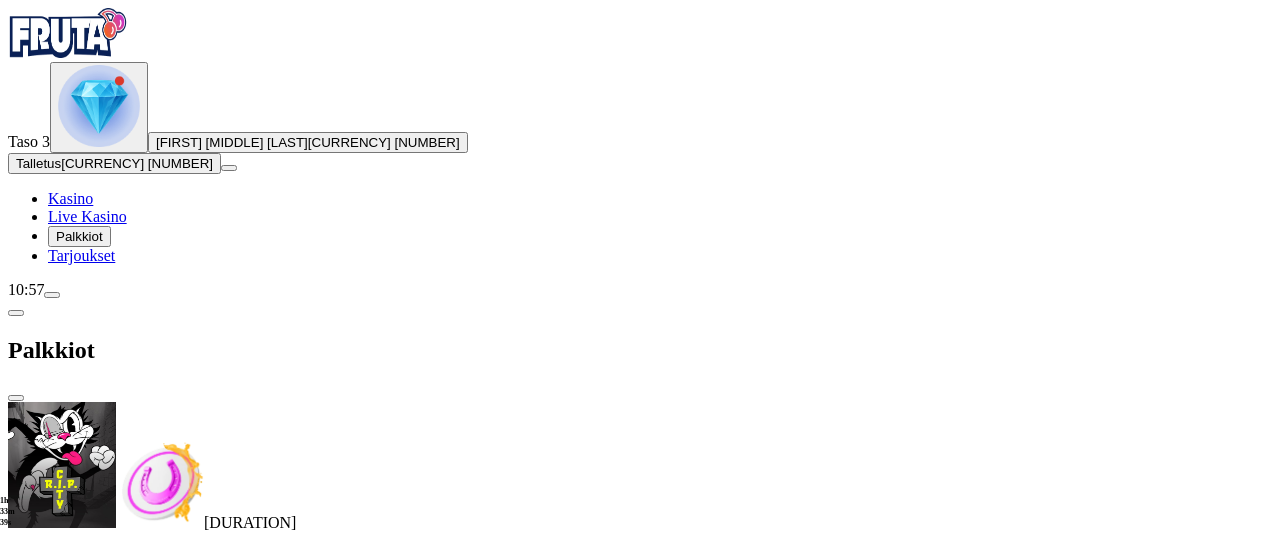 scroll, scrollTop: 658, scrollLeft: 0, axis: vertical 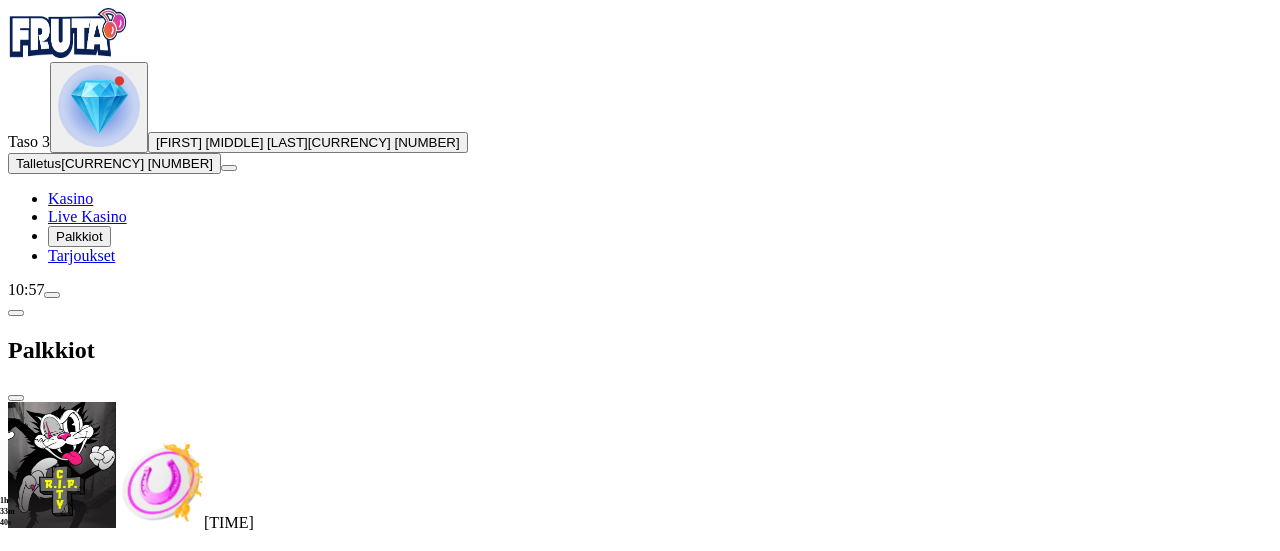 click at bounding box center (112, 1903) 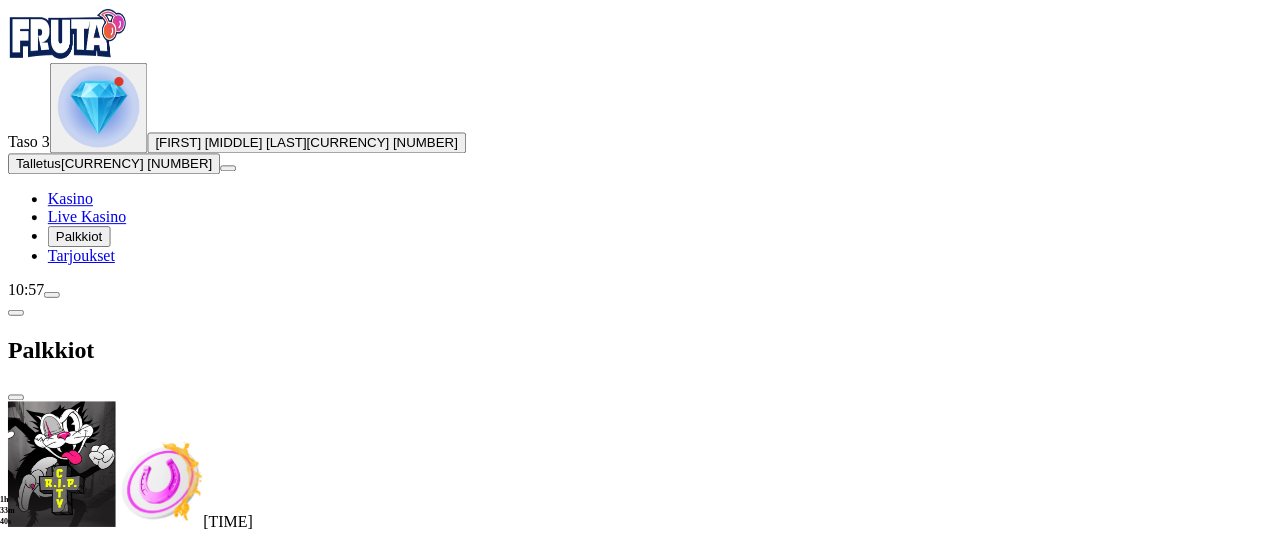 scroll, scrollTop: 0, scrollLeft: 0, axis: both 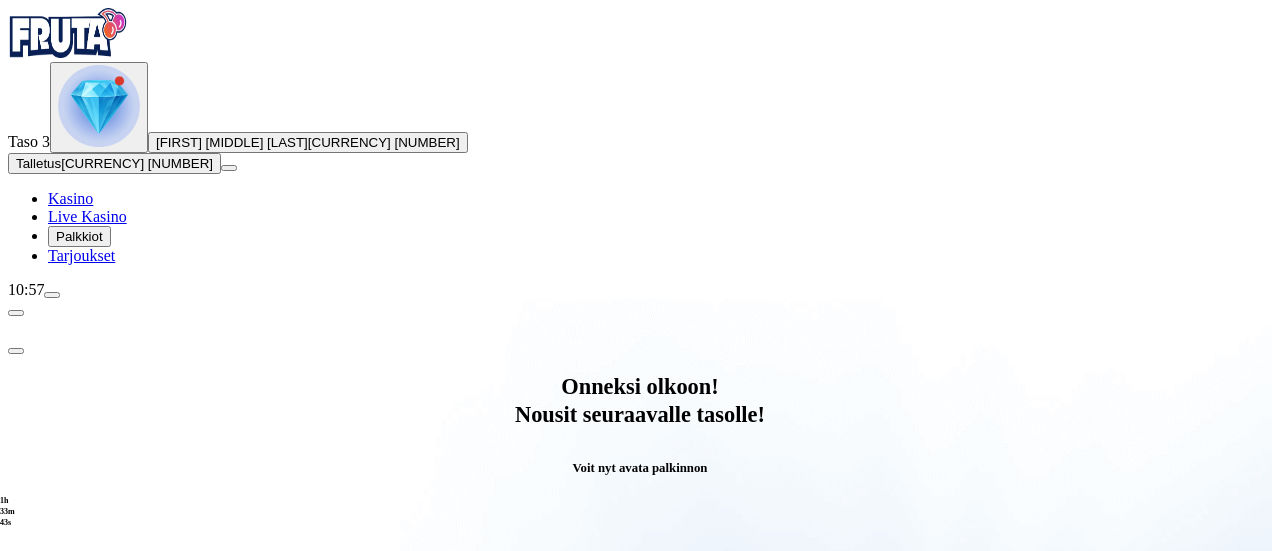 click on "Avaa palkinto" at bounding box center (640, 795) 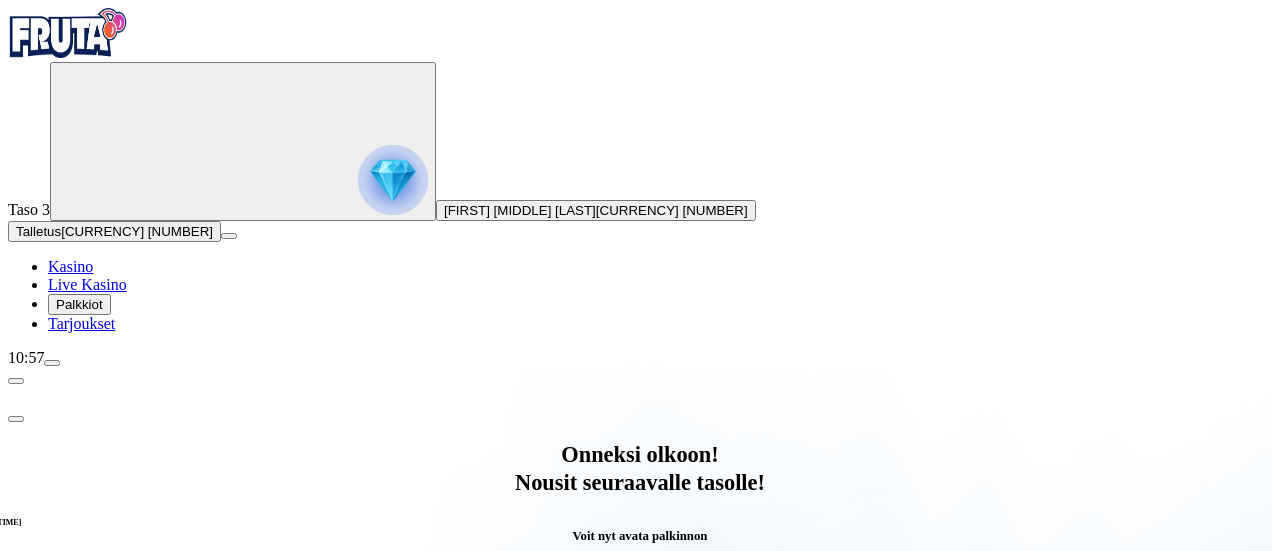 click on "Säästä myöhemmäksi" at bounding box center [639, 1109] 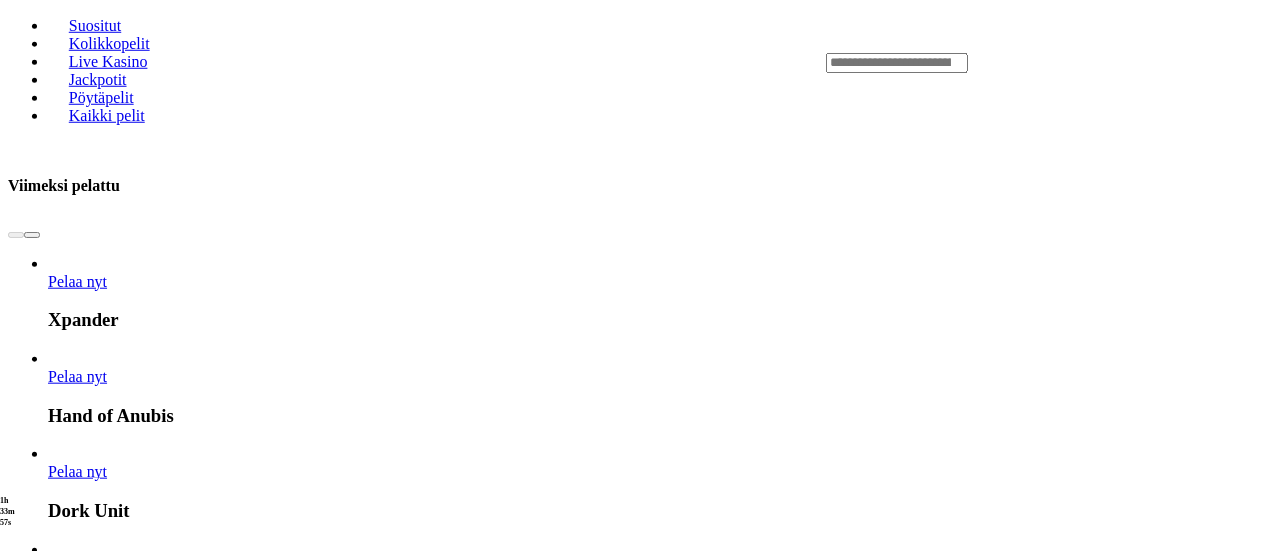 scroll, scrollTop: 836, scrollLeft: 0, axis: vertical 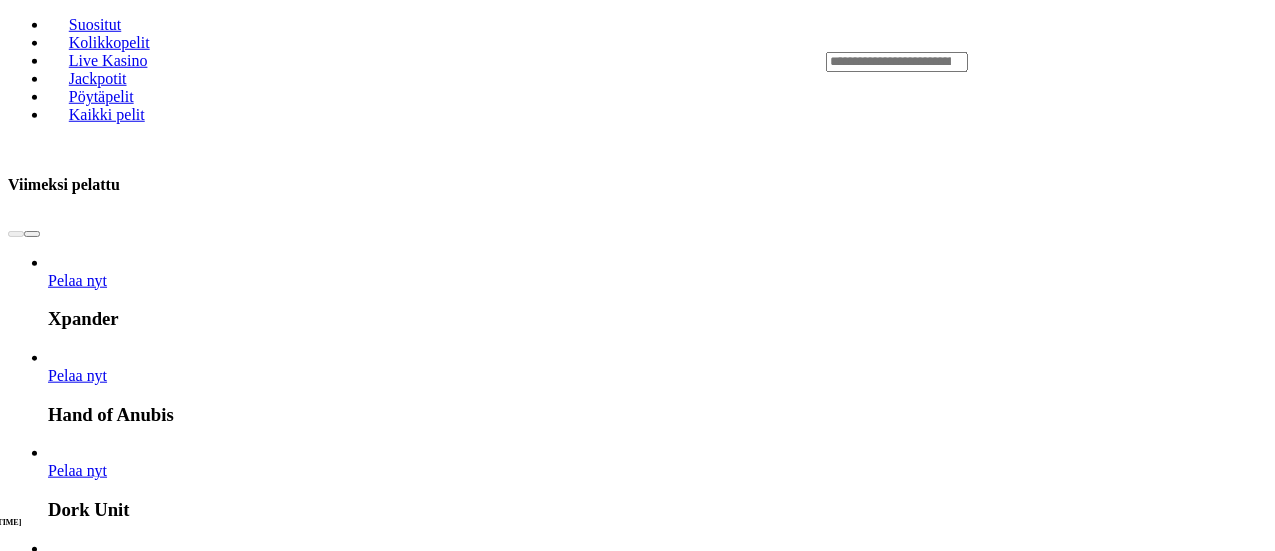 click at bounding box center [721, 4089] 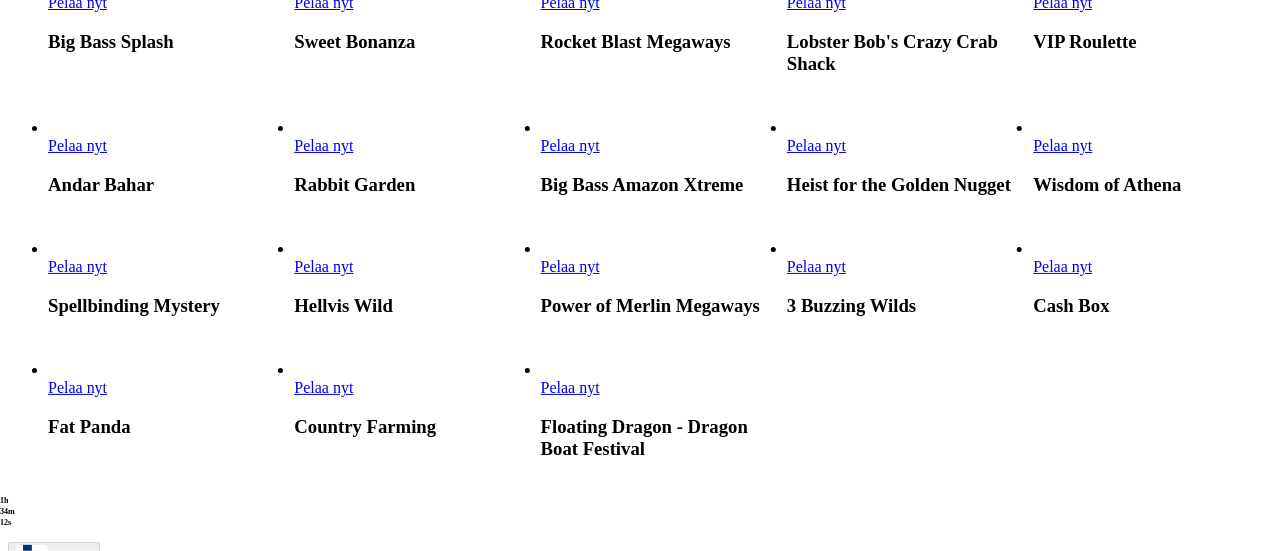 scroll, scrollTop: 739, scrollLeft: 0, axis: vertical 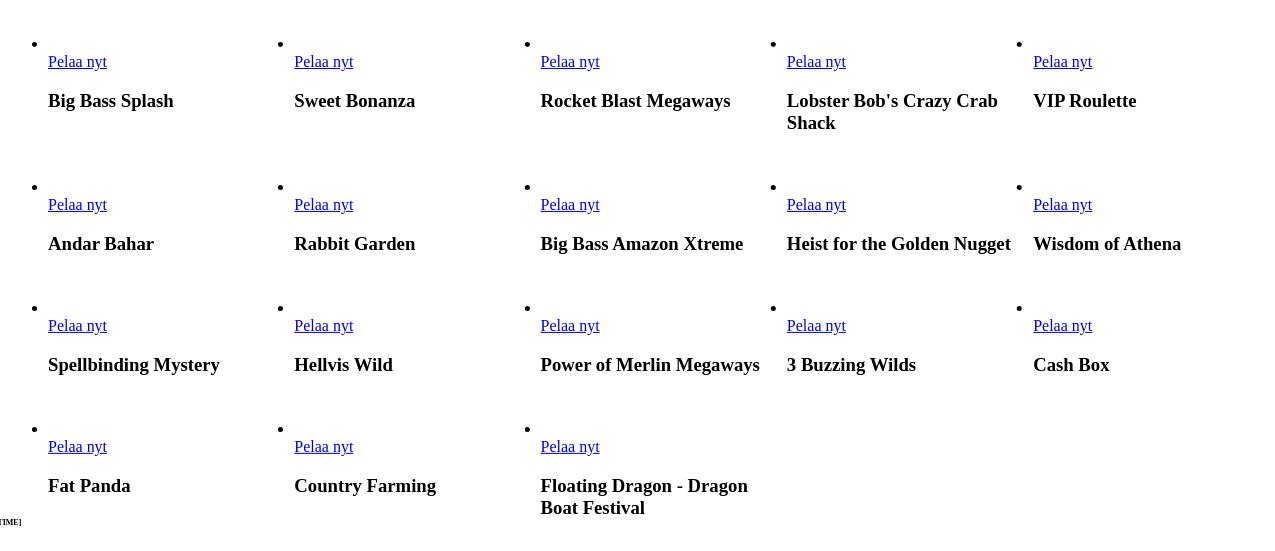 click on "Pelaa nyt" at bounding box center [323, 204] 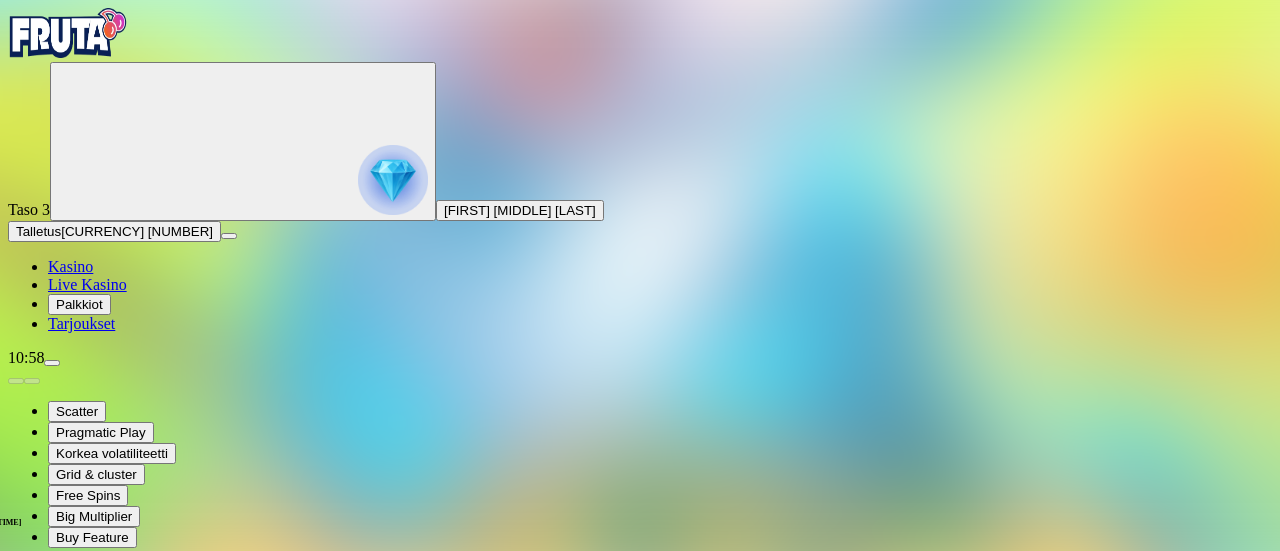 click at bounding box center (48, 757) 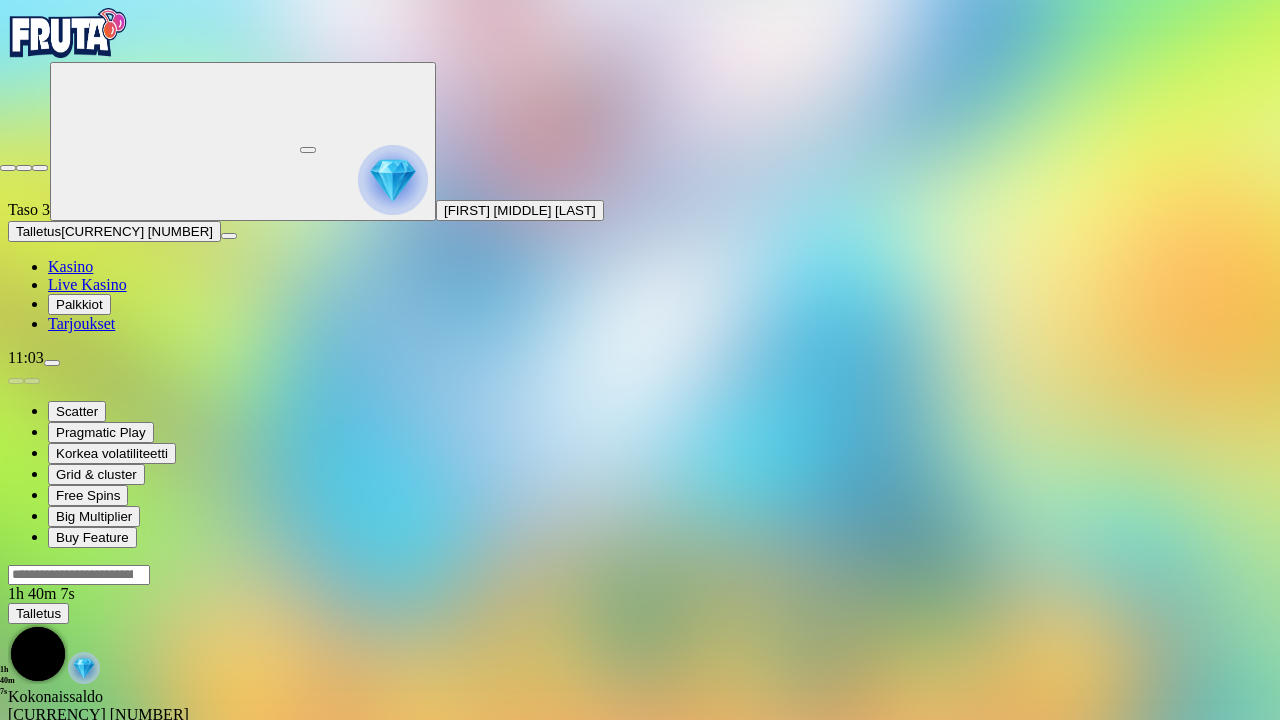click at bounding box center [8, 168] 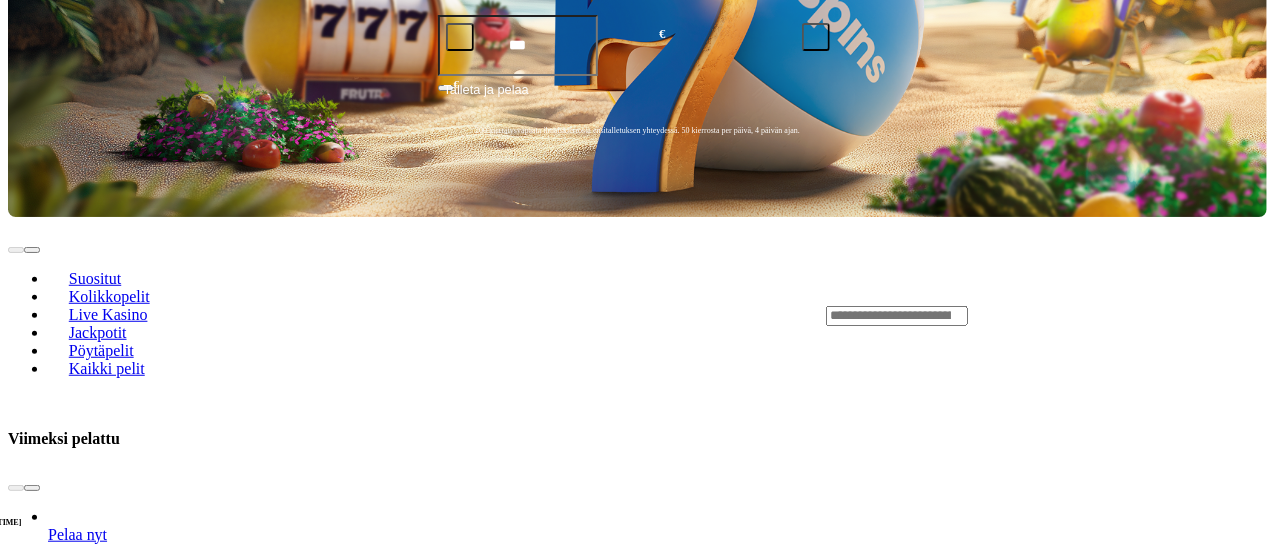 scroll, scrollTop: 583, scrollLeft: 0, axis: vertical 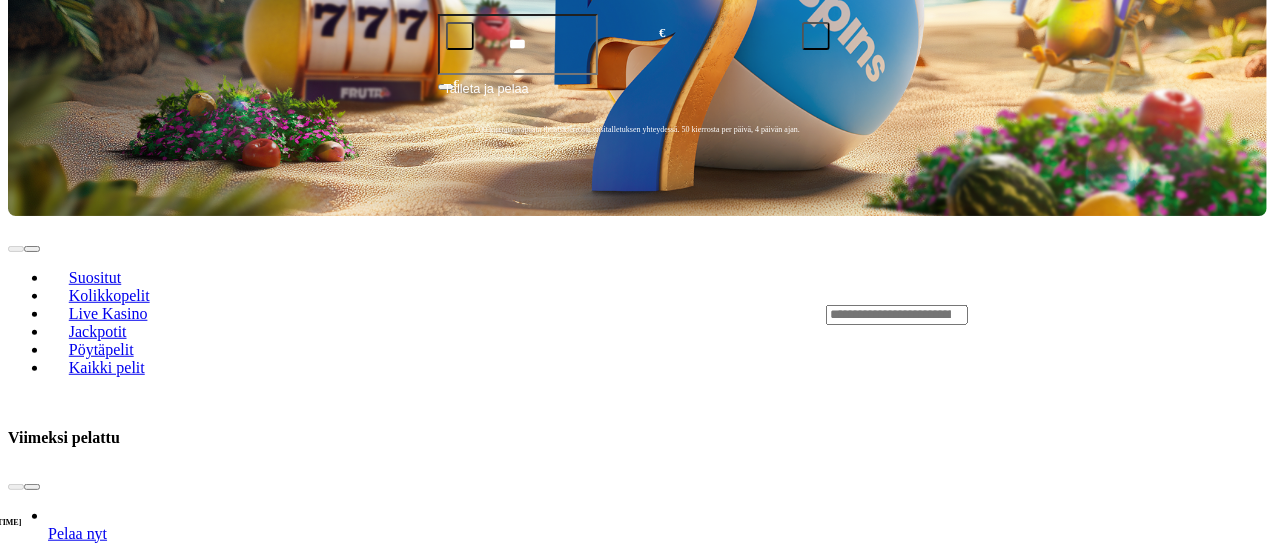 click on "Pelaa nyt" at bounding box center (77, 3132) 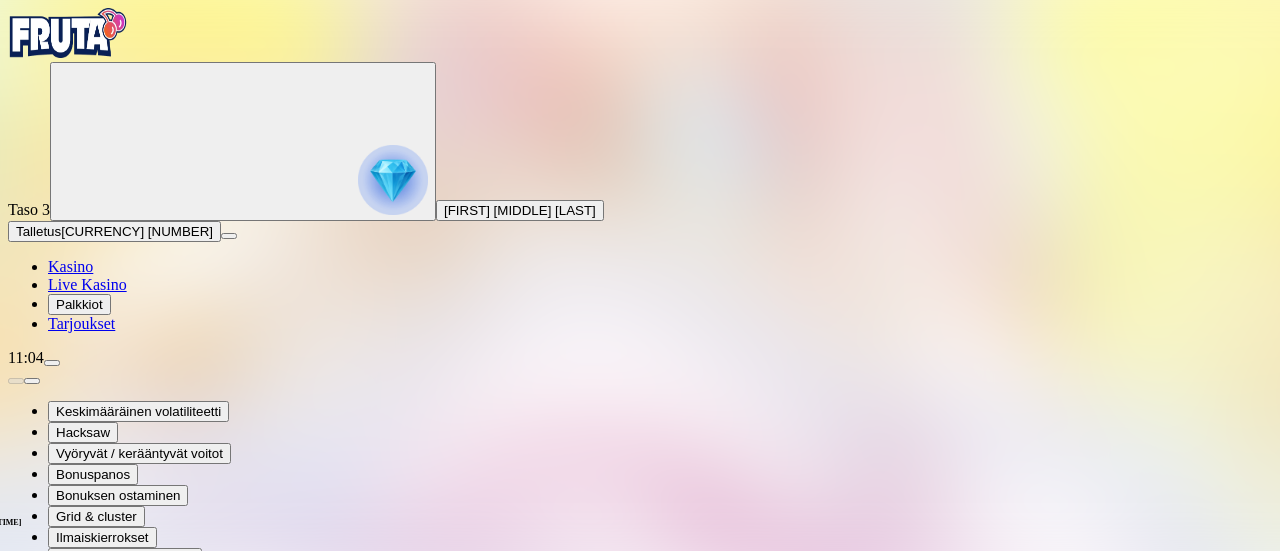 click at bounding box center [48, 841] 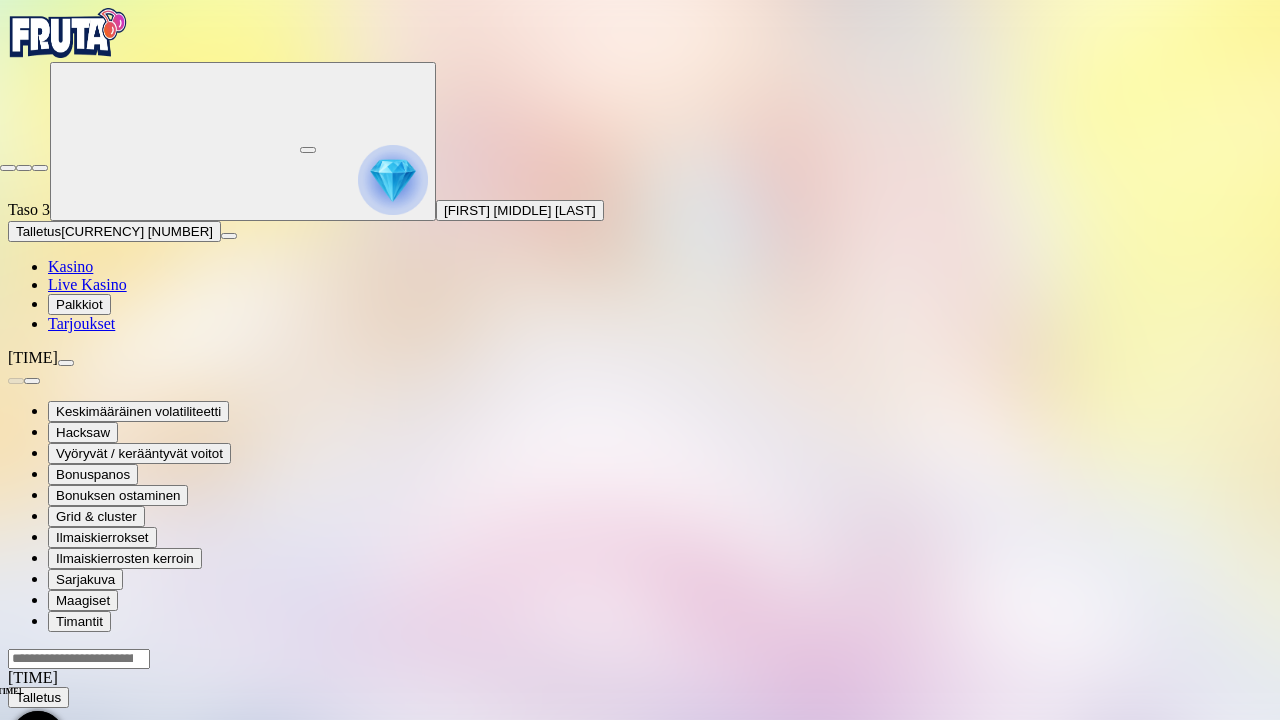 click at bounding box center [8, 168] 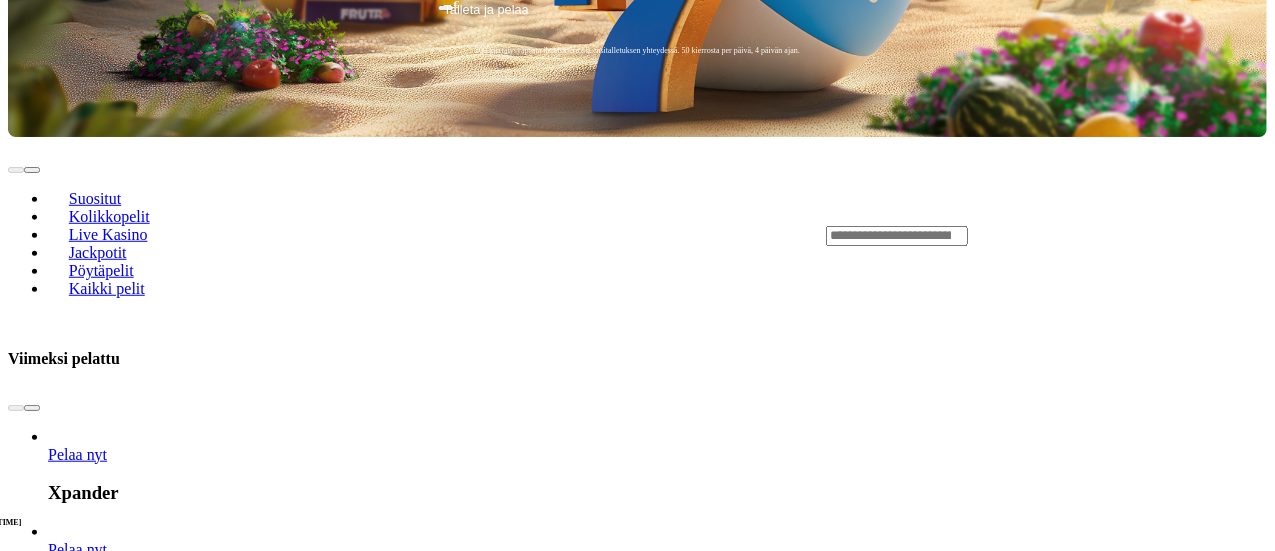 scroll, scrollTop: 699, scrollLeft: 0, axis: vertical 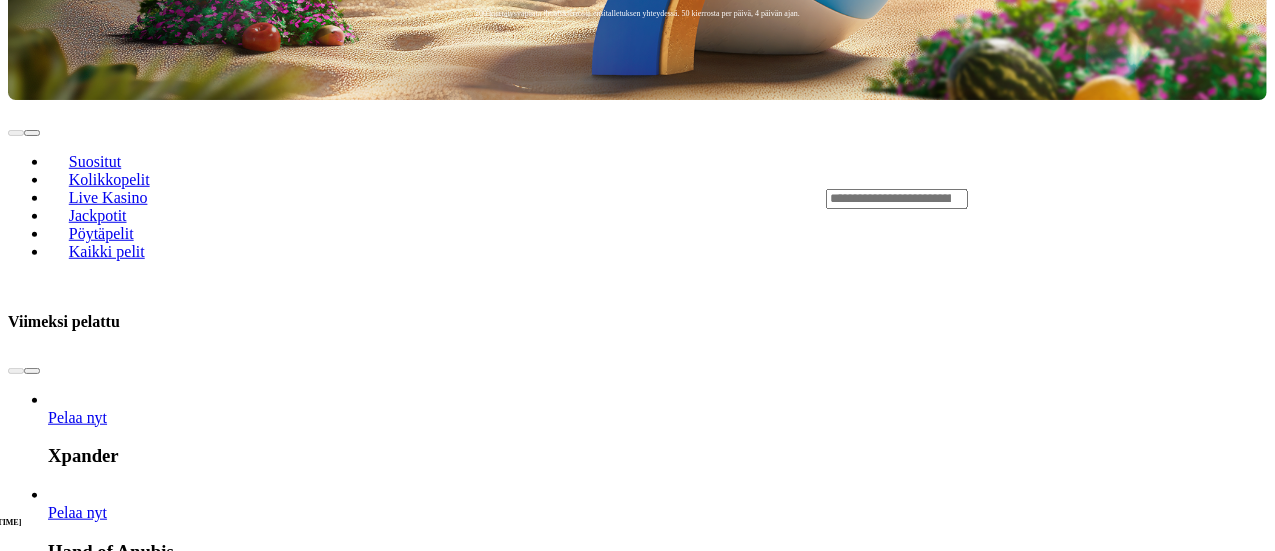 click at bounding box center [48, 2836] 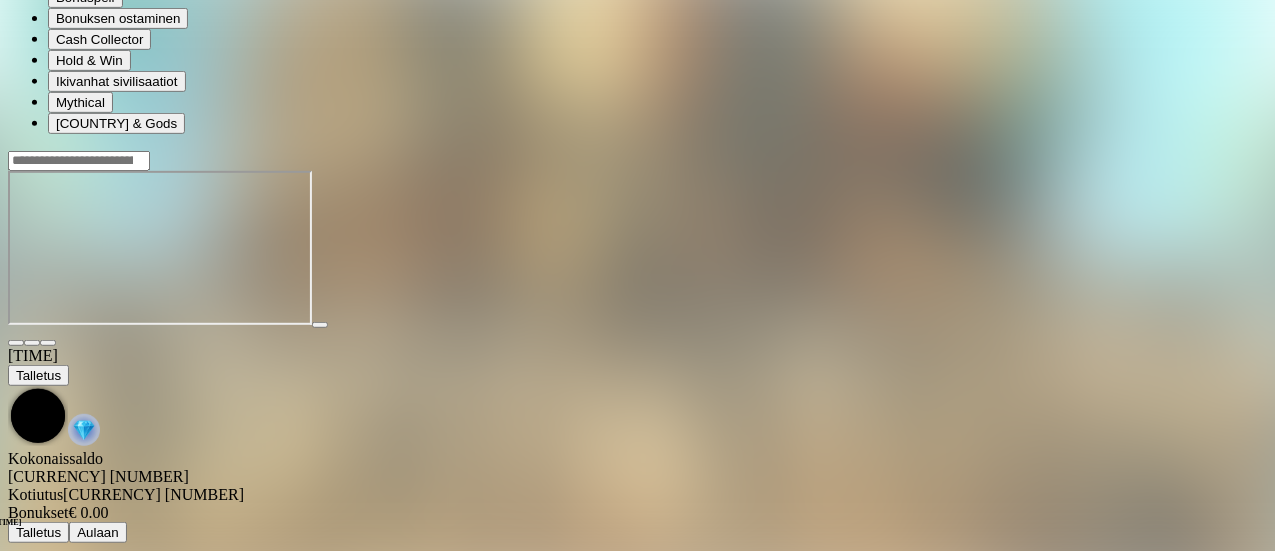scroll, scrollTop: 0, scrollLeft: 0, axis: both 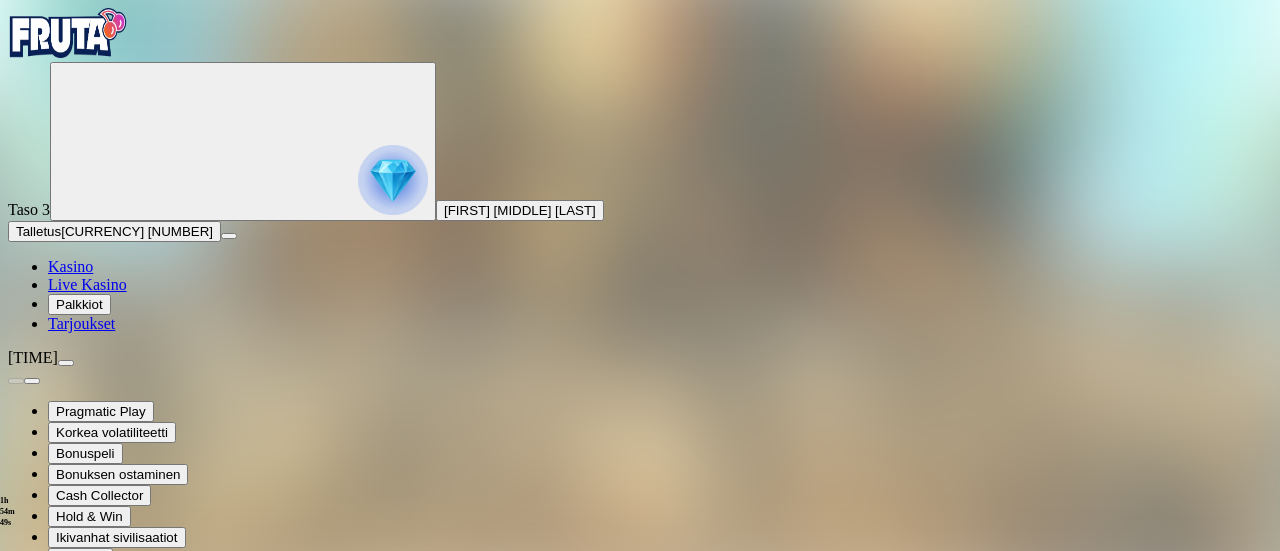 click at bounding box center [48, 799] 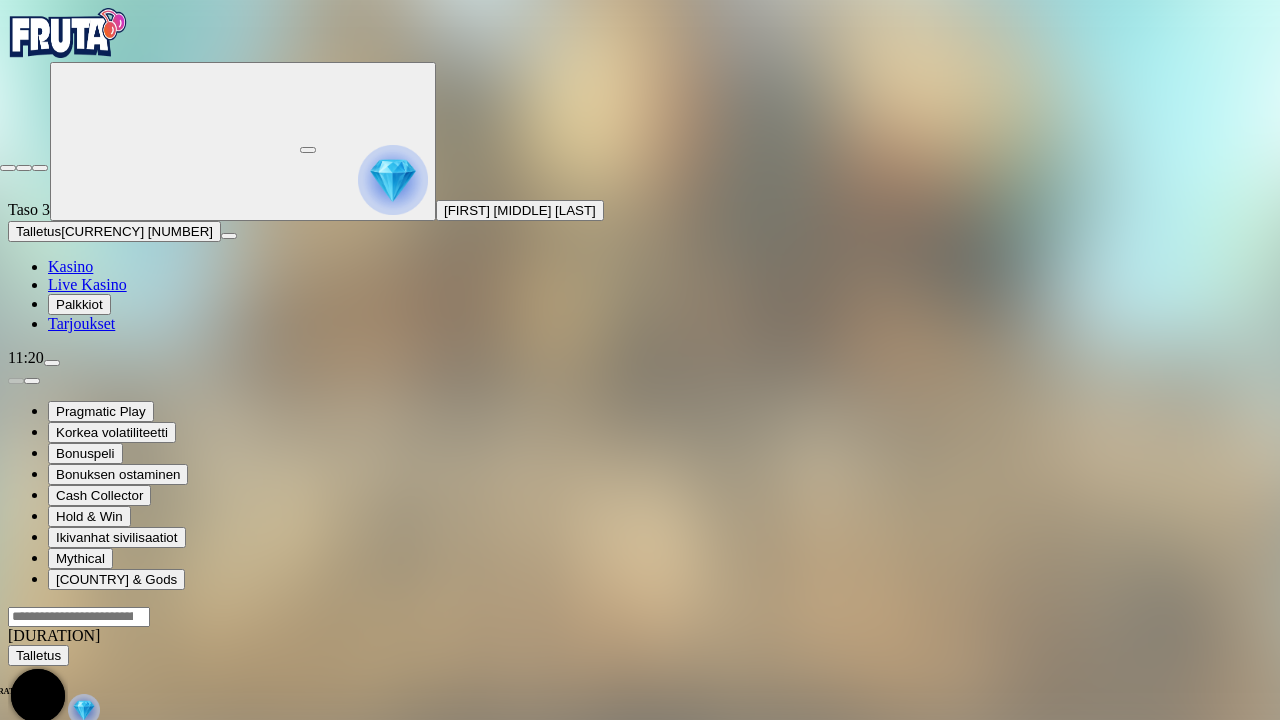 click at bounding box center (8, 168) 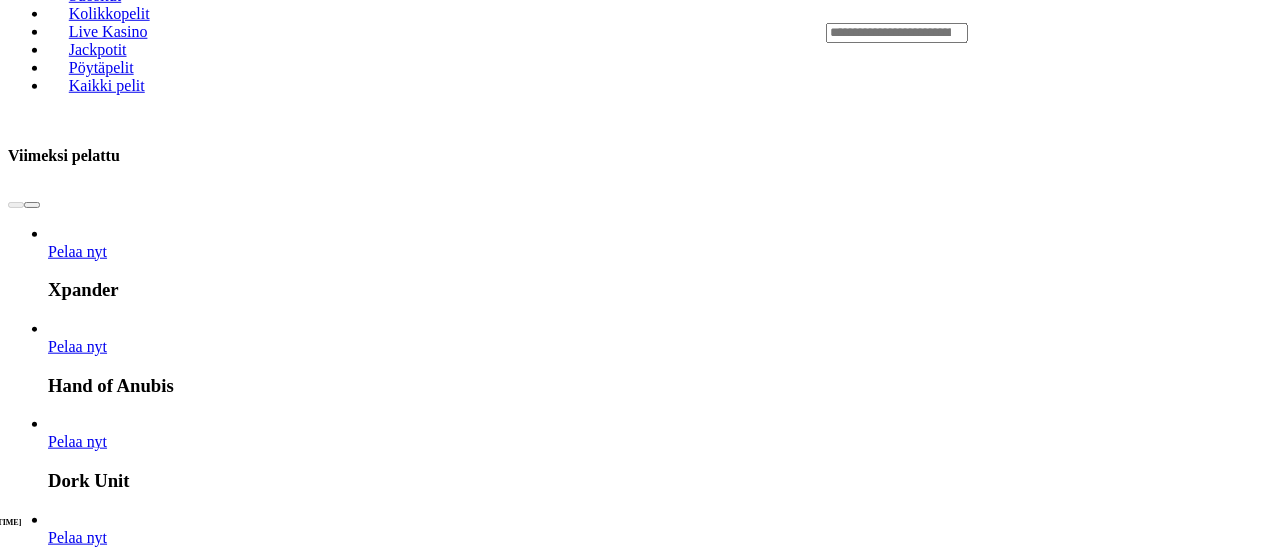 scroll, scrollTop: 866, scrollLeft: 0, axis: vertical 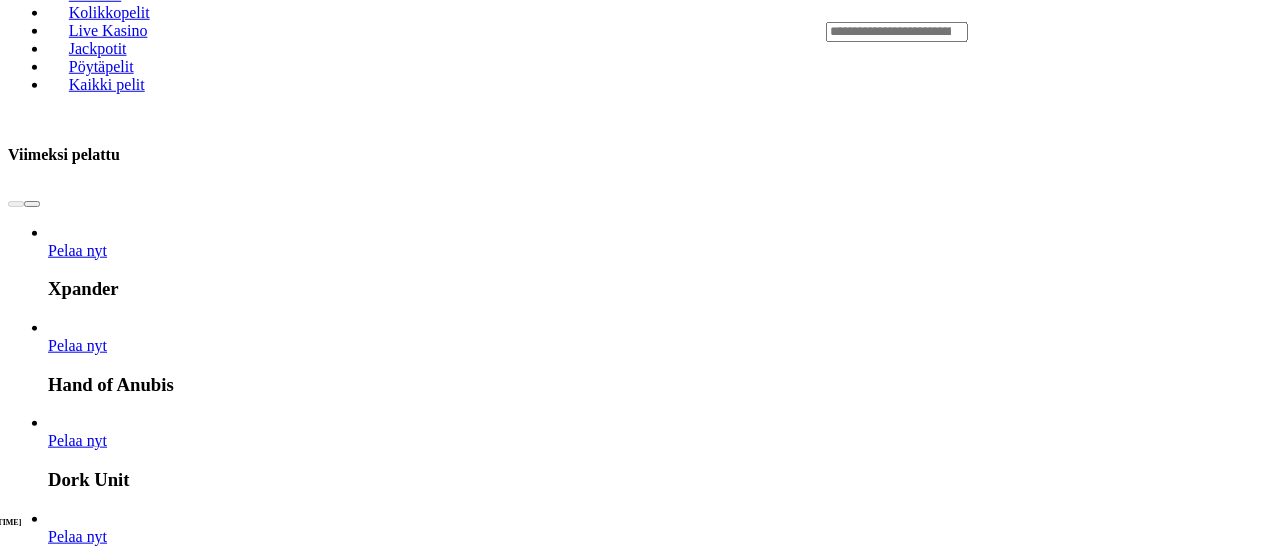 click at bounding box center [721, 4059] 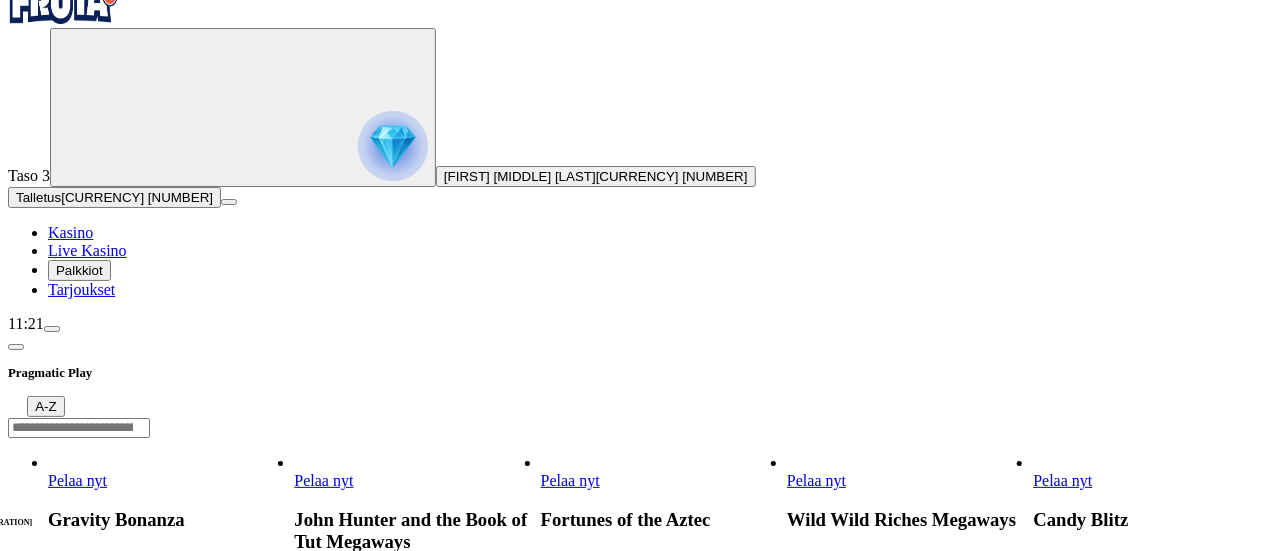 scroll, scrollTop: 17, scrollLeft: 0, axis: vertical 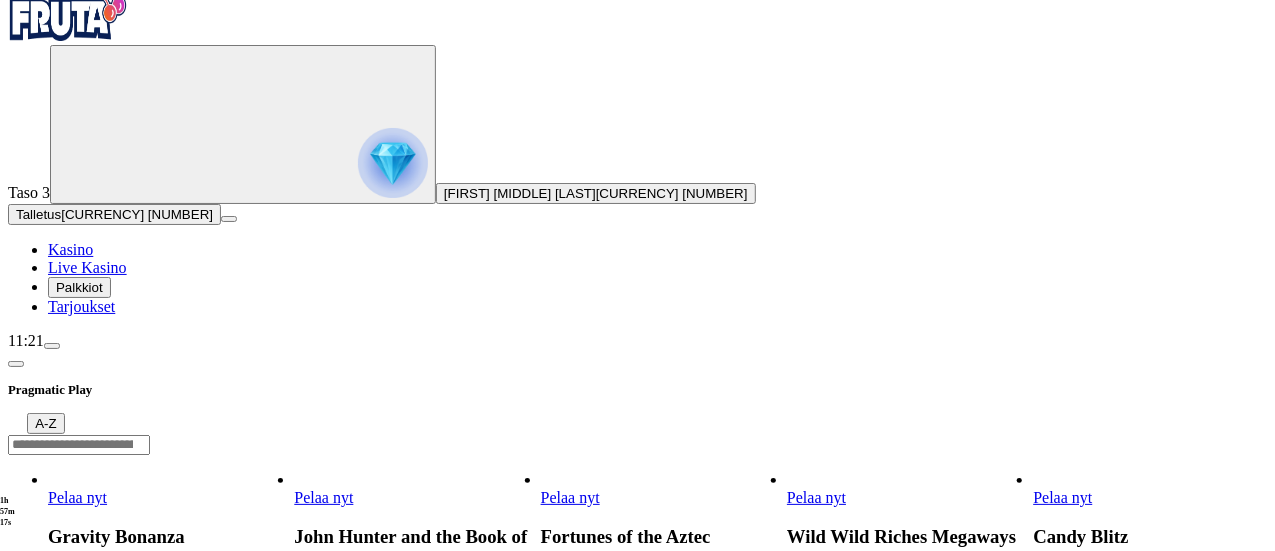 click on "Pelaa nyt" at bounding box center (570, 497) 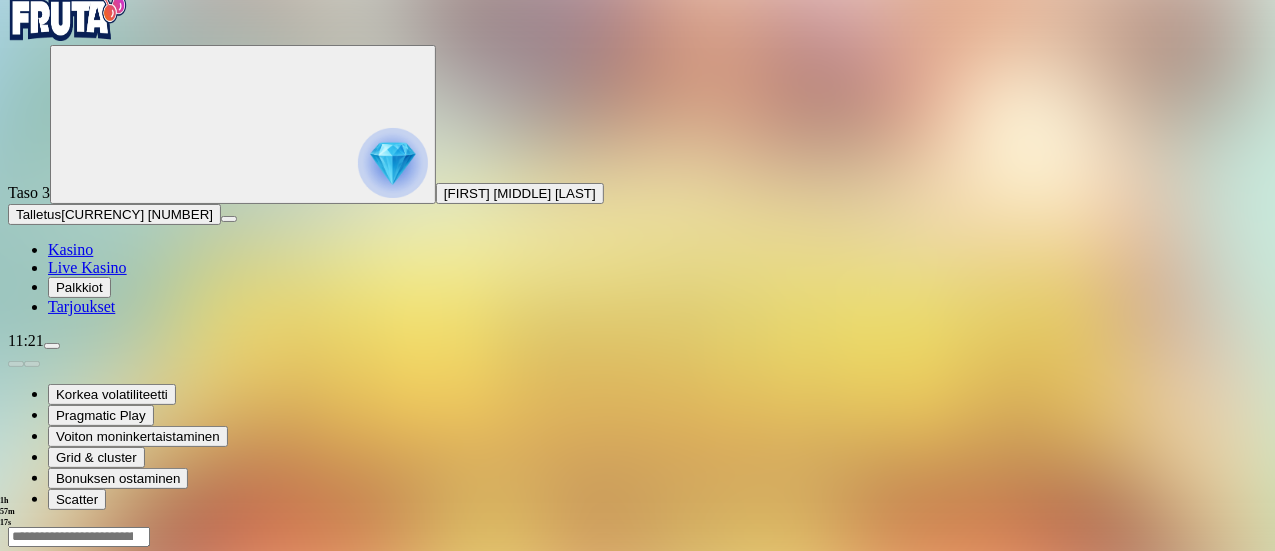 scroll, scrollTop: 0, scrollLeft: 0, axis: both 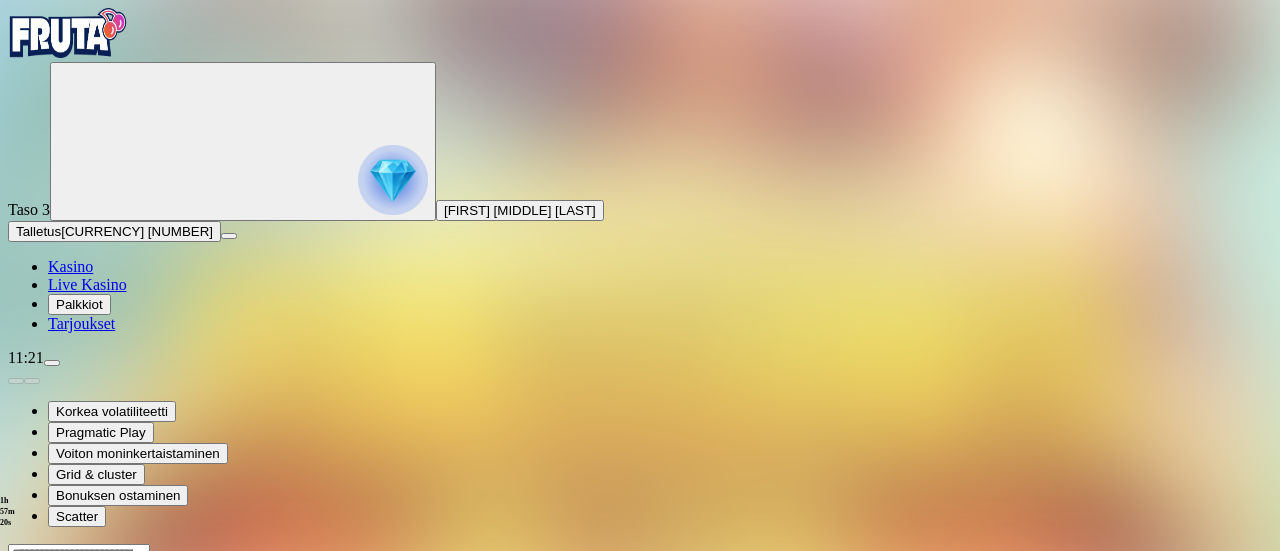 click at bounding box center (48, 736) 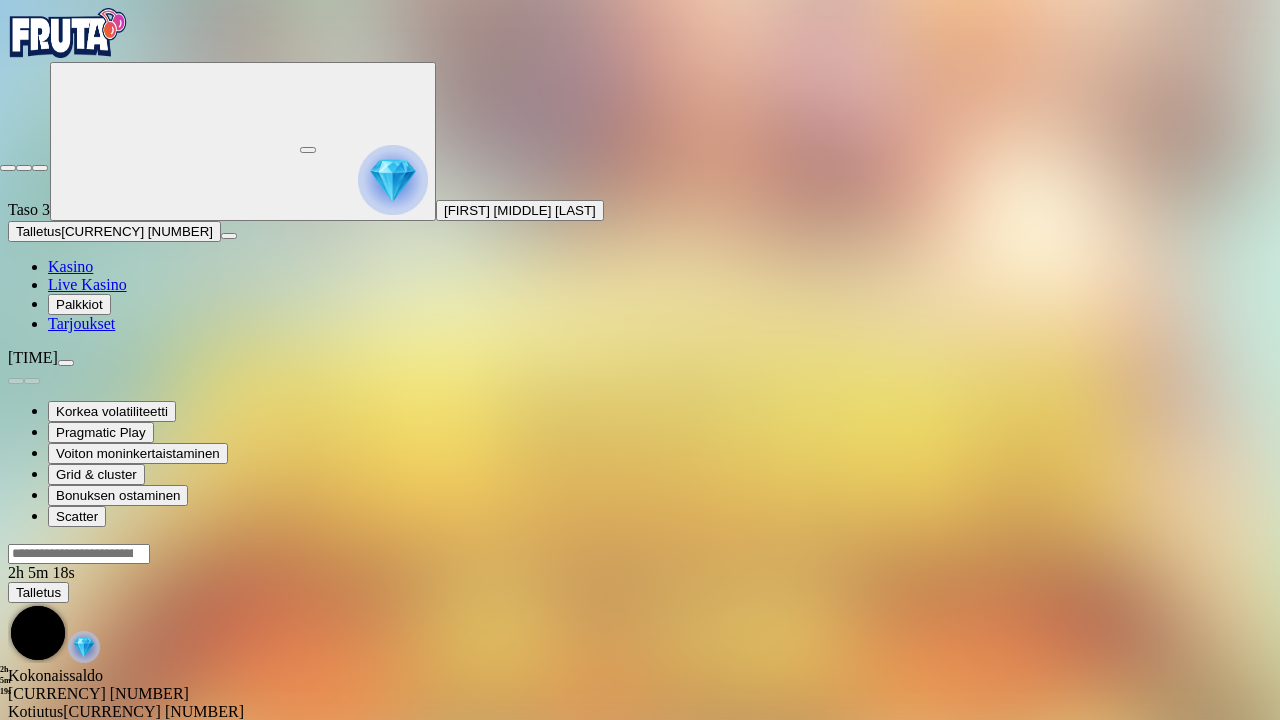 click at bounding box center [8, 168] 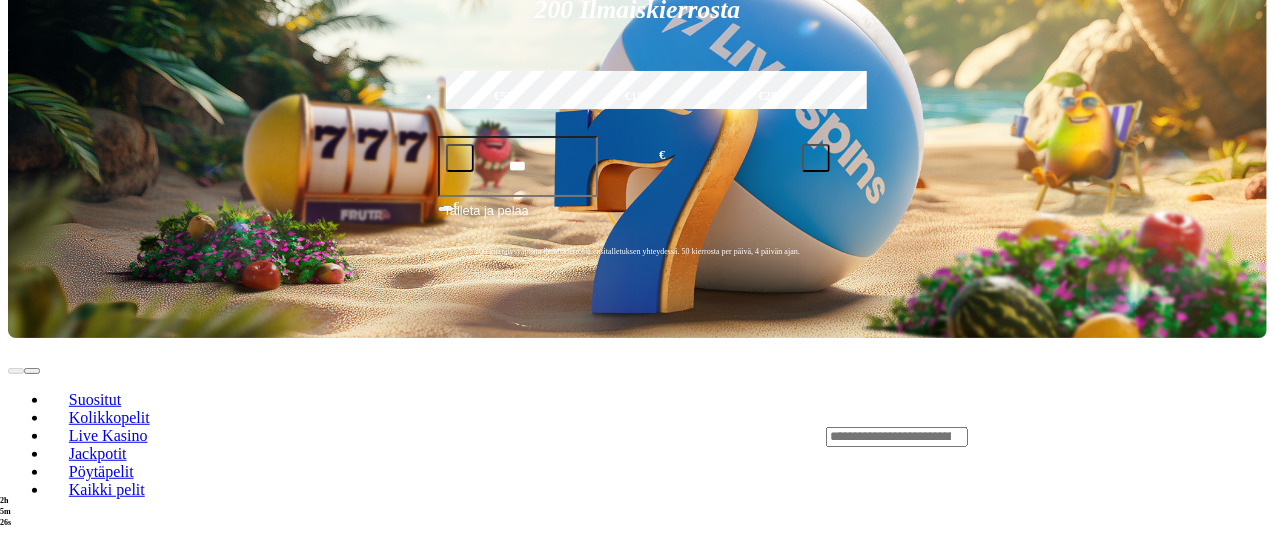 scroll, scrollTop: 472, scrollLeft: 0, axis: vertical 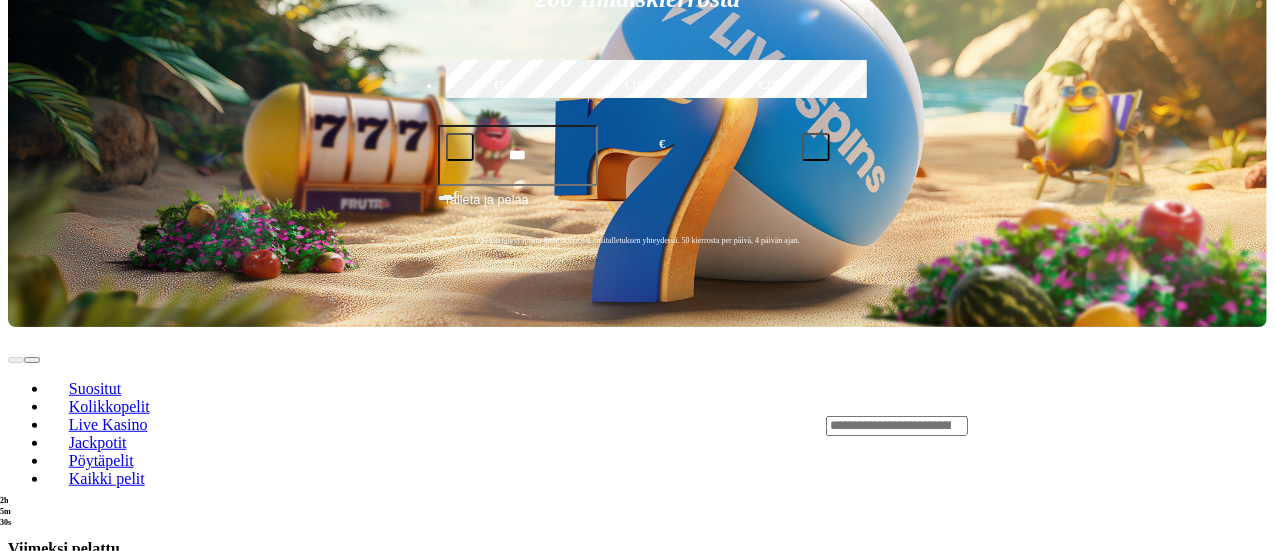 click on "Pelaa nyt" at bounding box center [77, 1800] 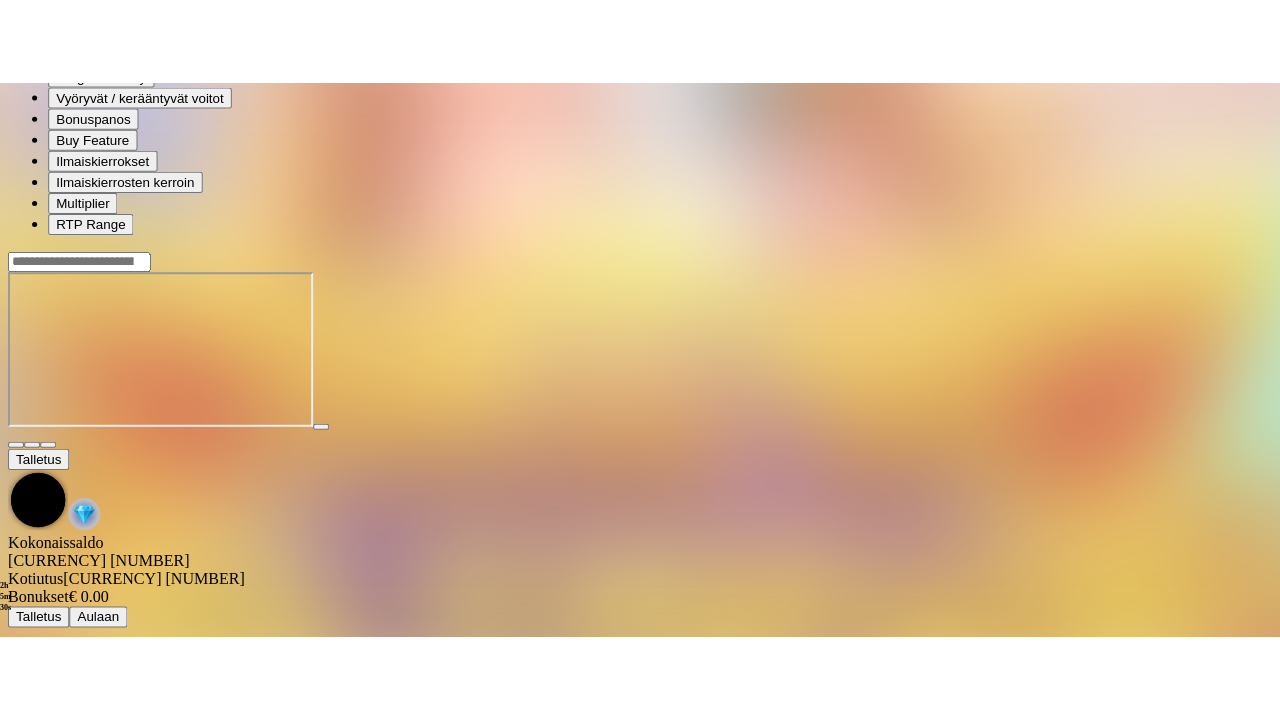 scroll, scrollTop: 0, scrollLeft: 0, axis: both 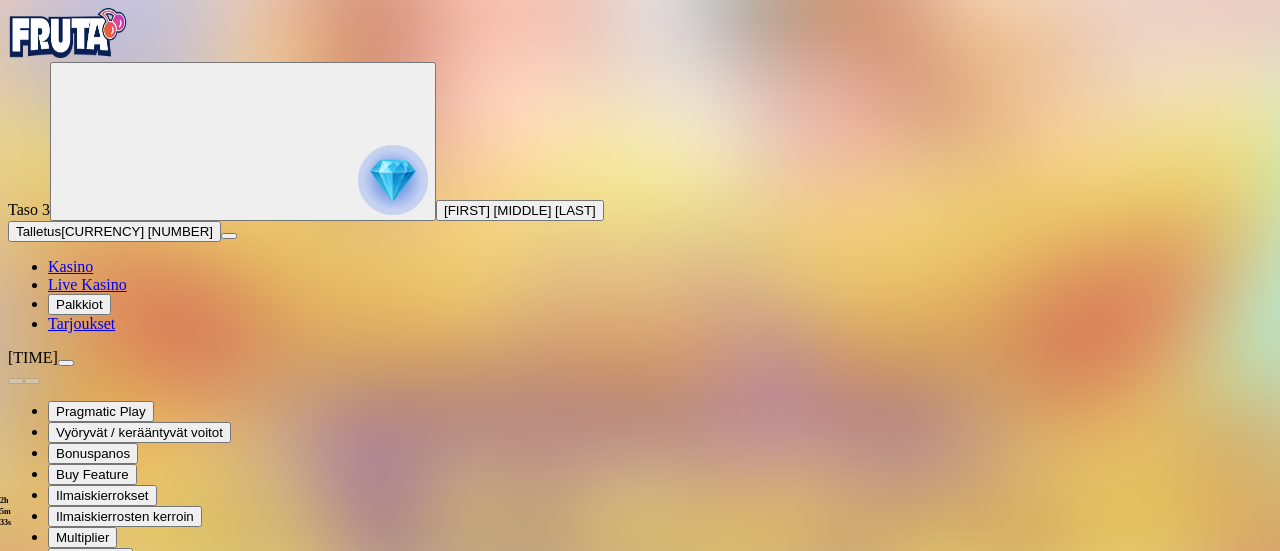 click at bounding box center (48, 778) 